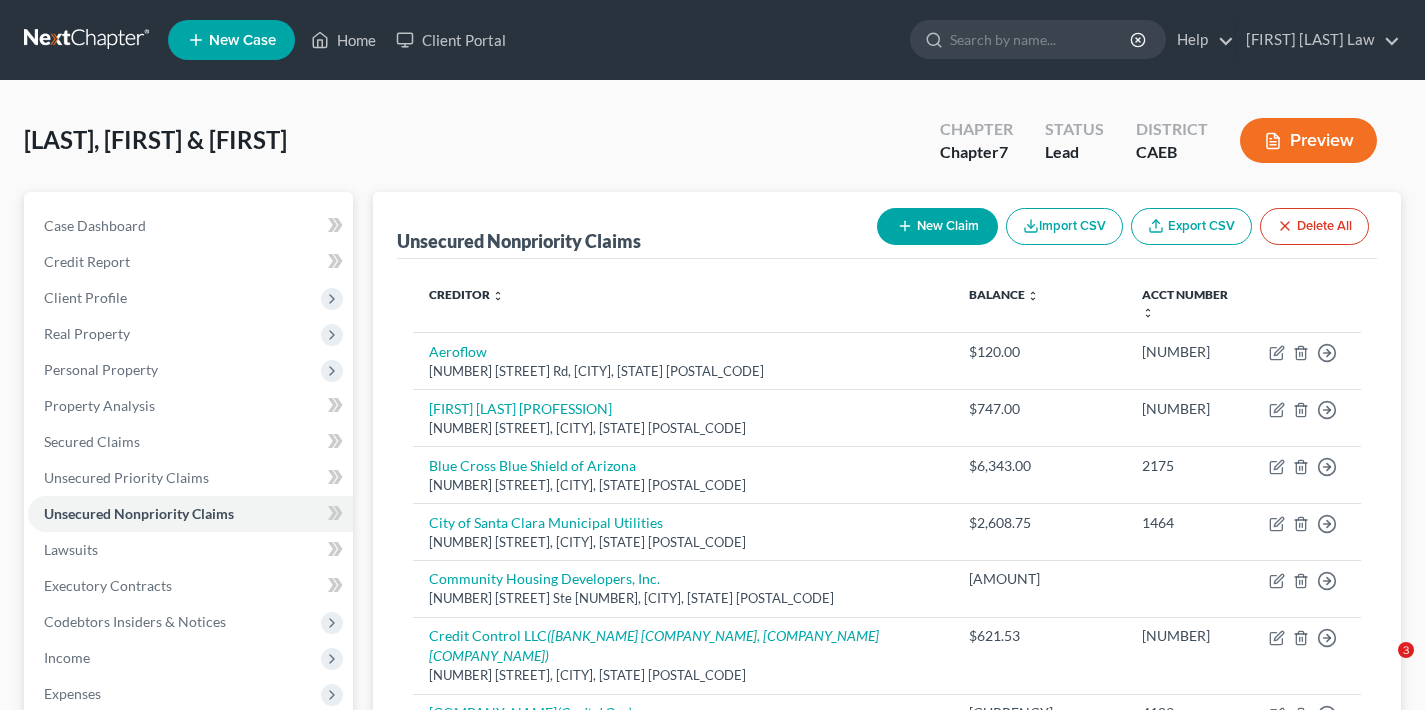 scroll, scrollTop: 724, scrollLeft: 0, axis: vertical 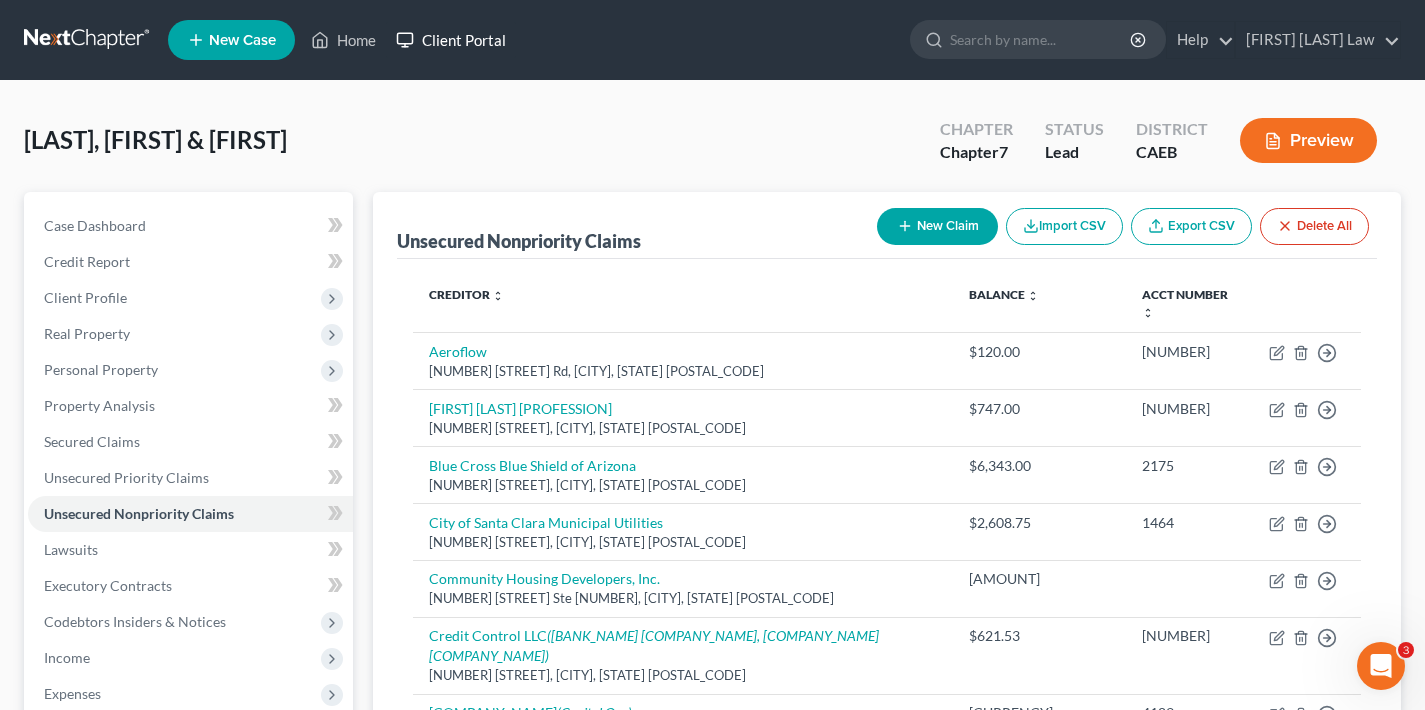 click on "Client Portal" at bounding box center [451, 40] 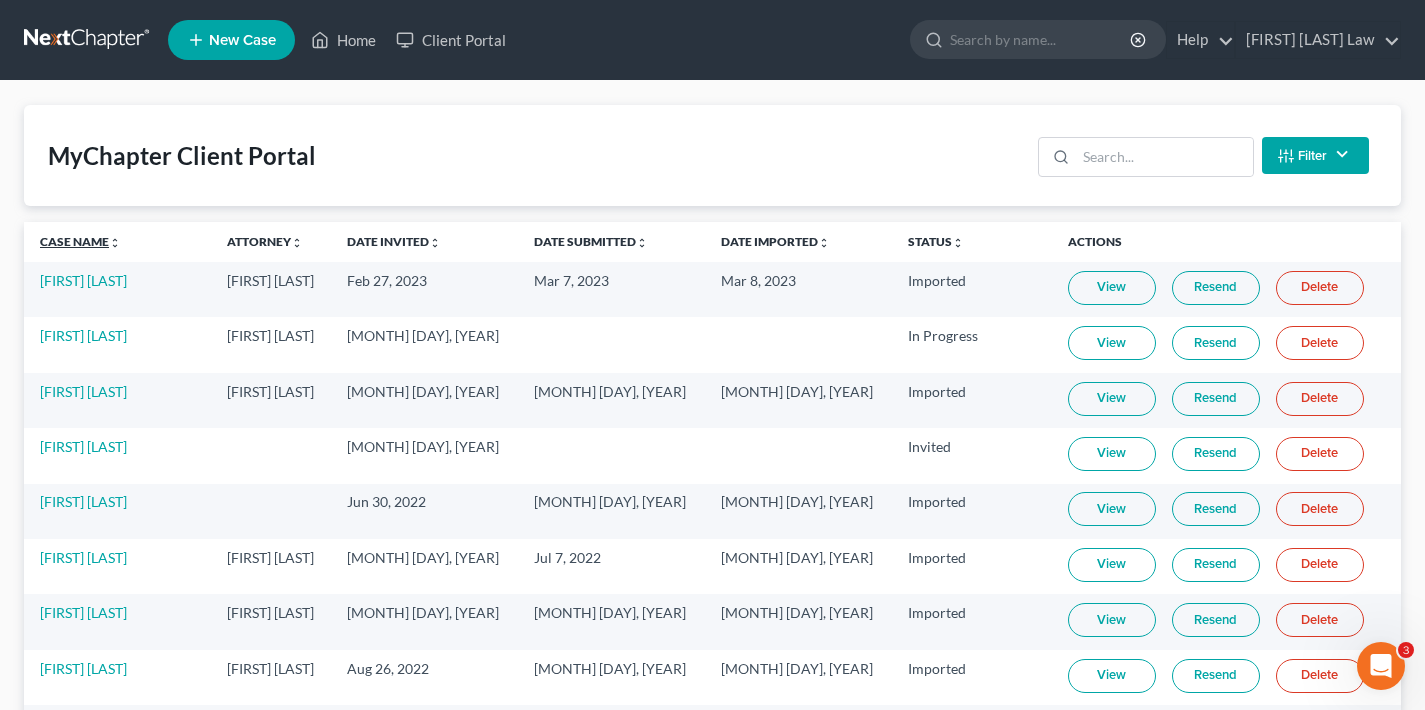 click on "Case Name unfold_more expand_more expand_less" at bounding box center (80, 241) 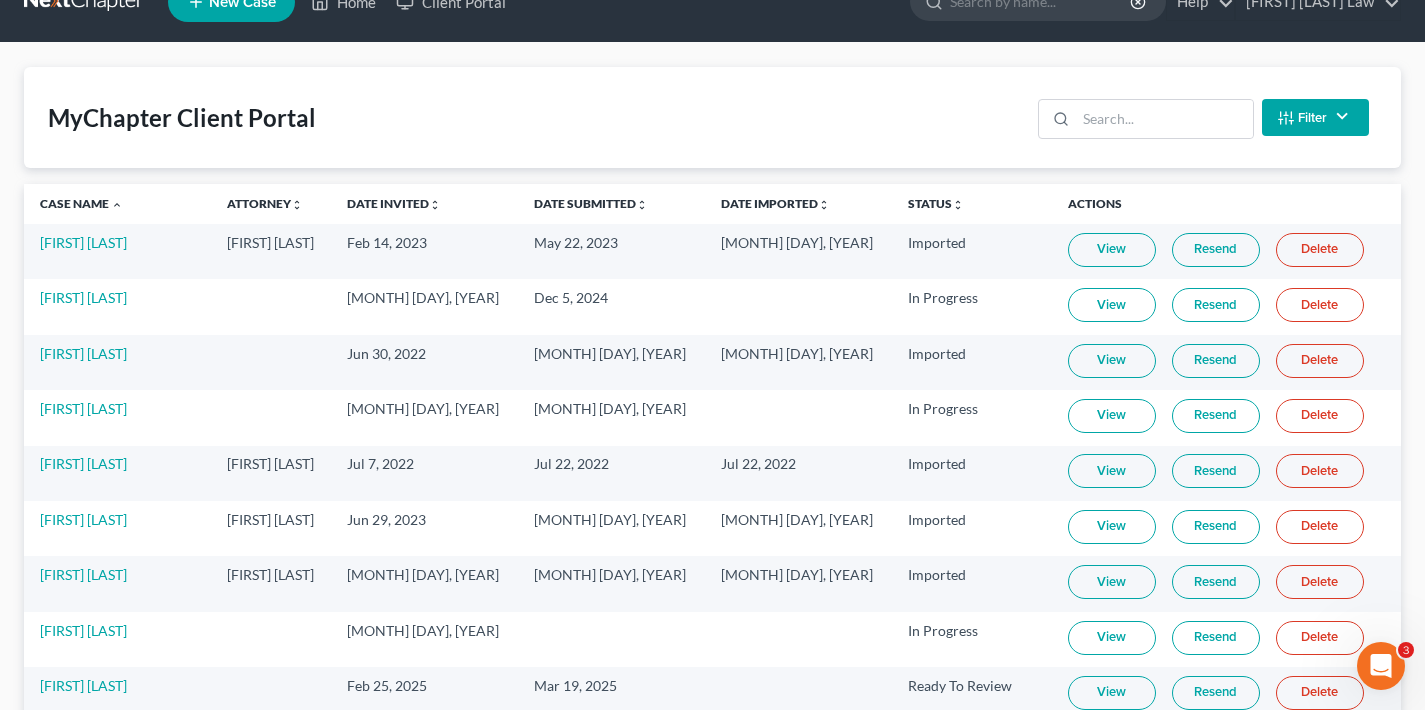 scroll, scrollTop: 647, scrollLeft: 0, axis: vertical 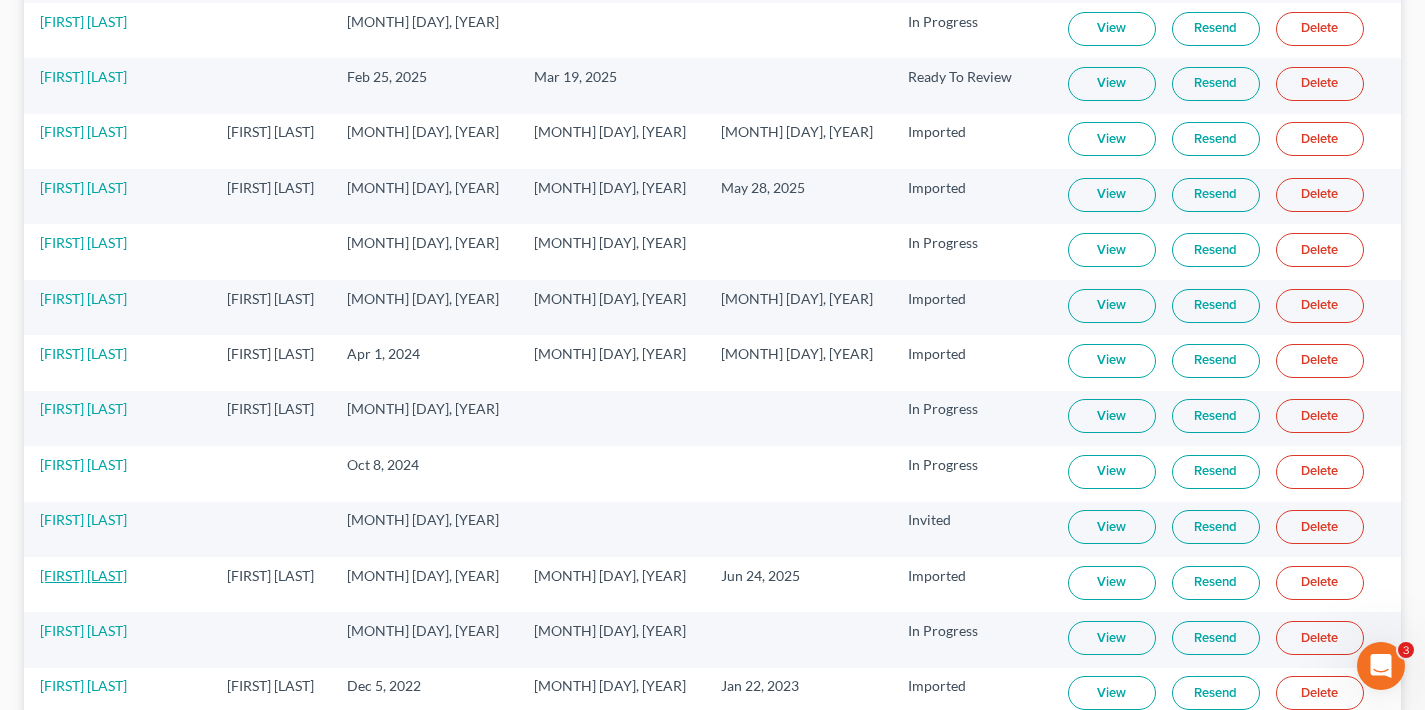 click on "[FIRST] [LAST]" at bounding box center [83, 575] 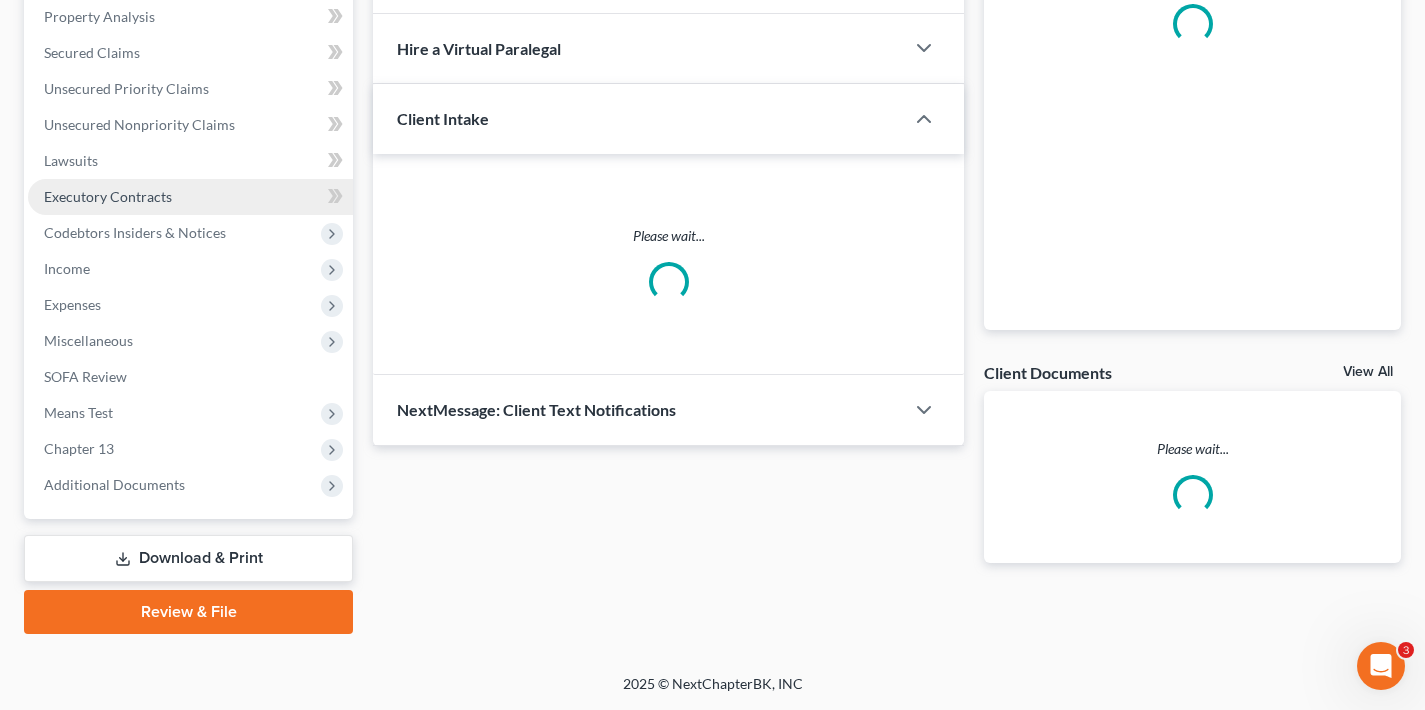 scroll, scrollTop: 0, scrollLeft: 0, axis: both 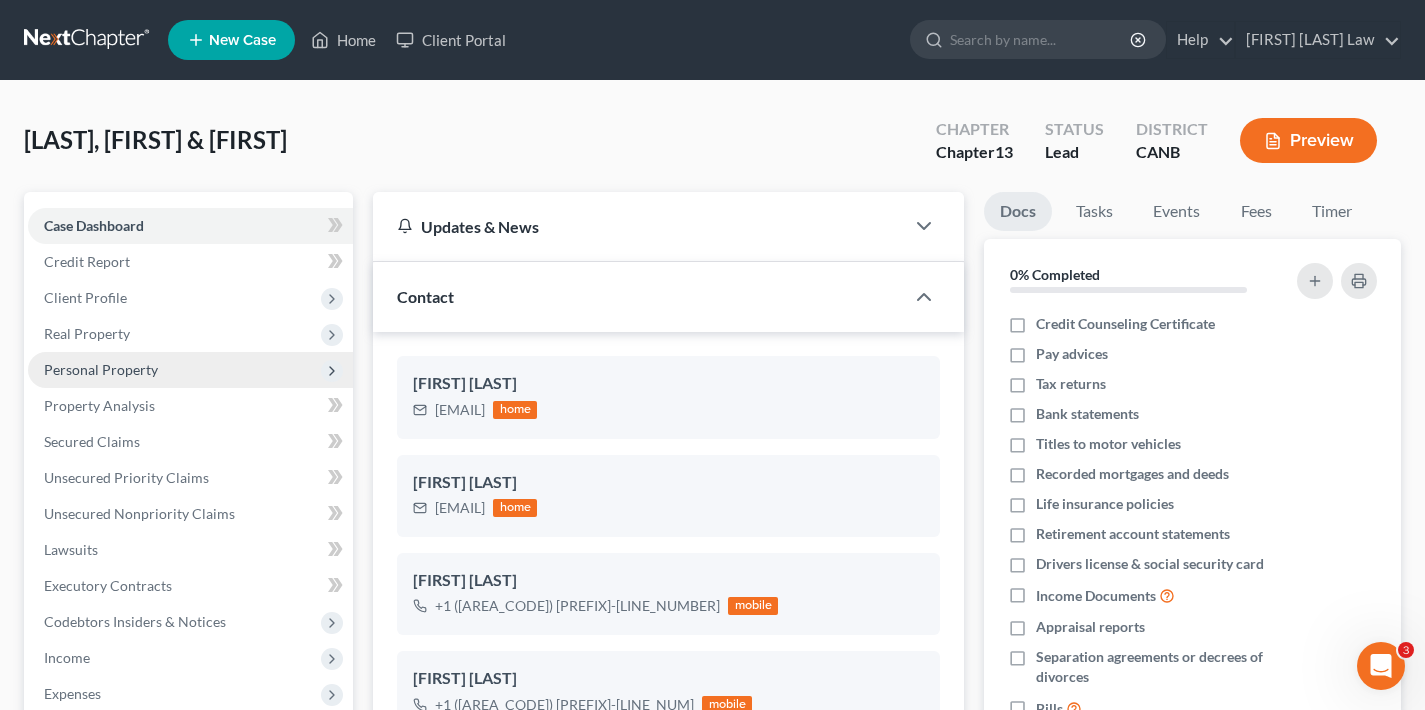 click on "Personal Property" at bounding box center [101, 369] 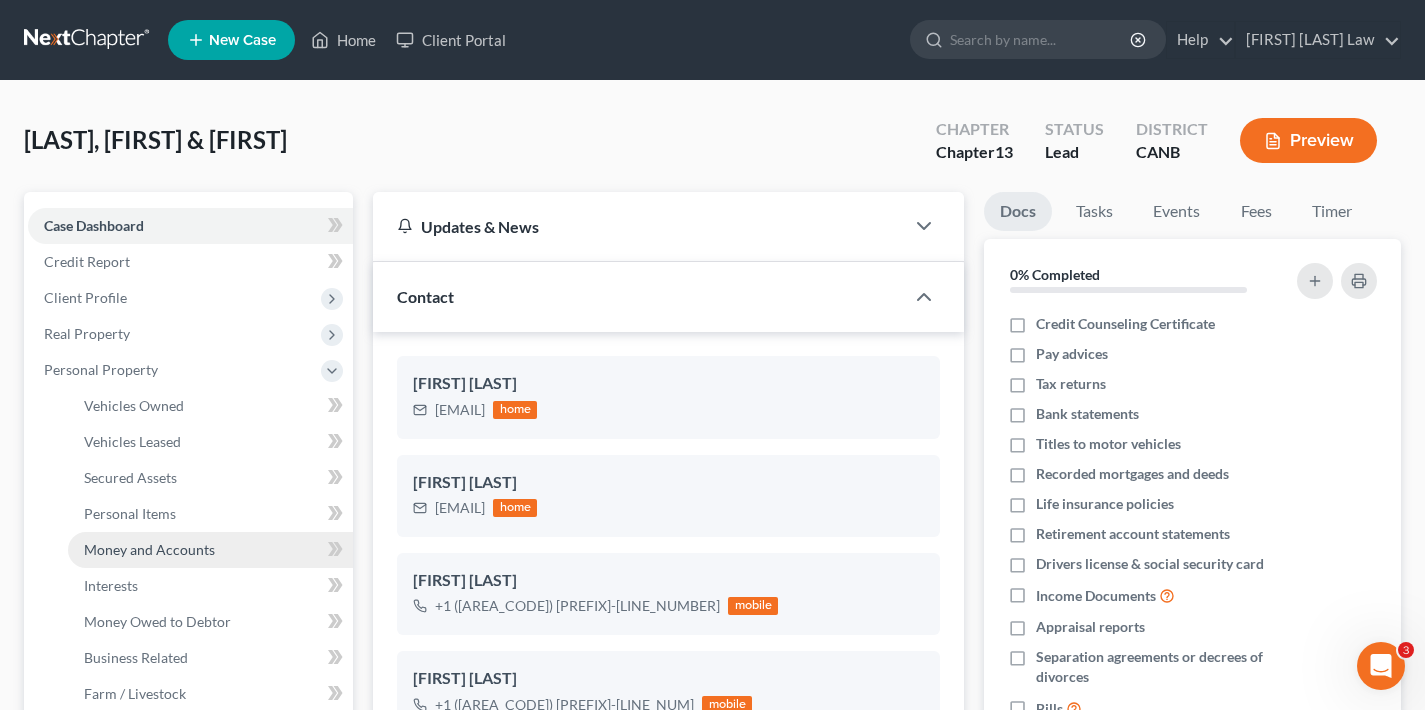 click on "Money and Accounts" at bounding box center [210, 550] 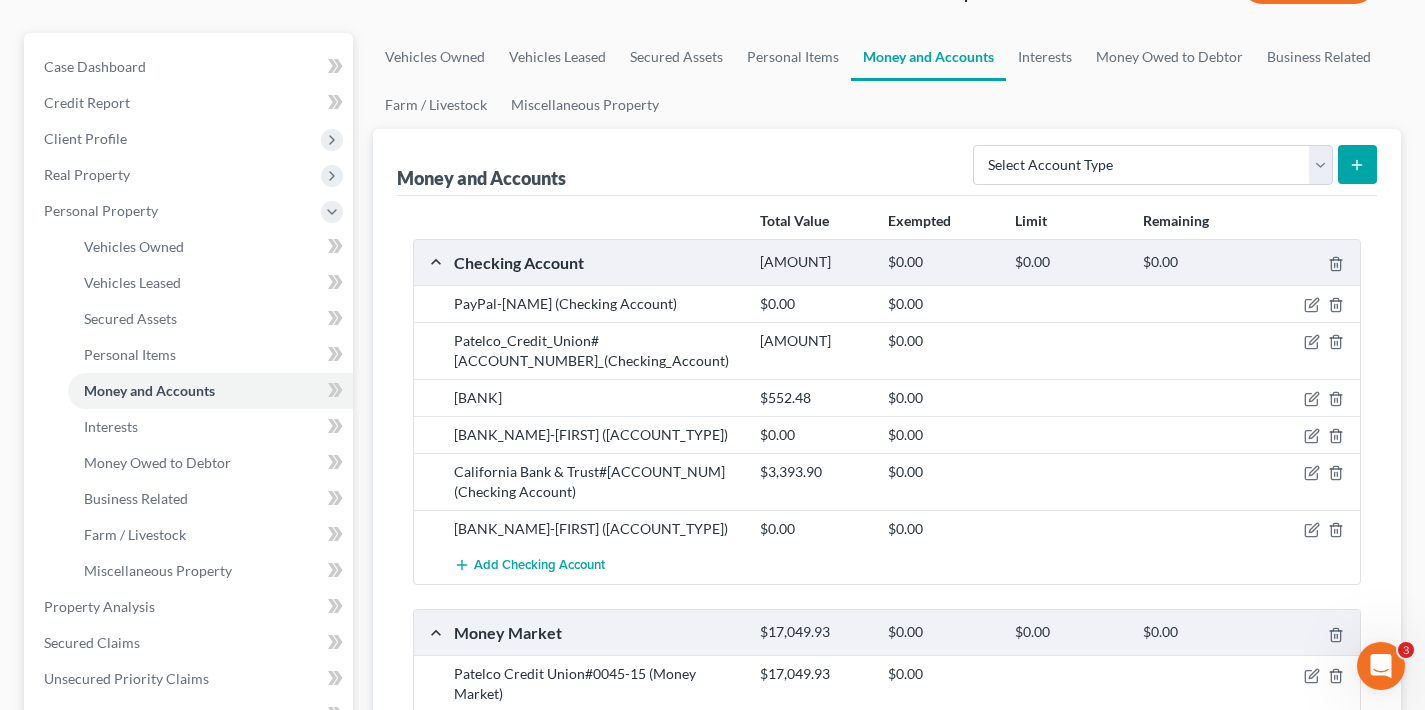 scroll, scrollTop: 333, scrollLeft: 0, axis: vertical 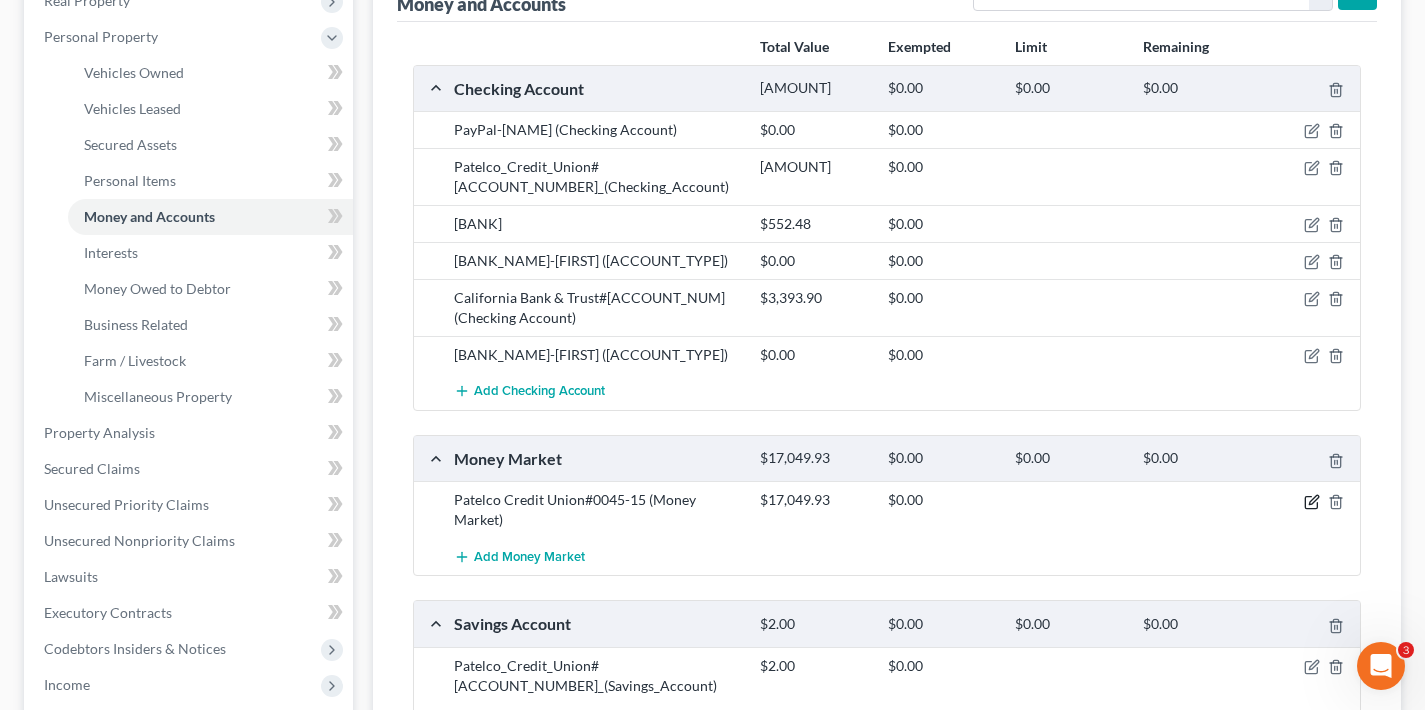 click 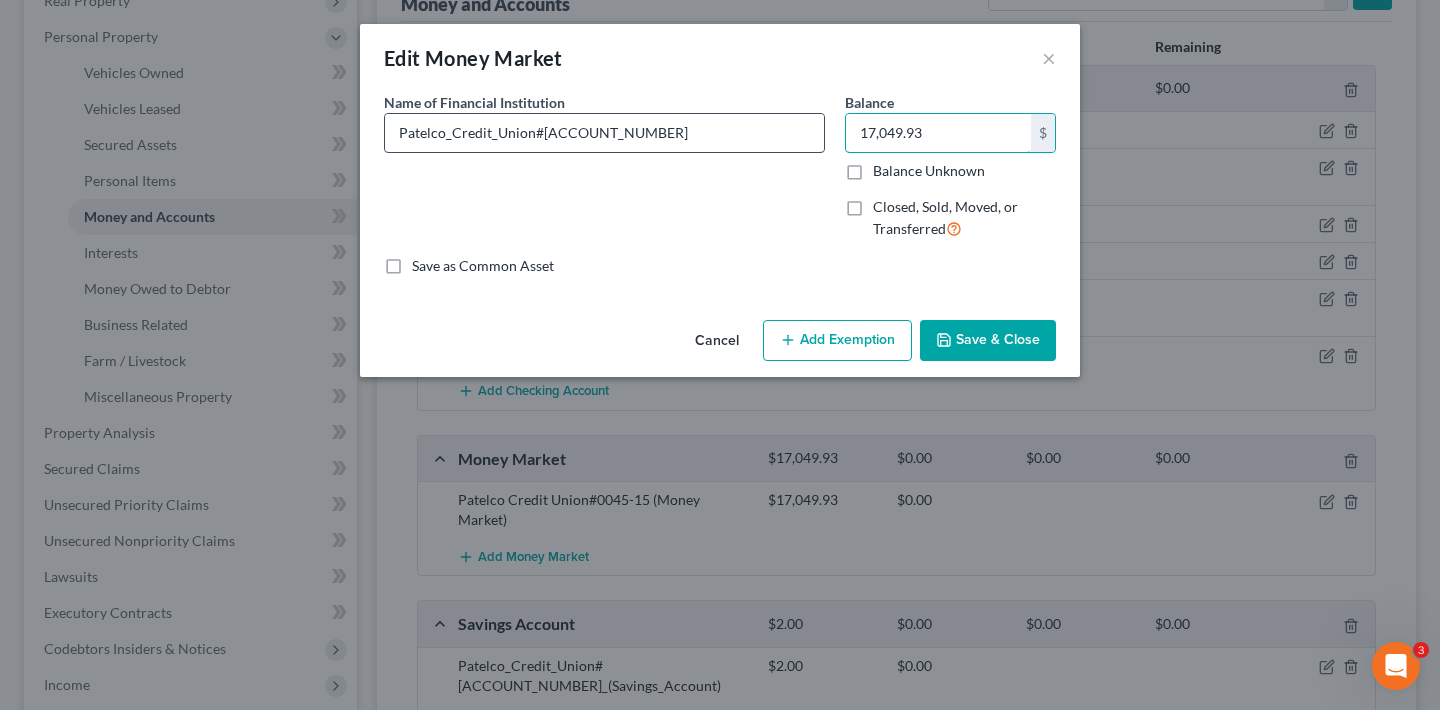 drag, startPoint x: 948, startPoint y: 139, endPoint x: 801, endPoint y: 140, distance: 147.0034 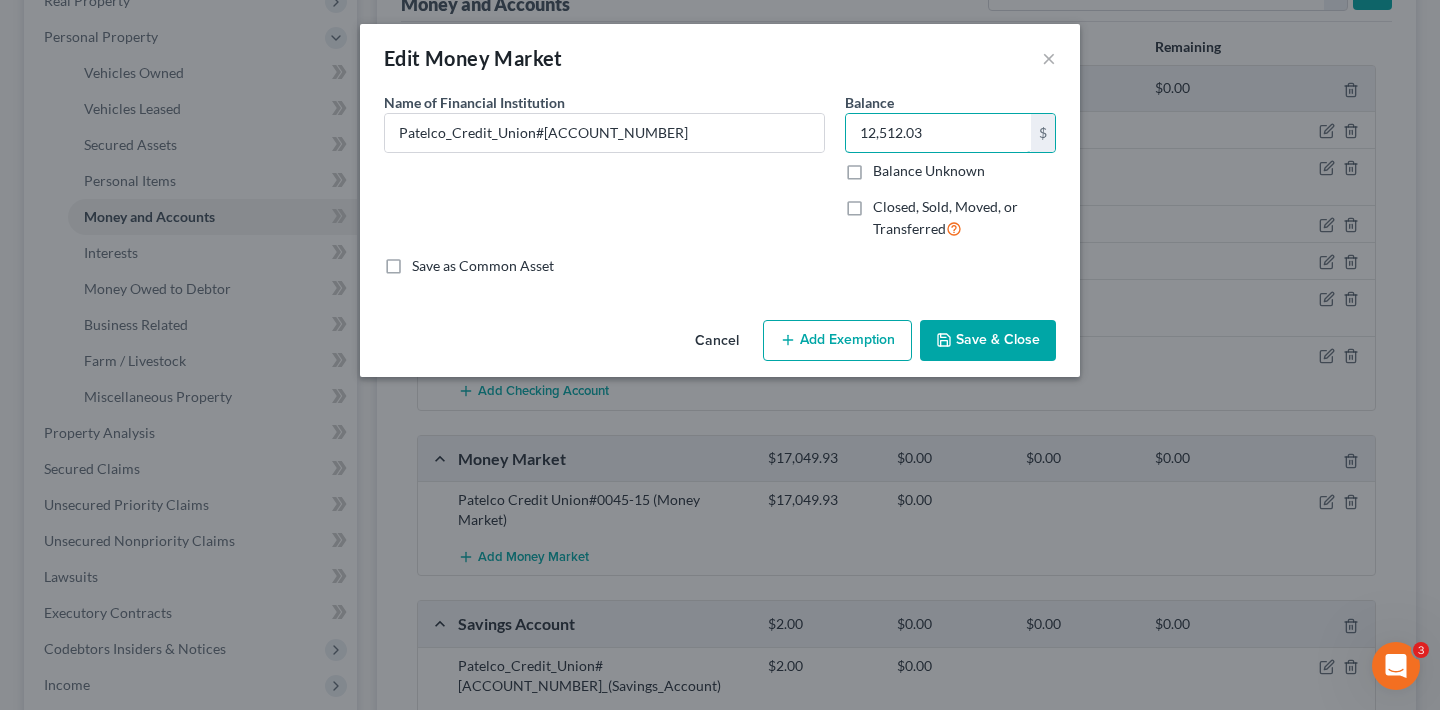 type on "12,512.03" 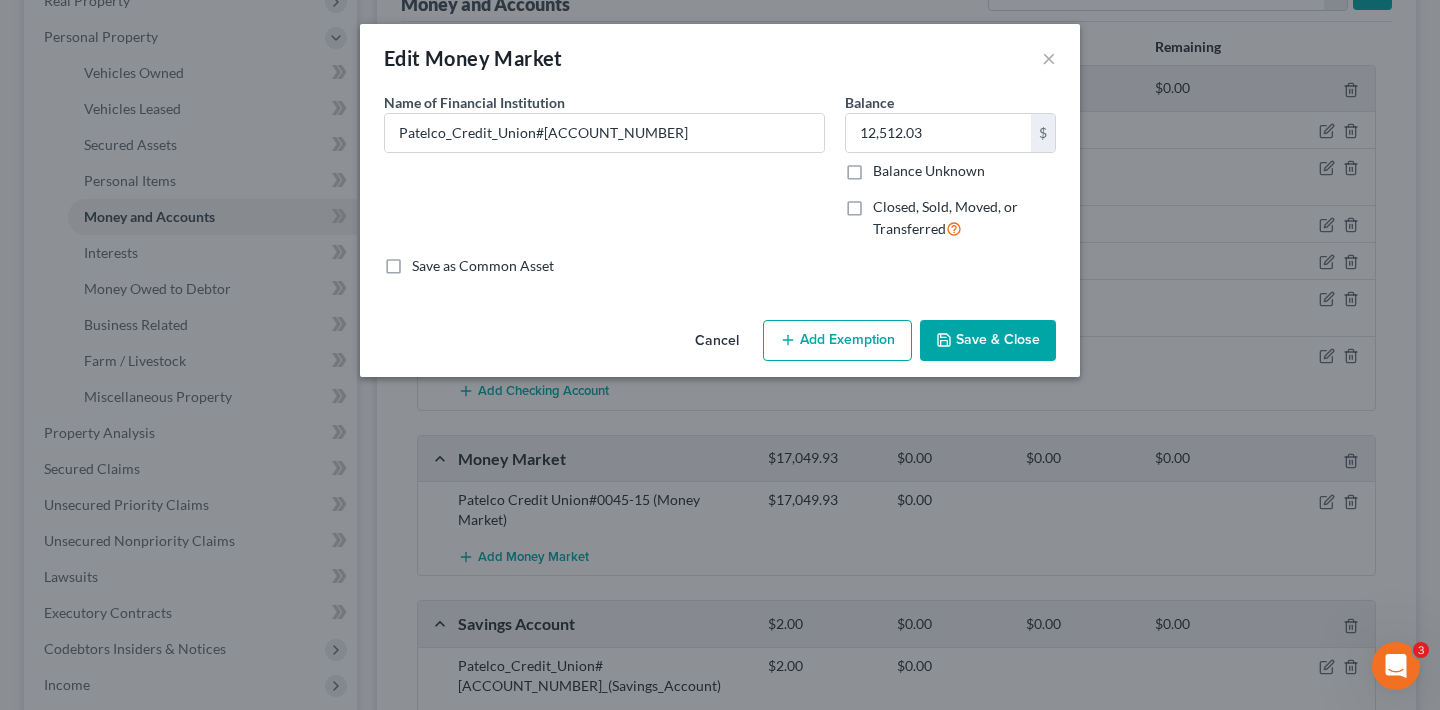 click on "Save & Close" at bounding box center [988, 341] 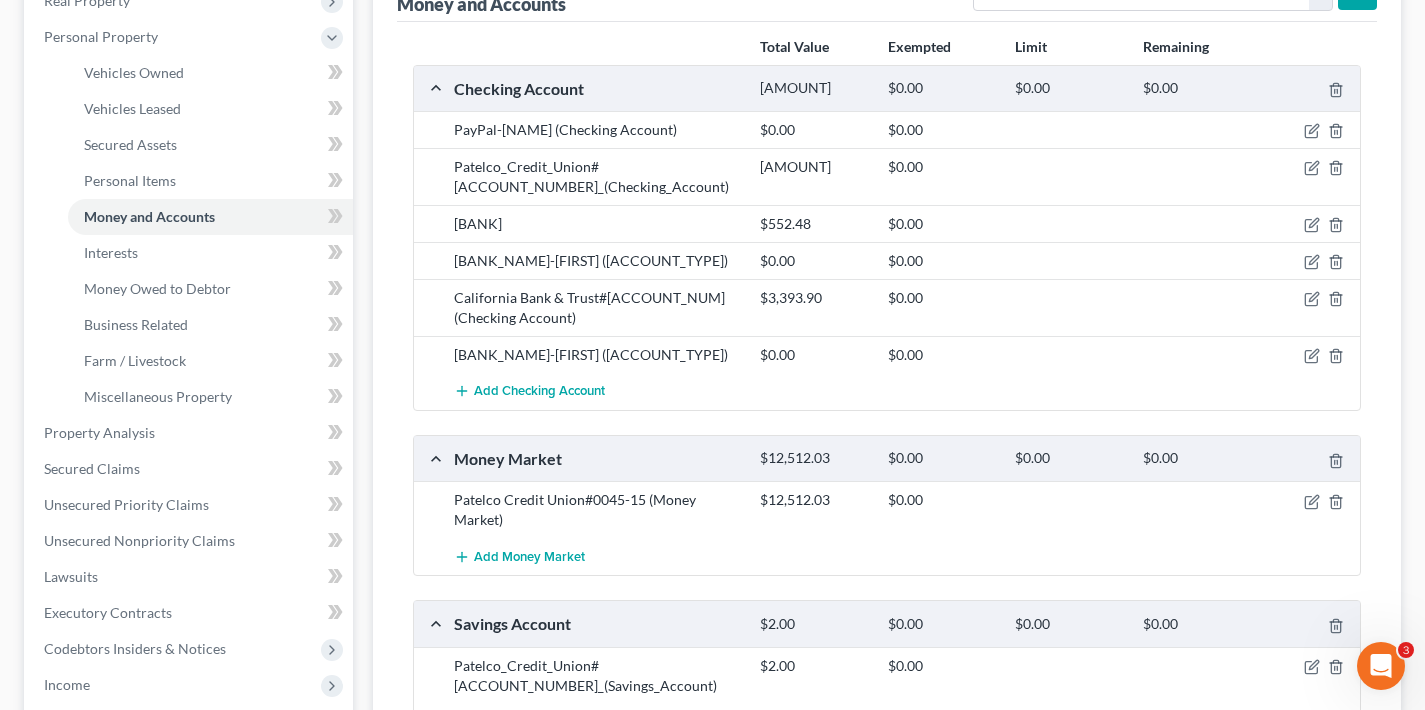 scroll, scrollTop: 305, scrollLeft: 0, axis: vertical 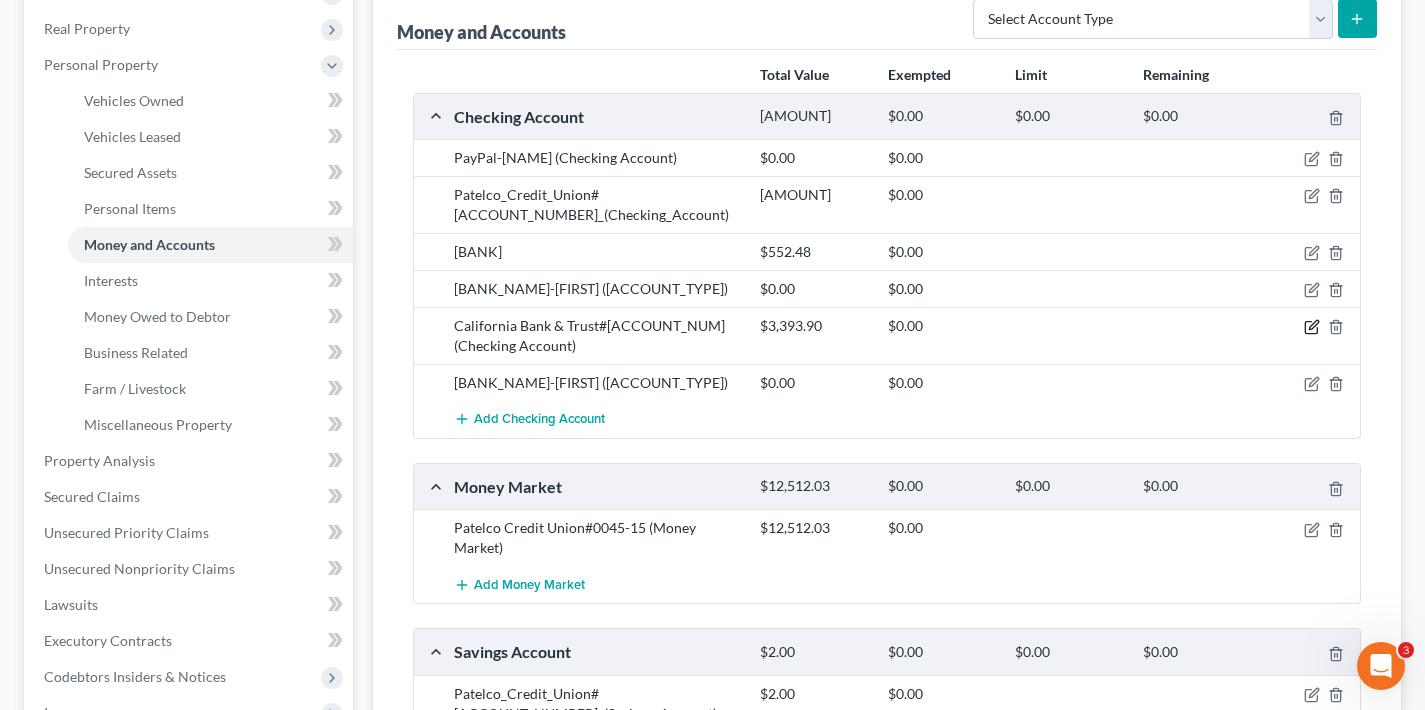 click 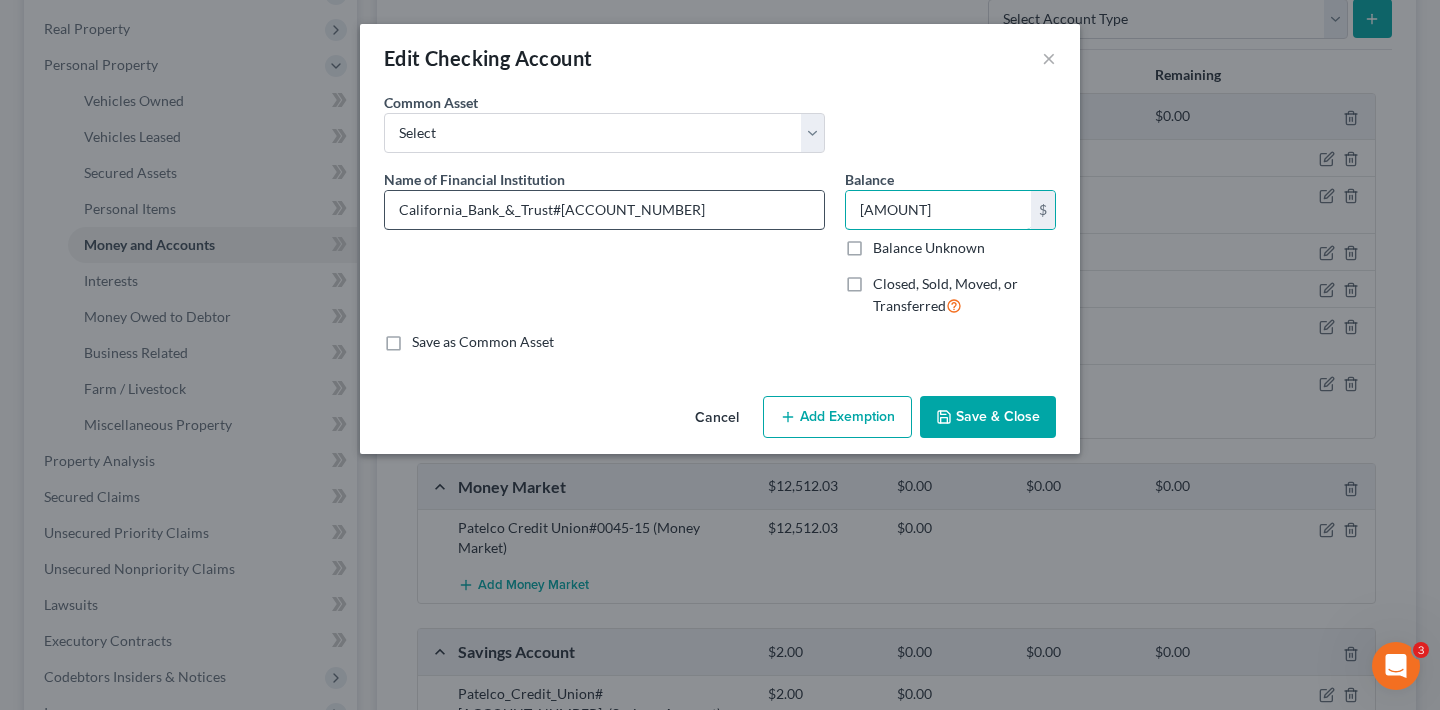 drag, startPoint x: 922, startPoint y: 208, endPoint x: 799, endPoint y: 208, distance: 123 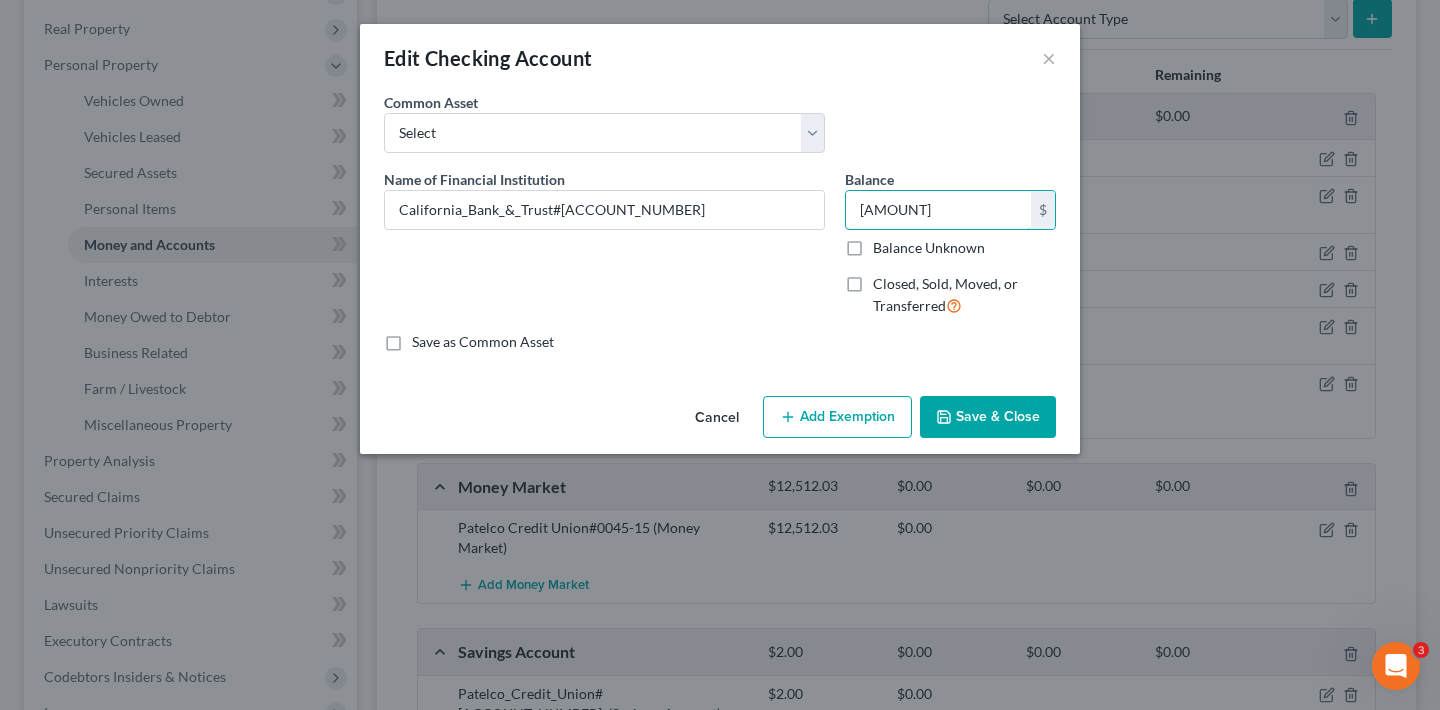 type on "[AMOUNT]" 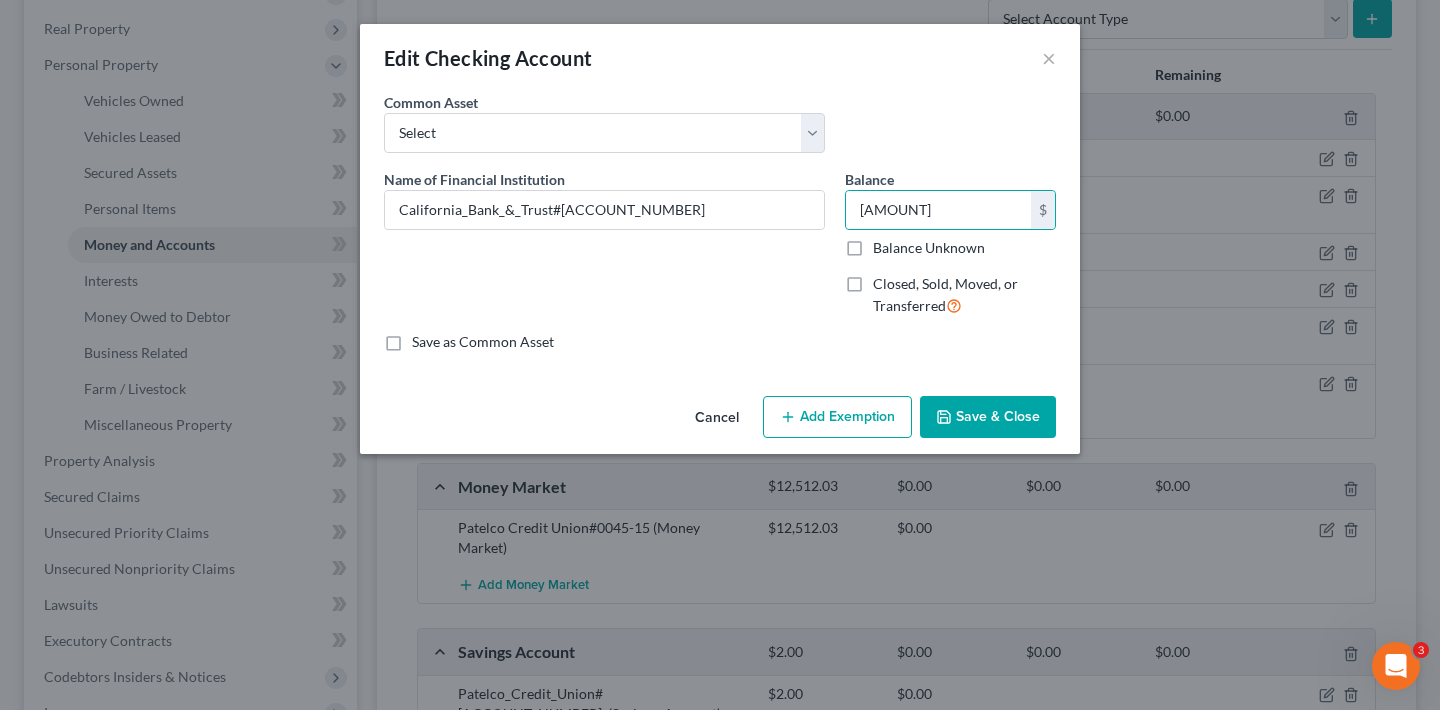 click on "Save & Close" at bounding box center (988, 417) 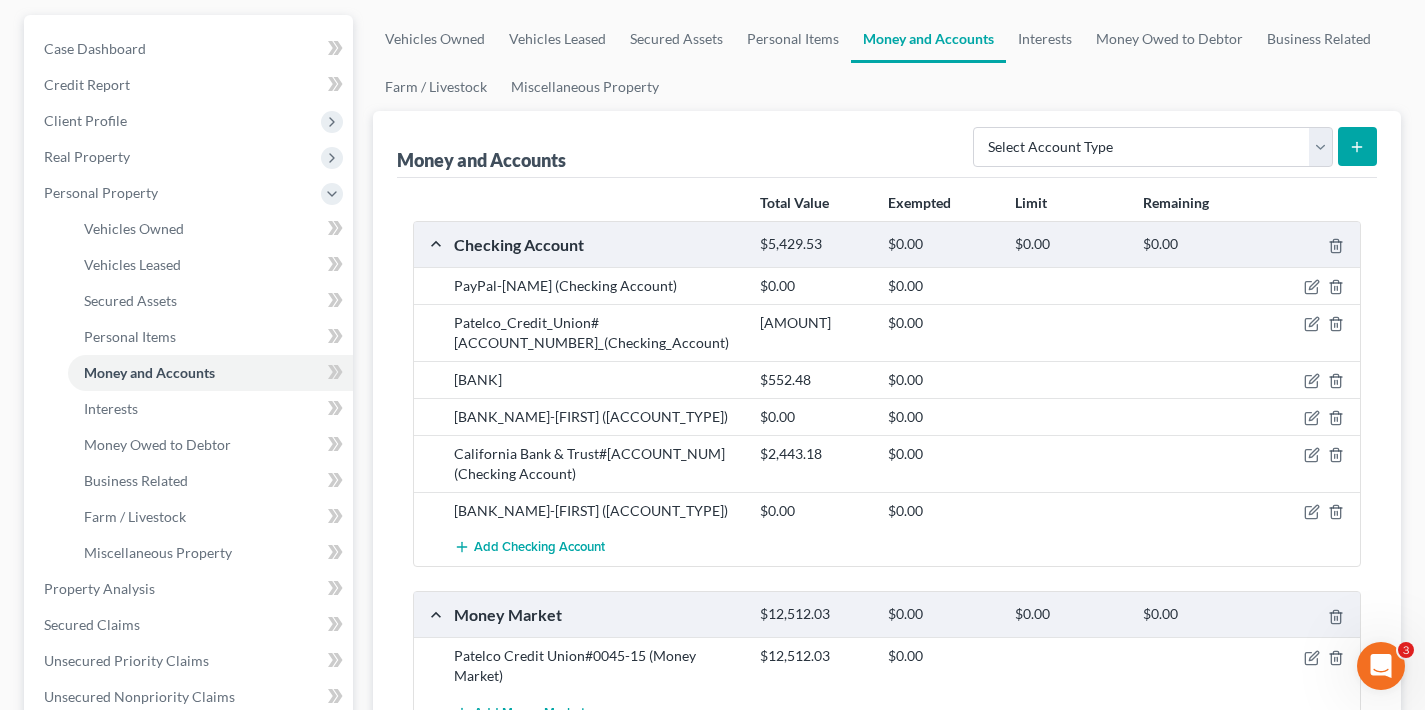 scroll, scrollTop: 0, scrollLeft: 0, axis: both 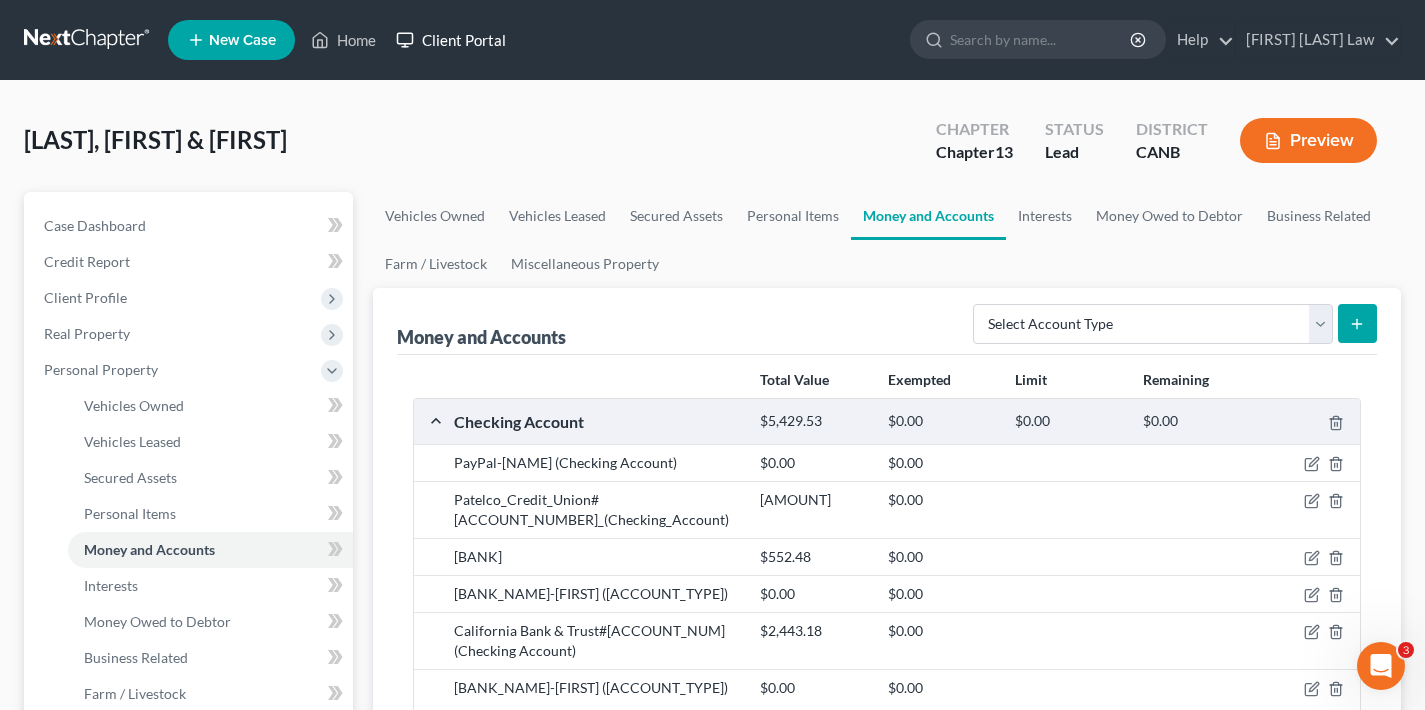 click on "Client Portal" at bounding box center [451, 40] 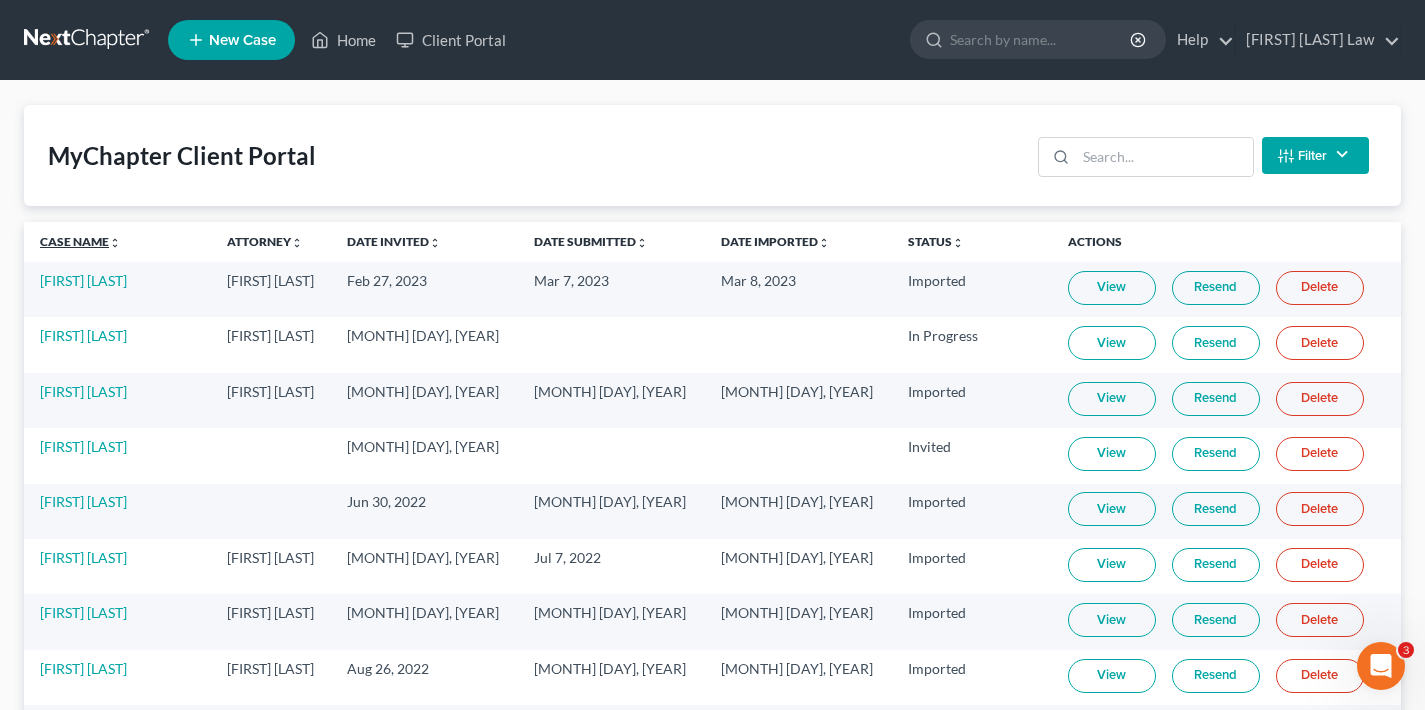 click on "Case Name unfold_more expand_more expand_less" at bounding box center [80, 241] 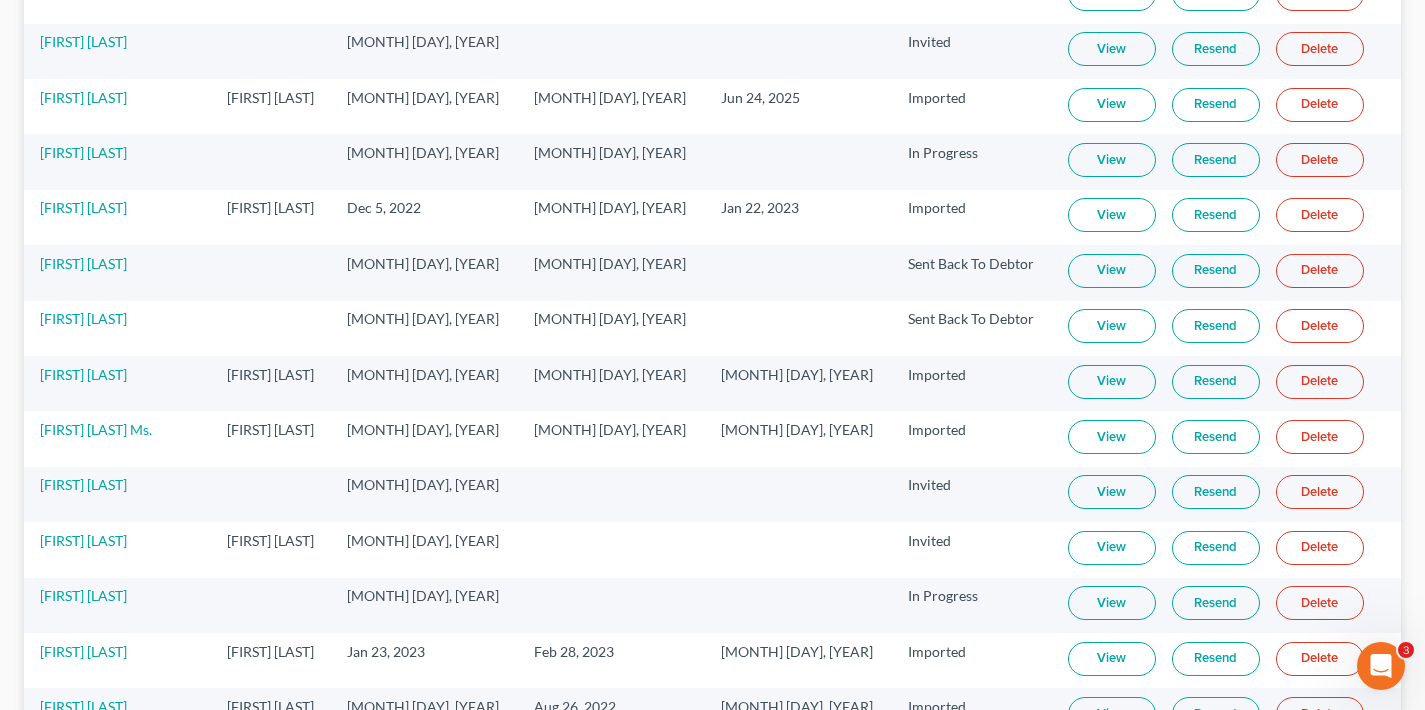 scroll, scrollTop: 1121, scrollLeft: 0, axis: vertical 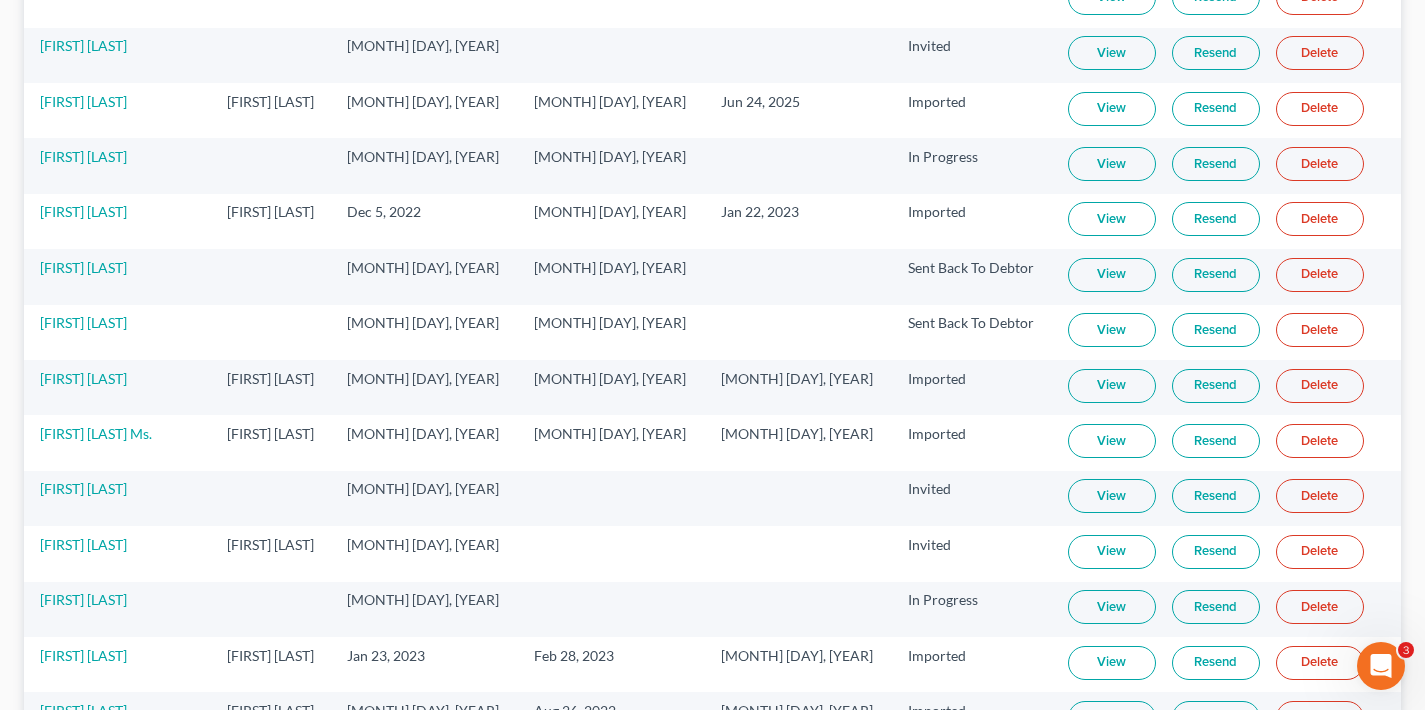 click on "View" at bounding box center (1112, 109) 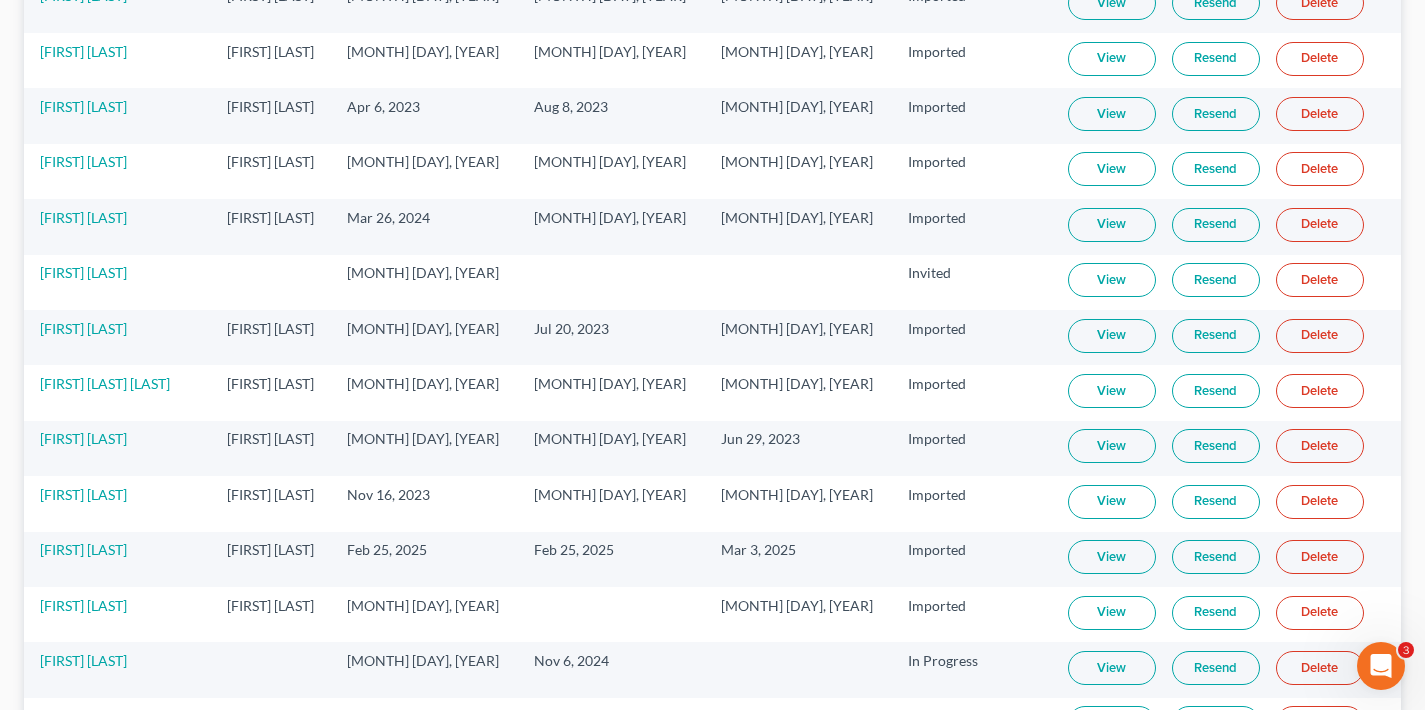 scroll, scrollTop: 6625, scrollLeft: 0, axis: vertical 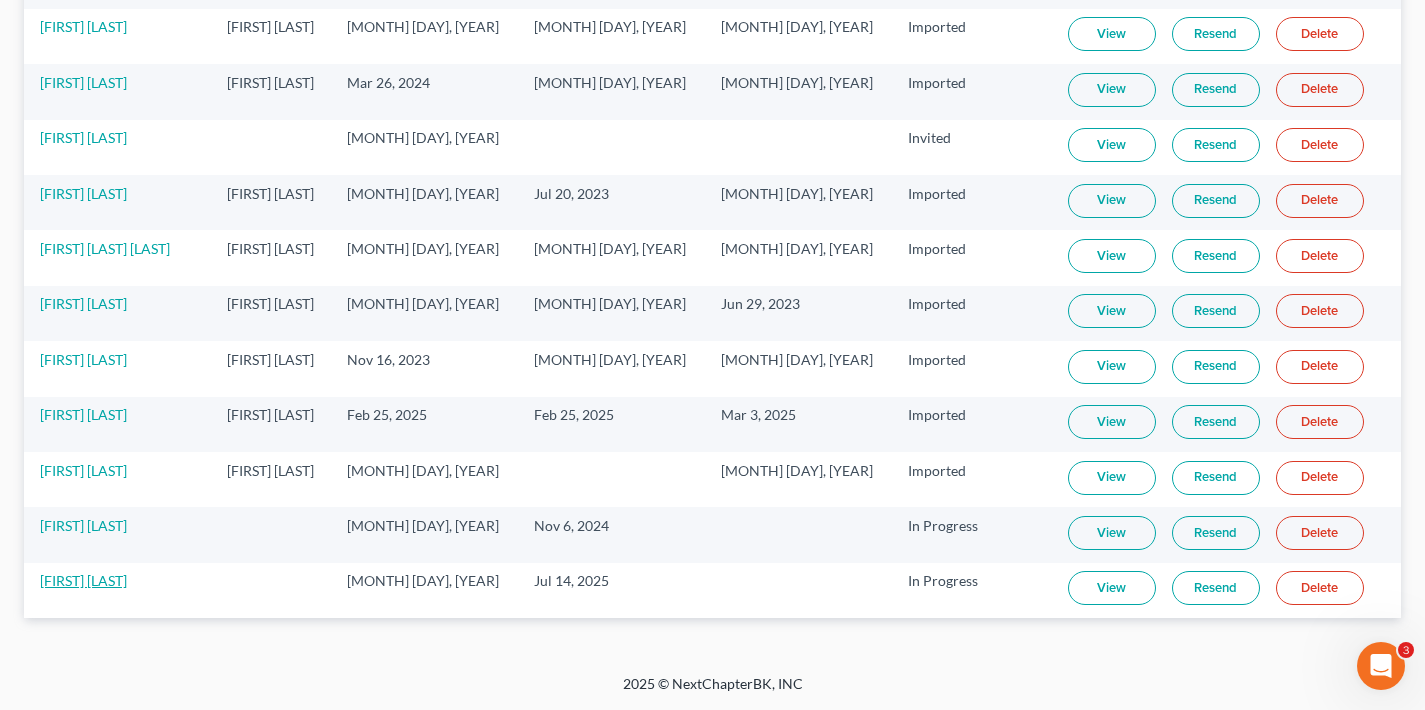 click on "[FIRST] [LAST]" at bounding box center [83, 580] 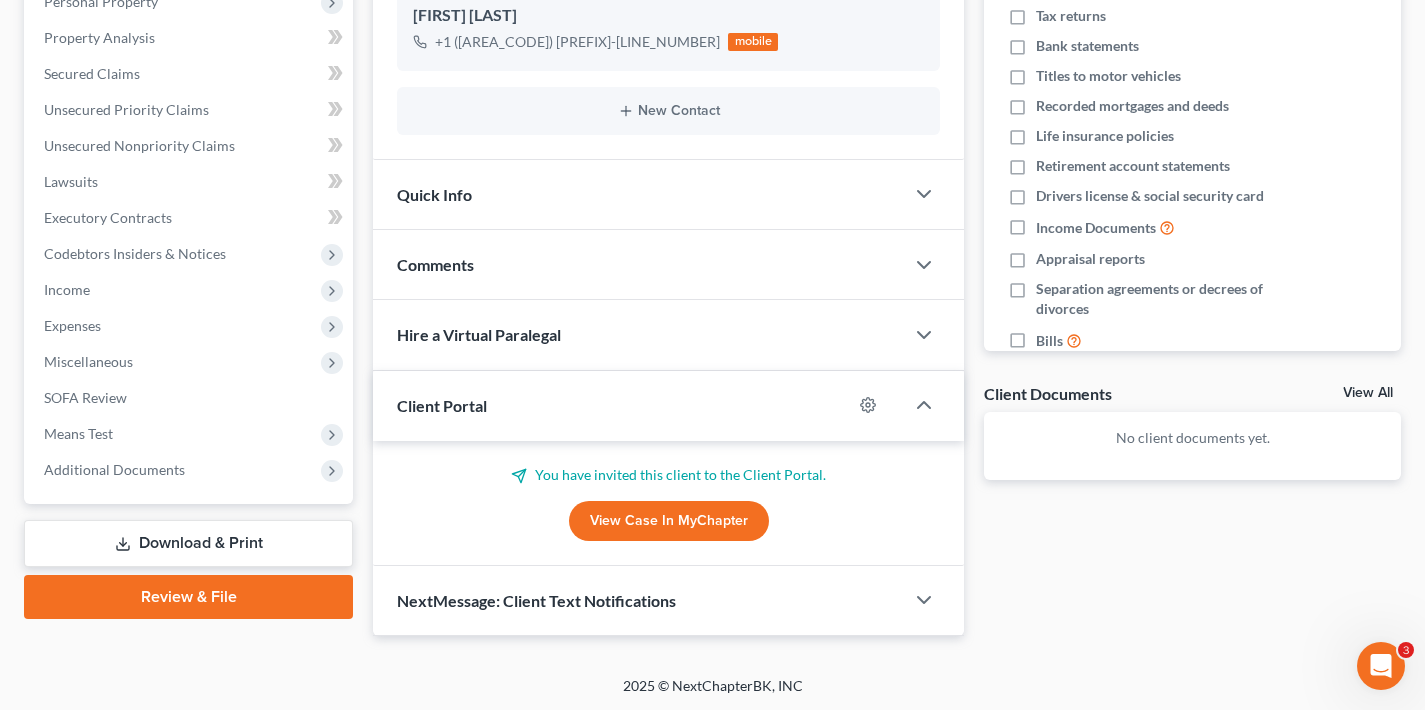 scroll, scrollTop: 0, scrollLeft: 0, axis: both 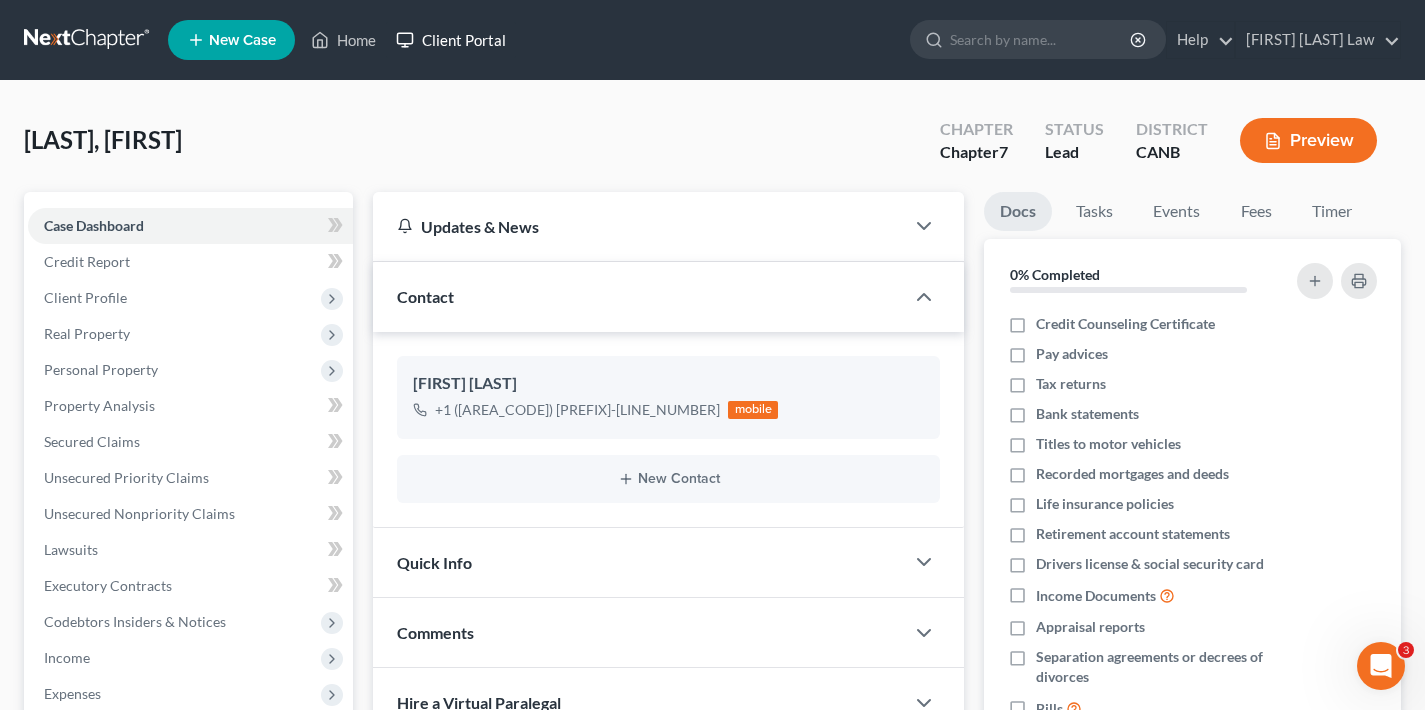 click on "Client Portal" at bounding box center [451, 40] 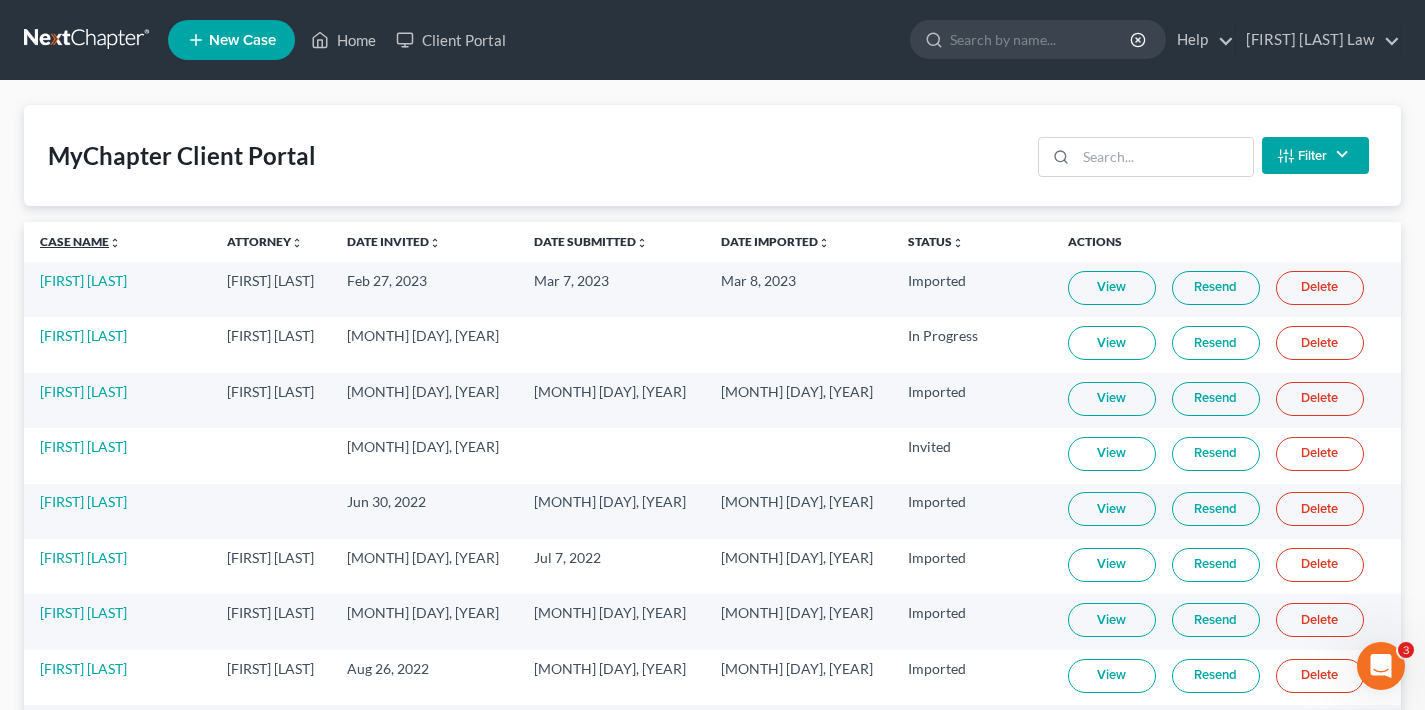 click on "Case Name unfold_more expand_more expand_less" at bounding box center [80, 241] 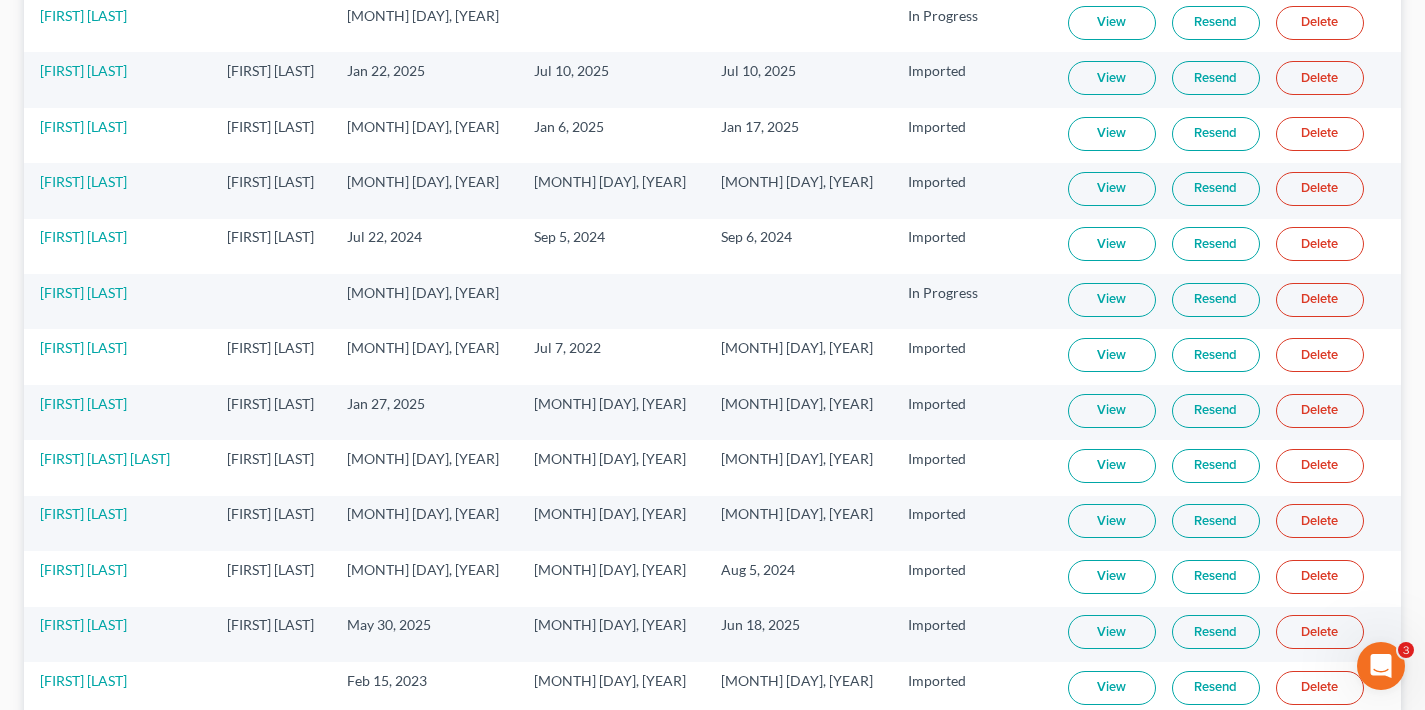 scroll, scrollTop: 4249, scrollLeft: 0, axis: vertical 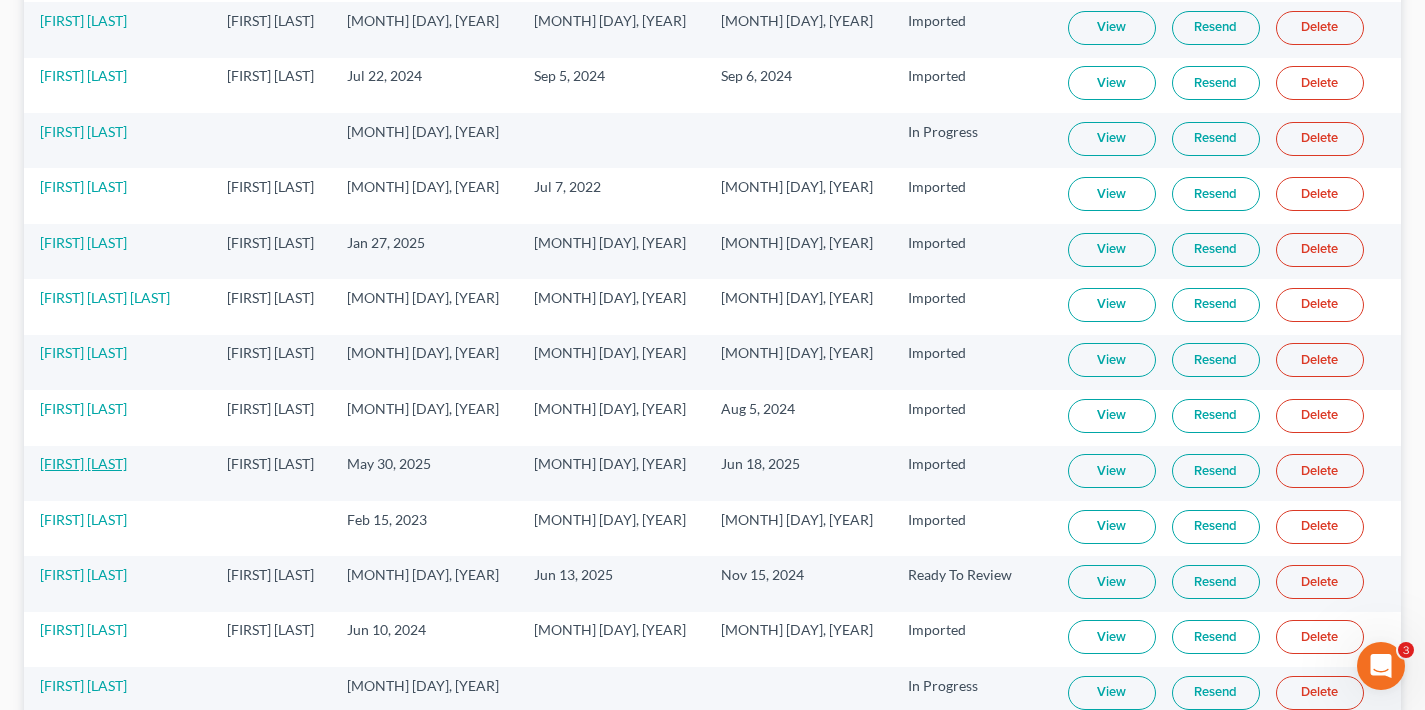 click on "[FIRST] [LAST]" at bounding box center [83, 463] 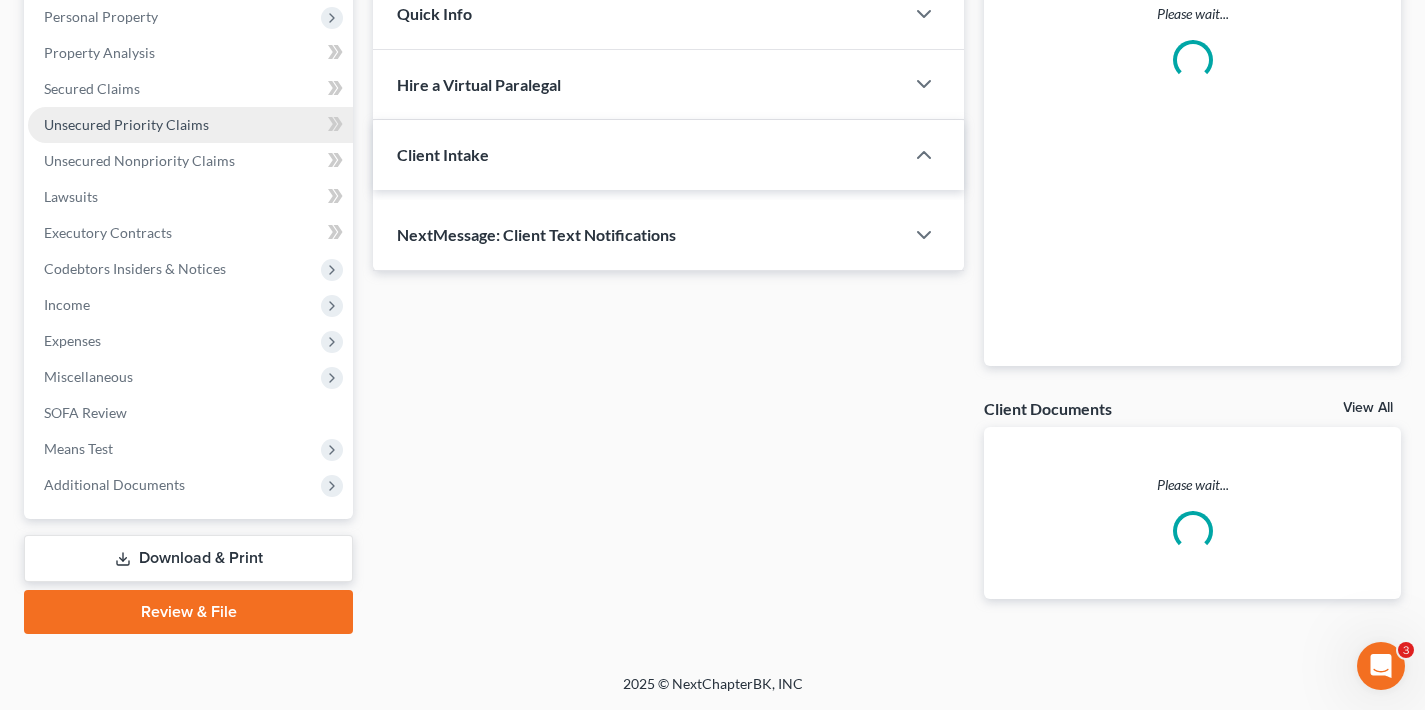scroll, scrollTop: 0, scrollLeft: 0, axis: both 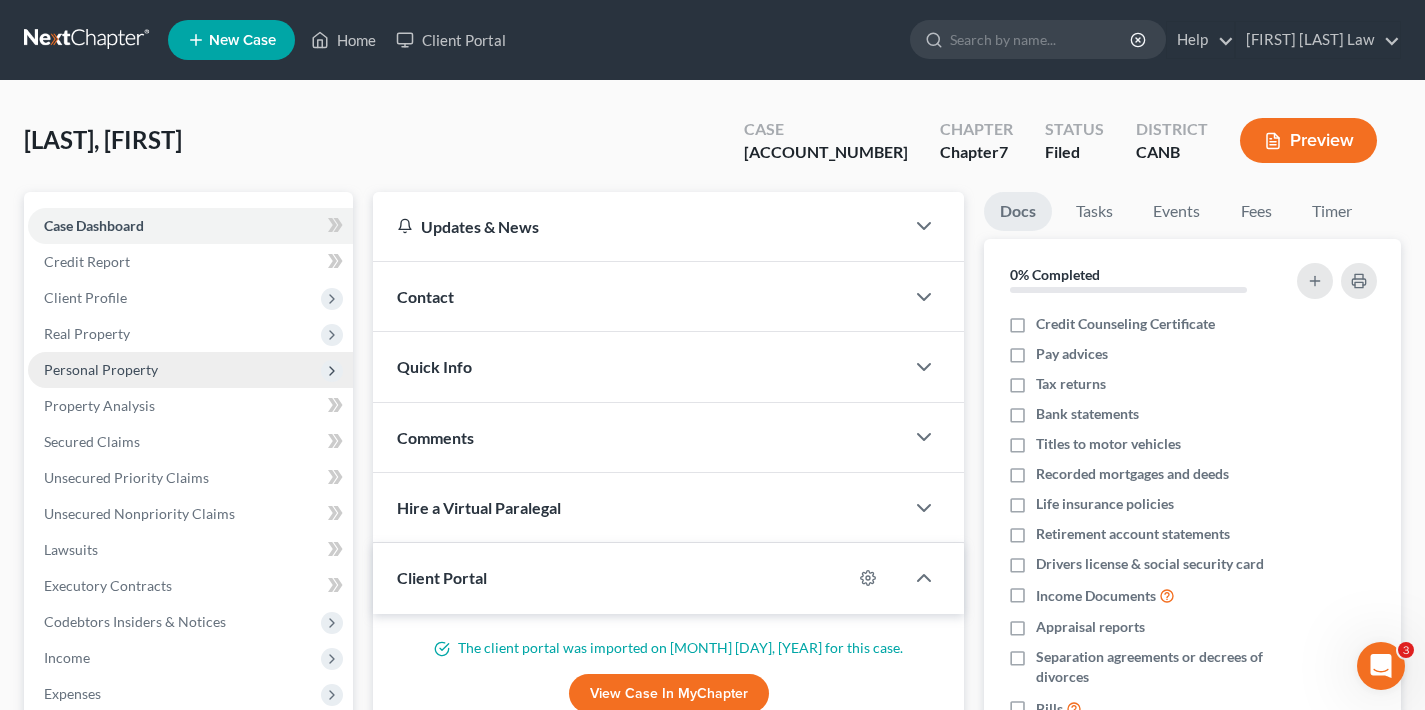 click on "Personal Property" at bounding box center [101, 369] 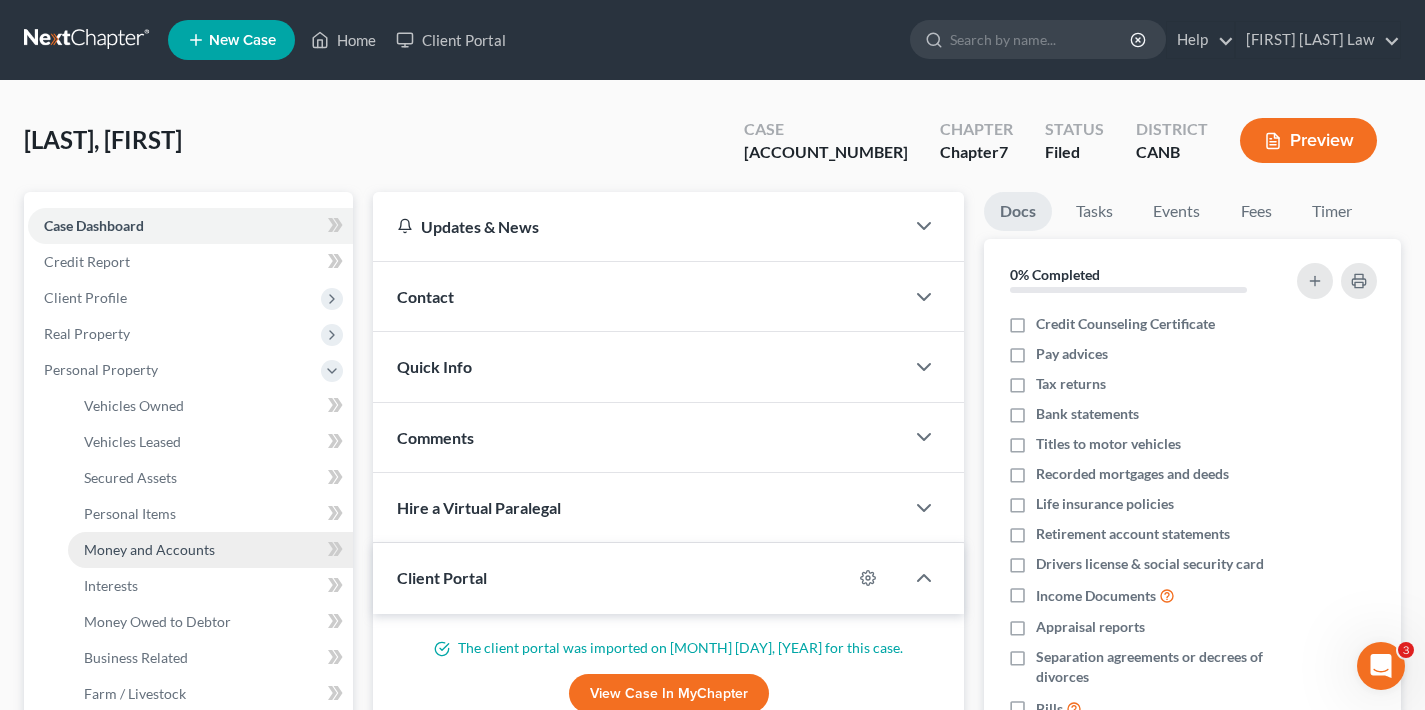 click on "Money and Accounts" at bounding box center (210, 550) 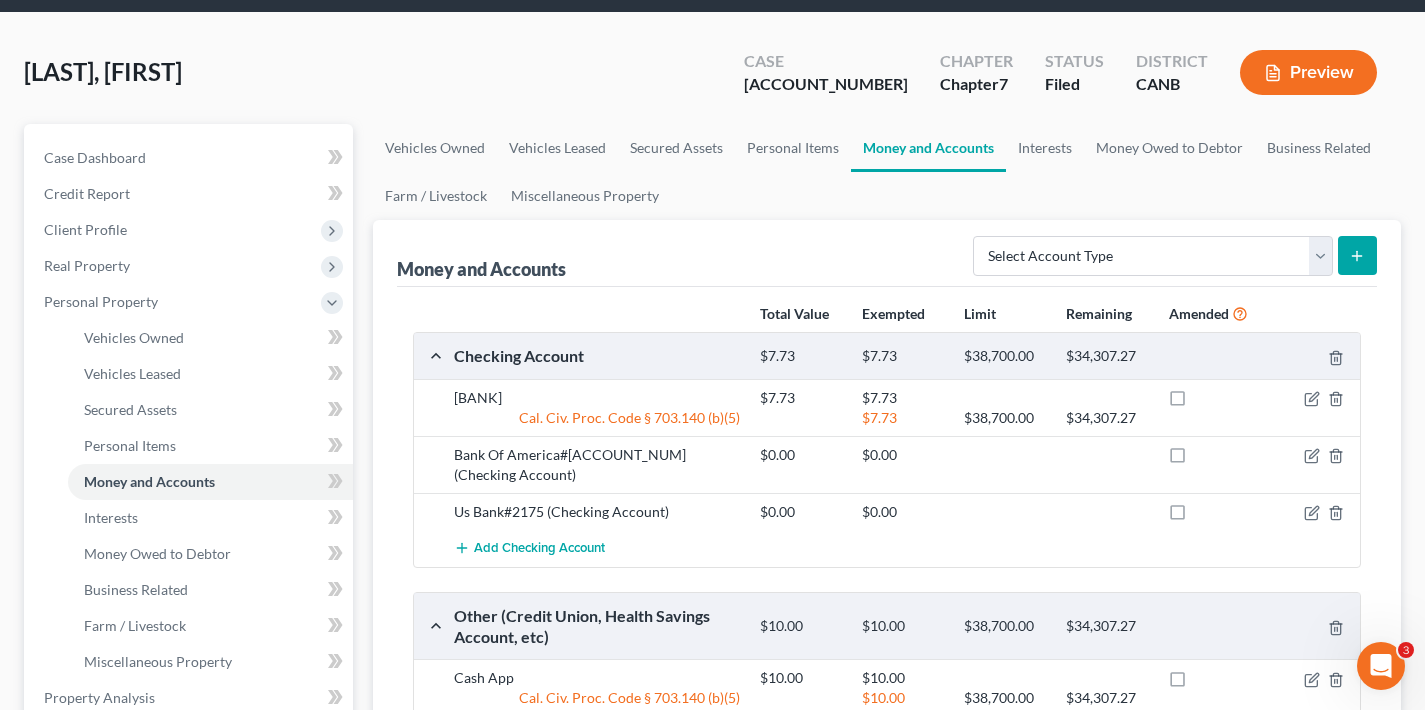 scroll, scrollTop: 114, scrollLeft: 0, axis: vertical 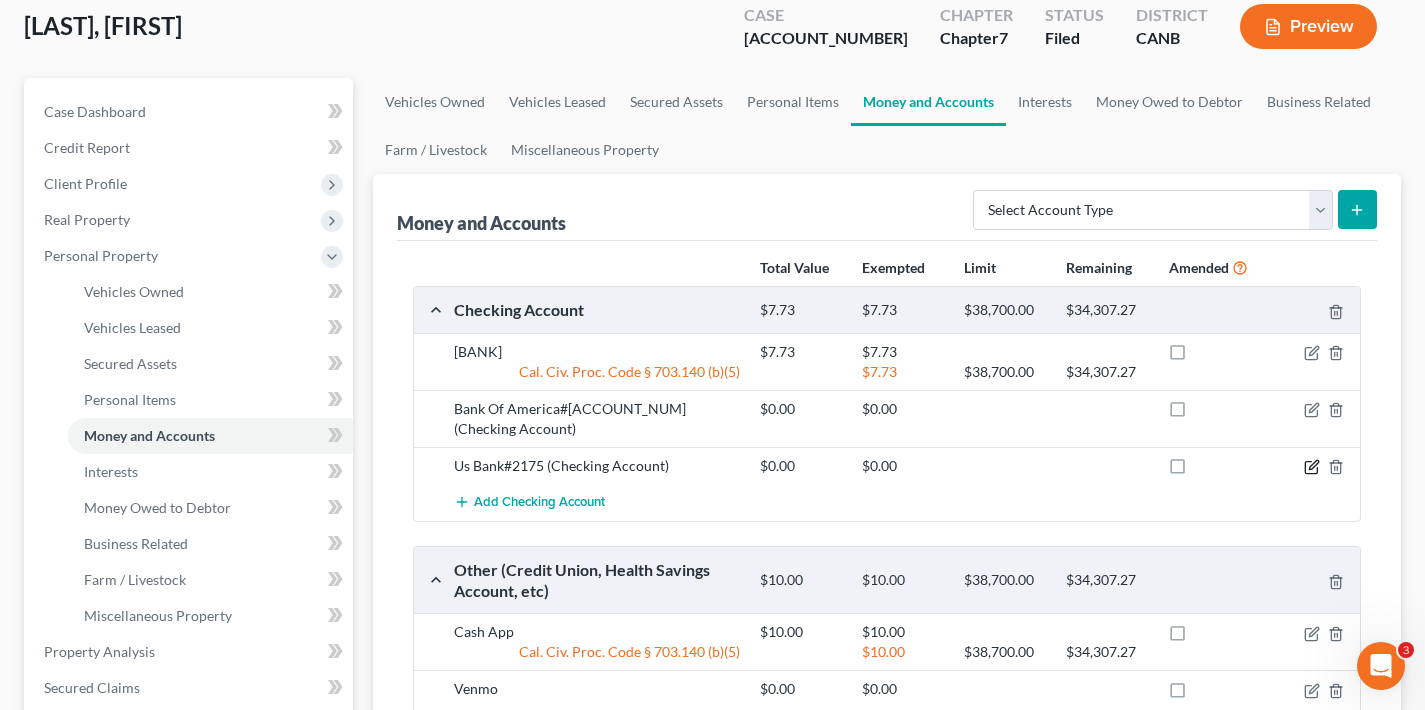 click 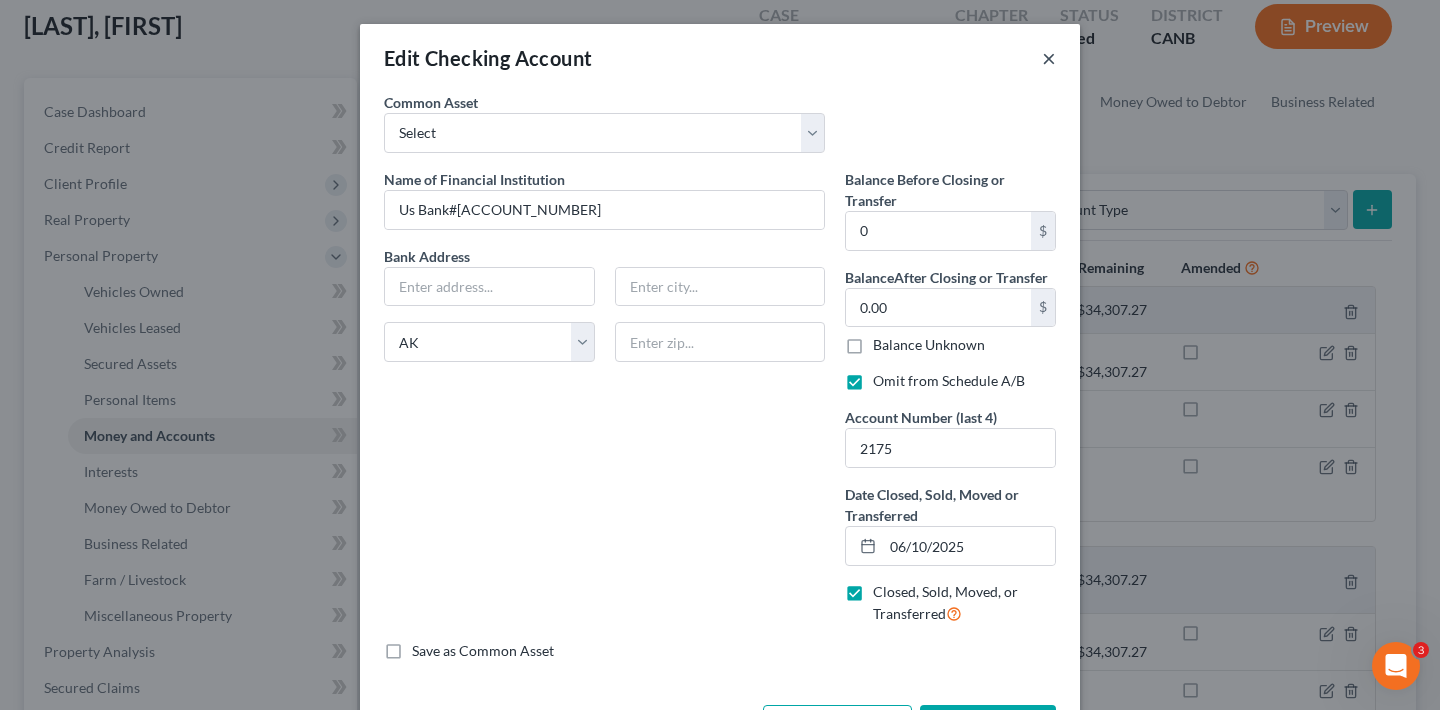 click on "×" at bounding box center [1049, 58] 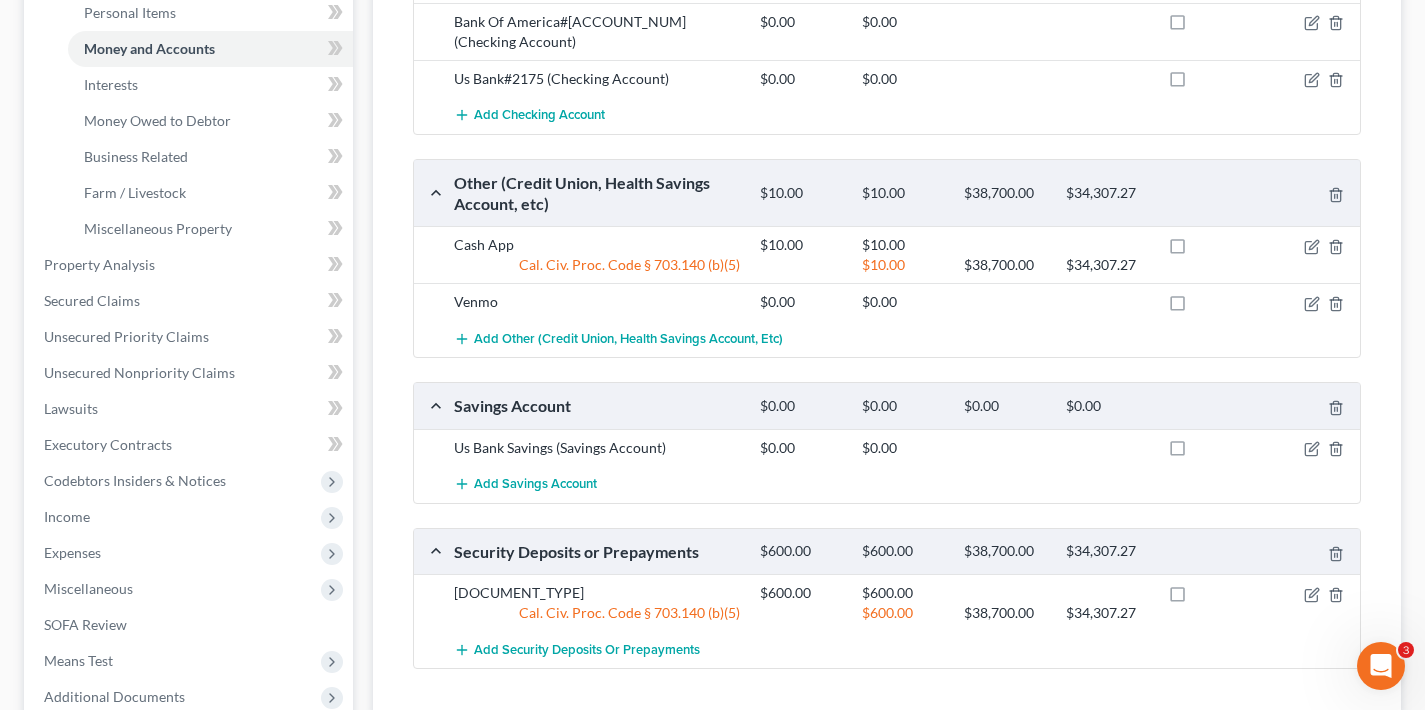 scroll, scrollTop: 646, scrollLeft: 0, axis: vertical 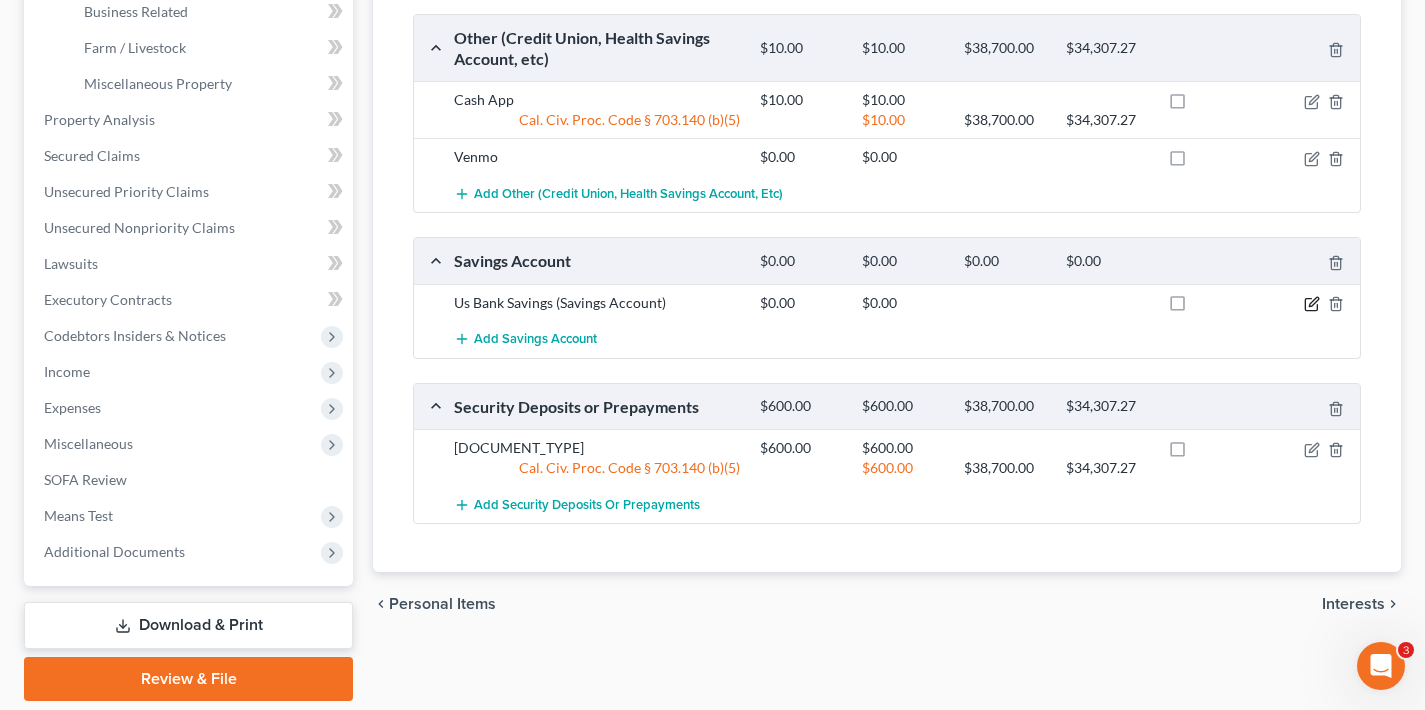 click 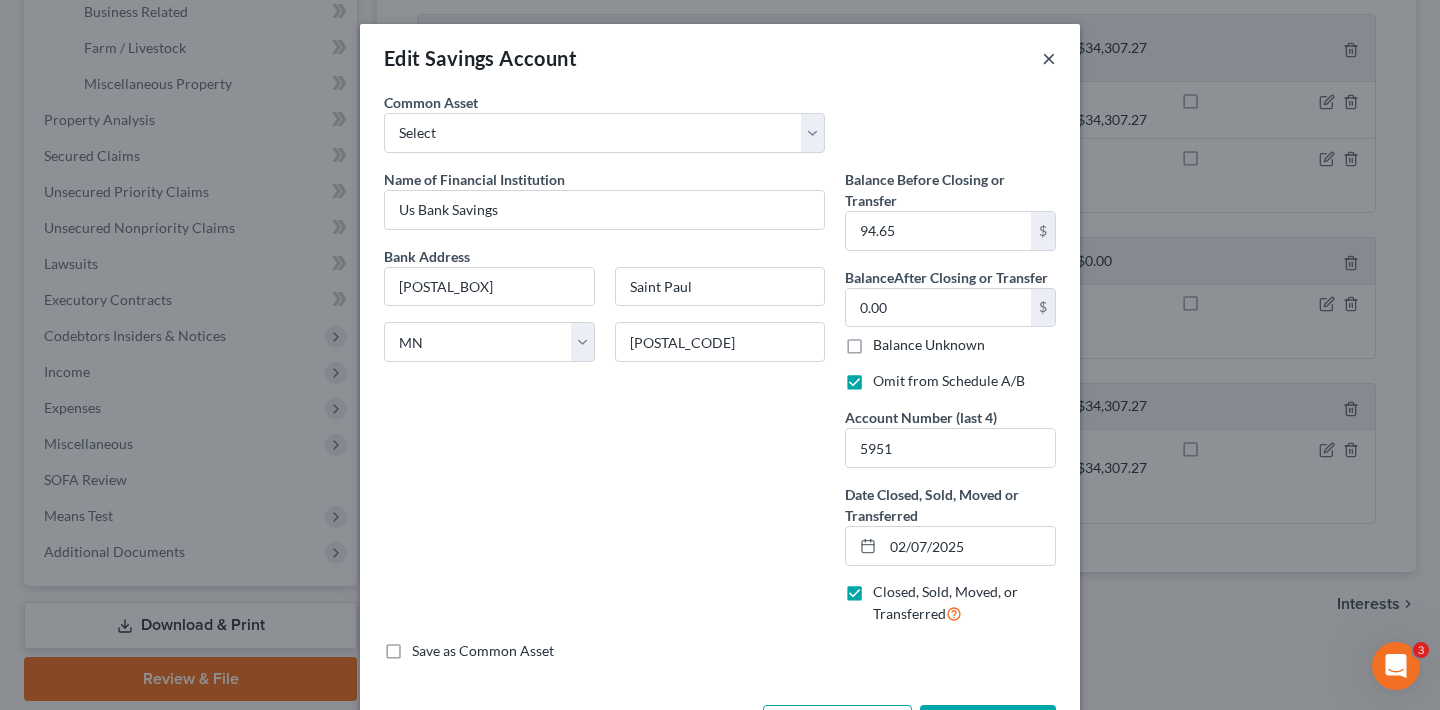 click on "×" at bounding box center (1049, 58) 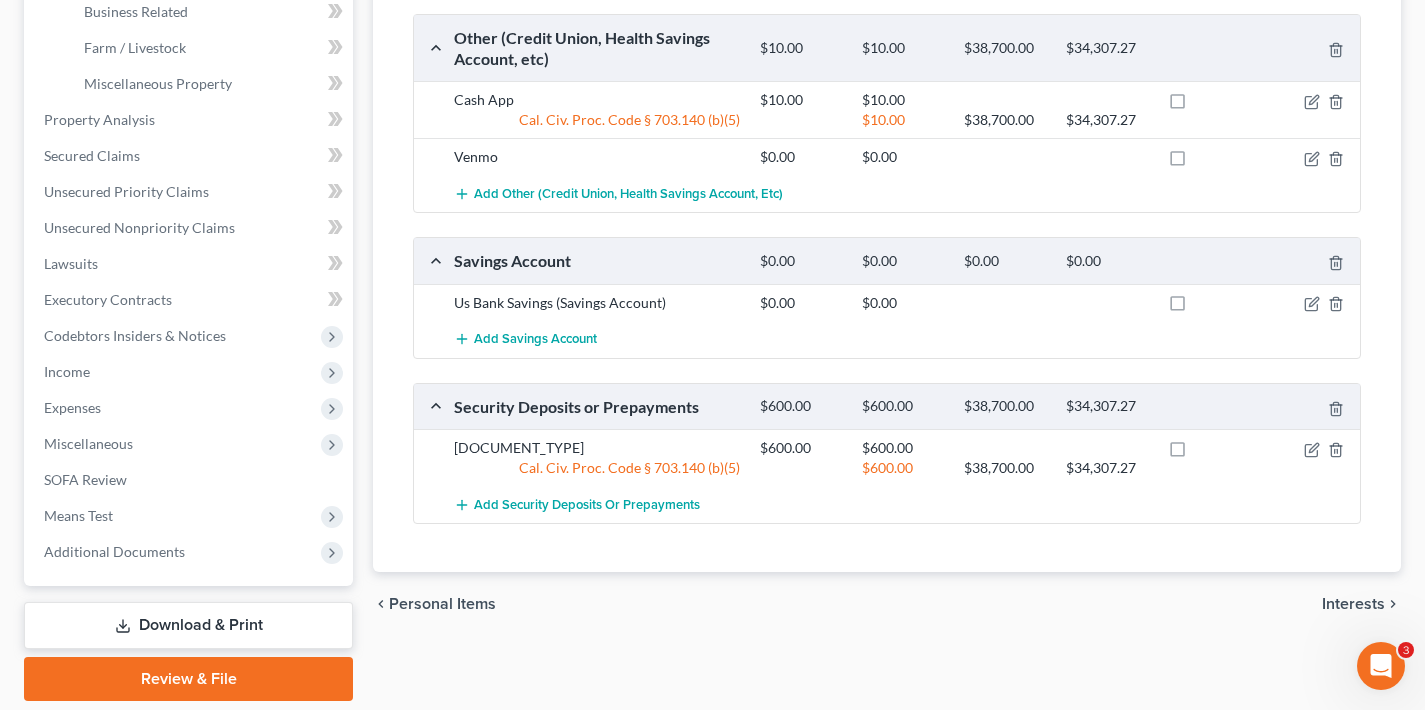 scroll, scrollTop: 0, scrollLeft: 0, axis: both 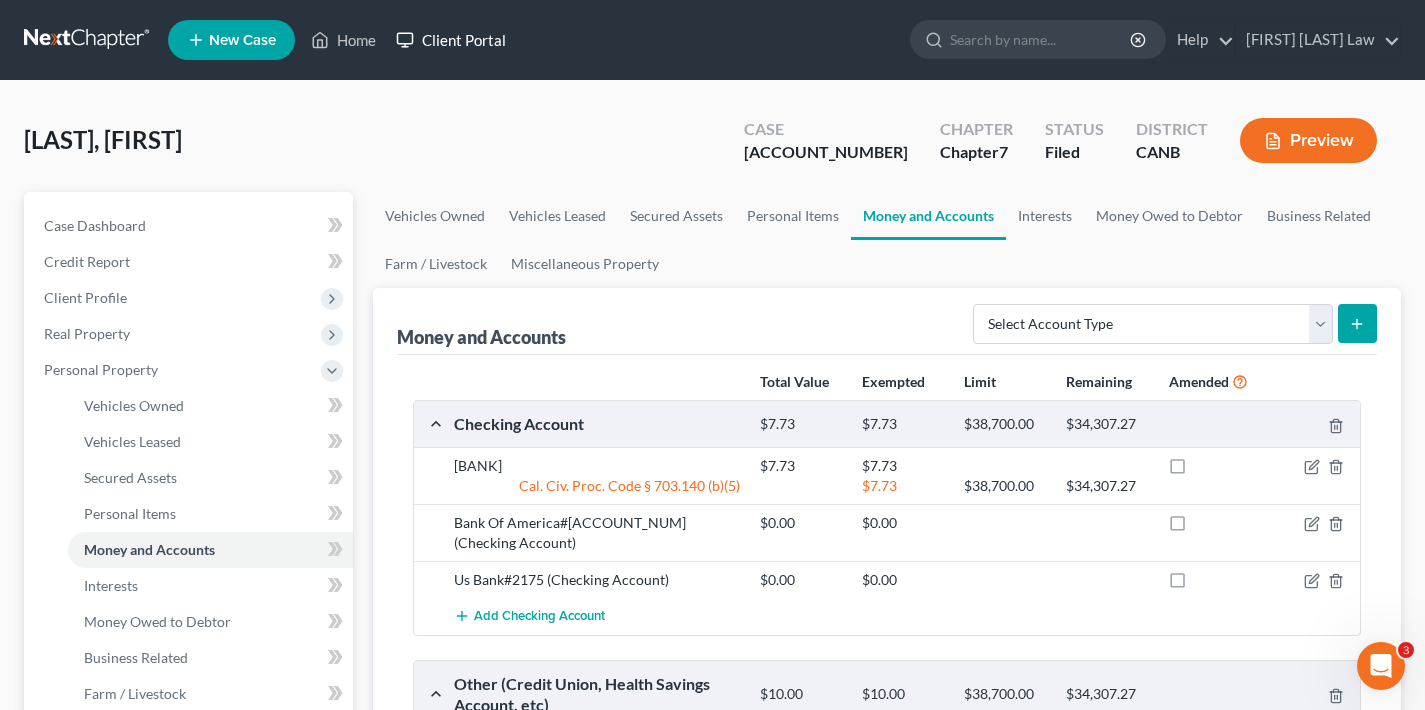 click on "Client Portal" at bounding box center [451, 40] 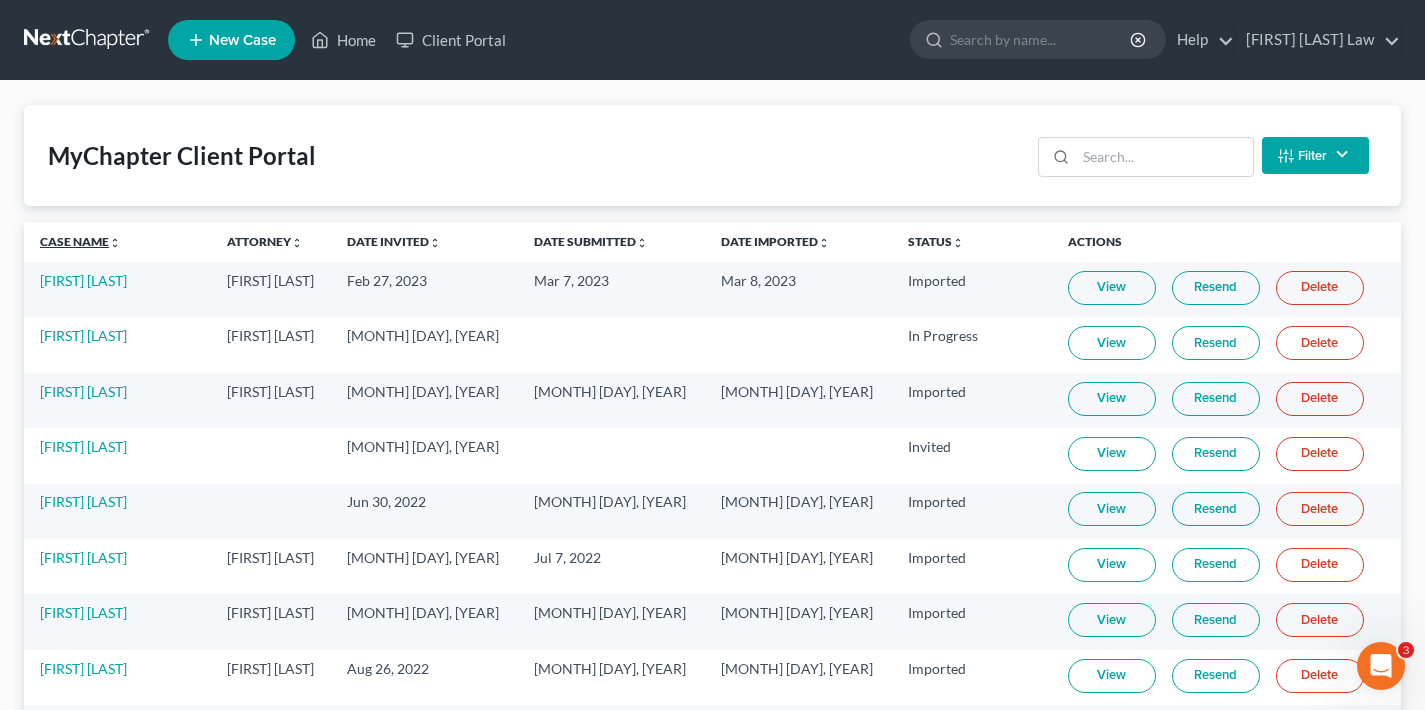 click on "Case Name unfold_more expand_more expand_less" at bounding box center (80, 241) 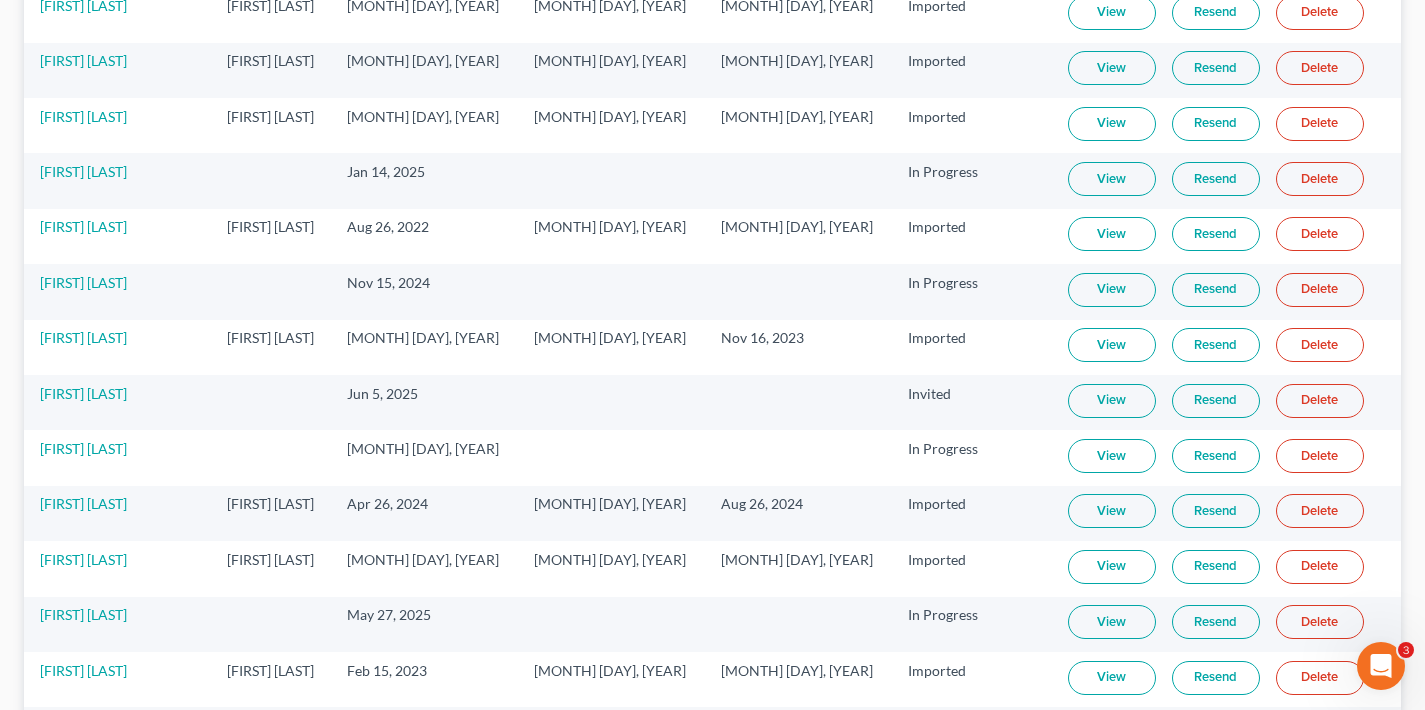 scroll, scrollTop: 3783, scrollLeft: 0, axis: vertical 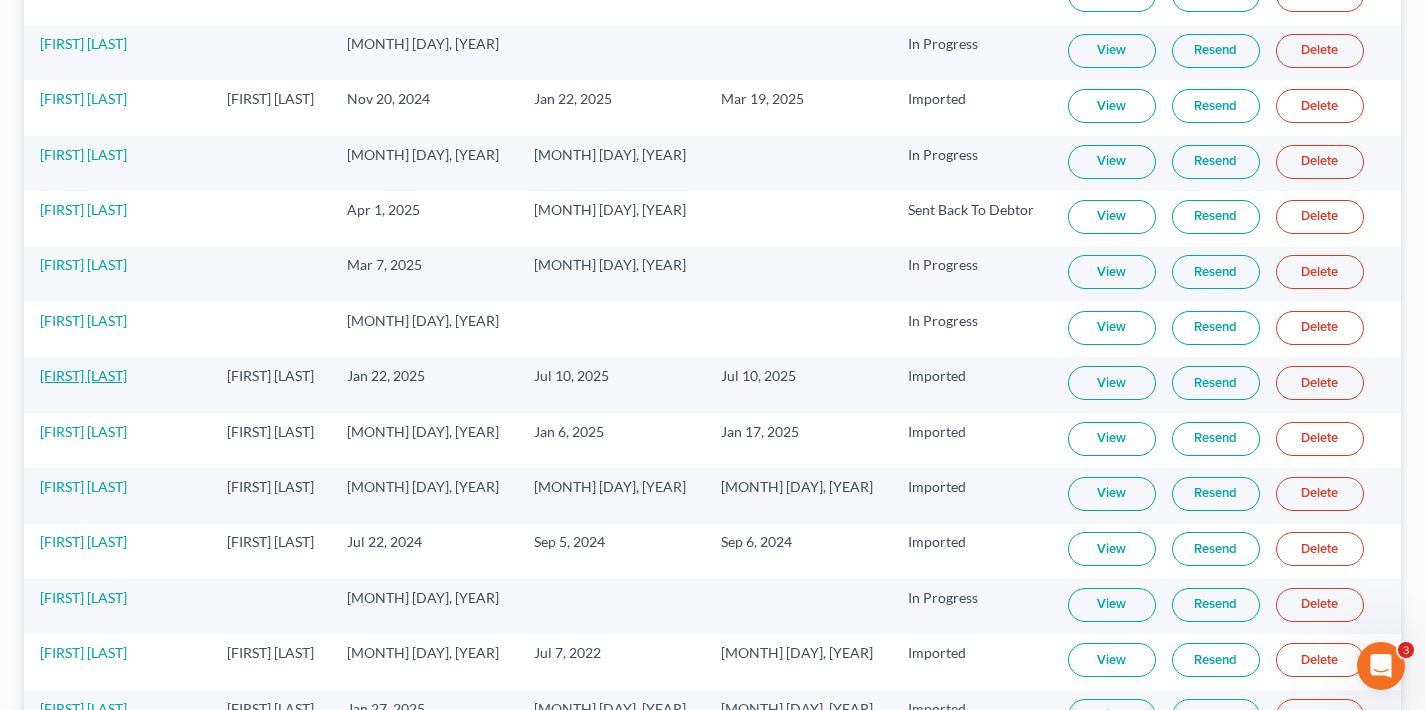 click on "[FIRST] [LAST]" at bounding box center (83, 375) 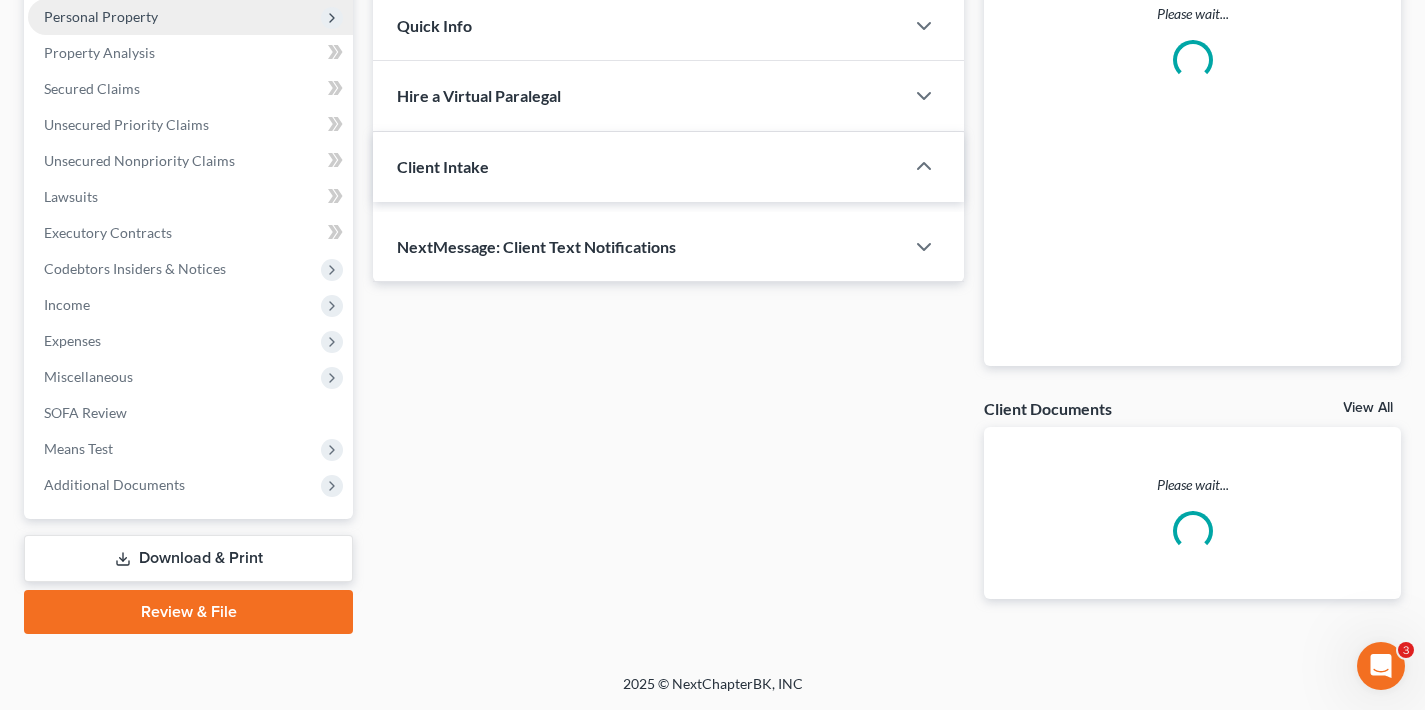 scroll, scrollTop: 0, scrollLeft: 0, axis: both 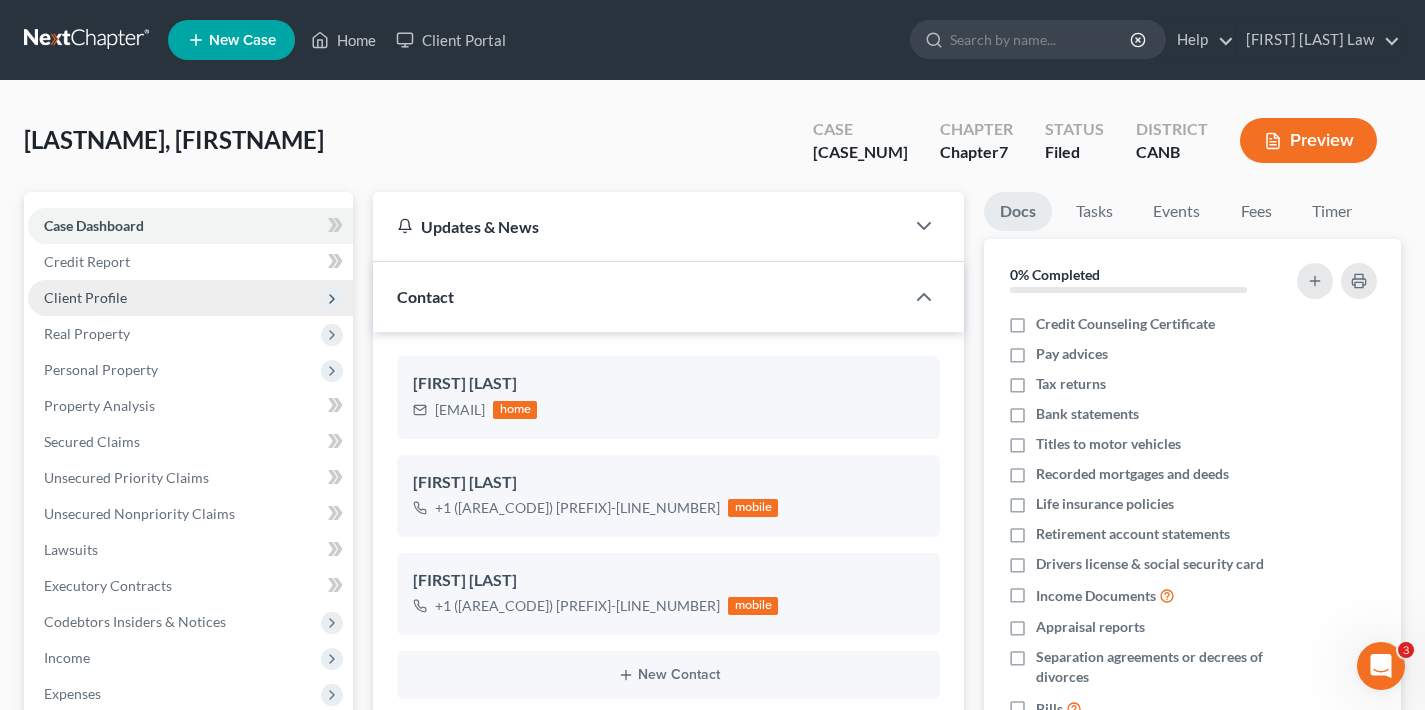 click on "Client Profile" at bounding box center (85, 297) 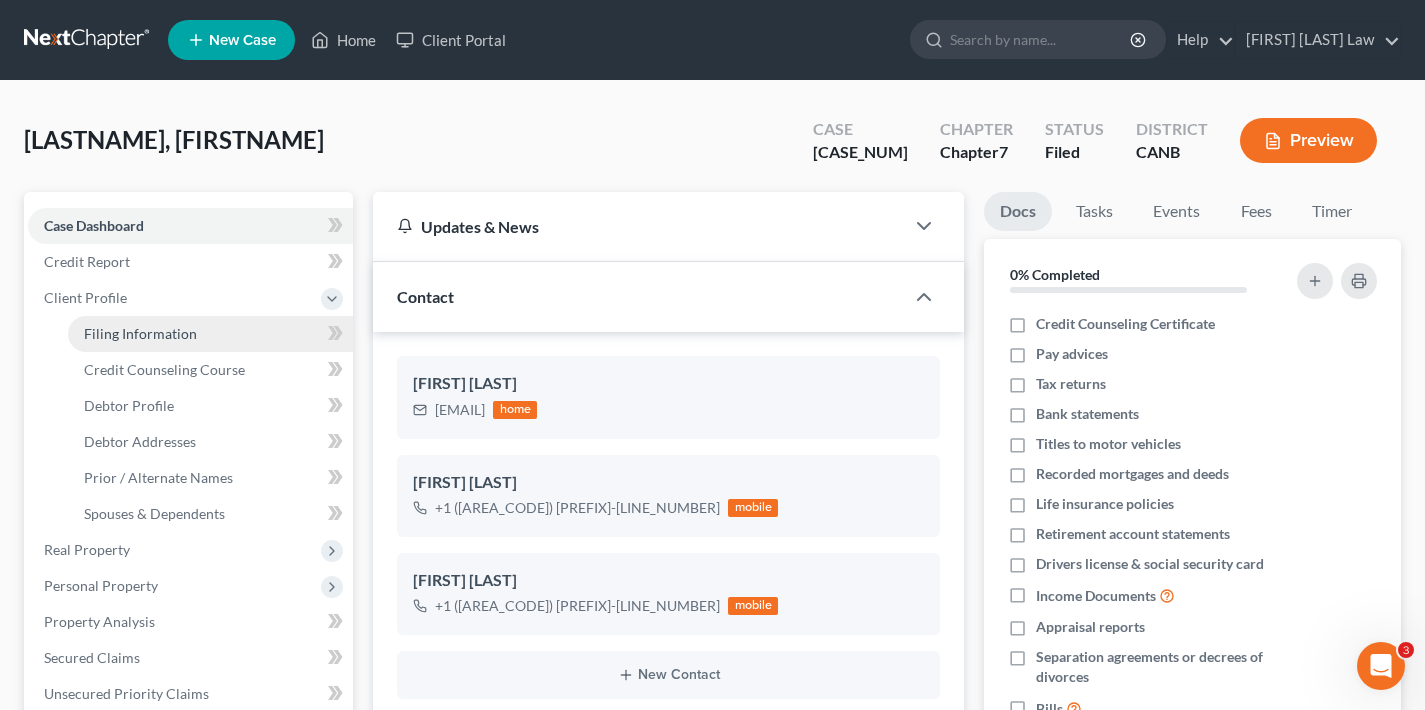 click on "Filing Information" at bounding box center [140, 333] 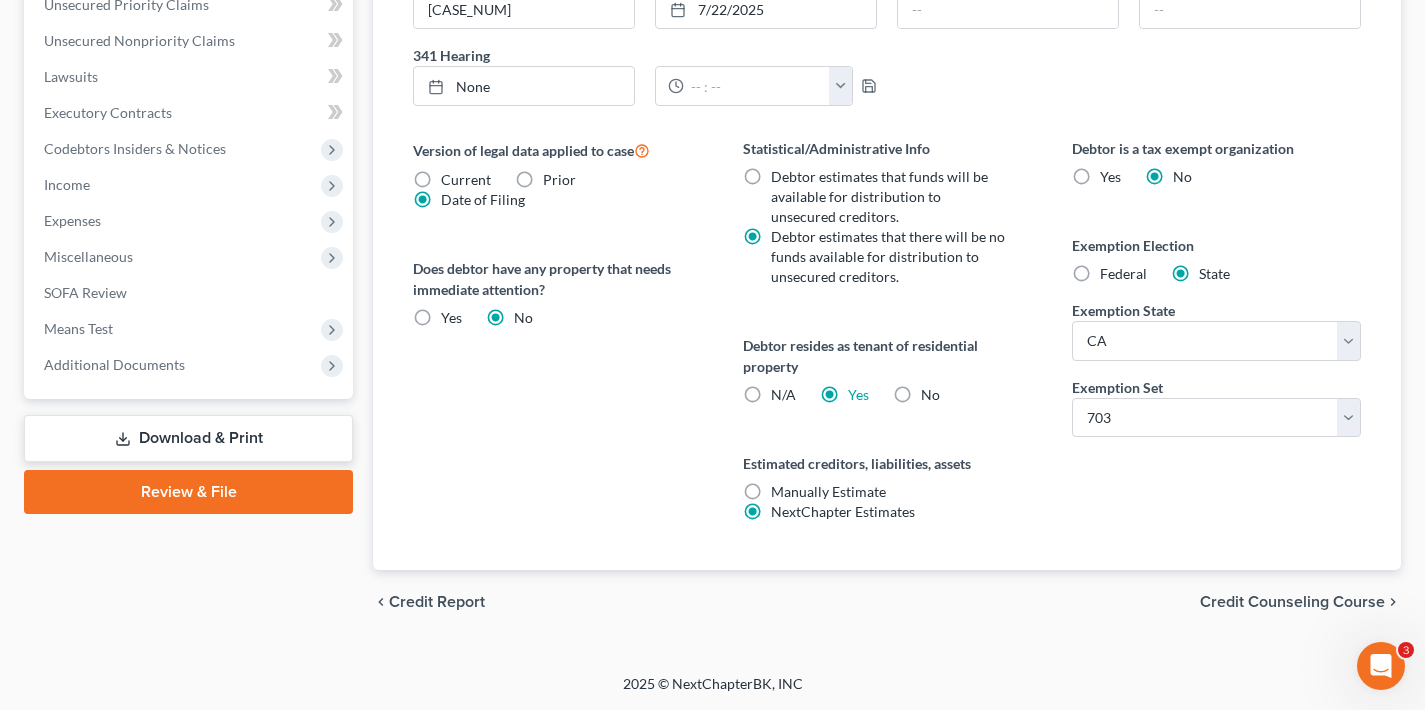 scroll, scrollTop: 167, scrollLeft: 0, axis: vertical 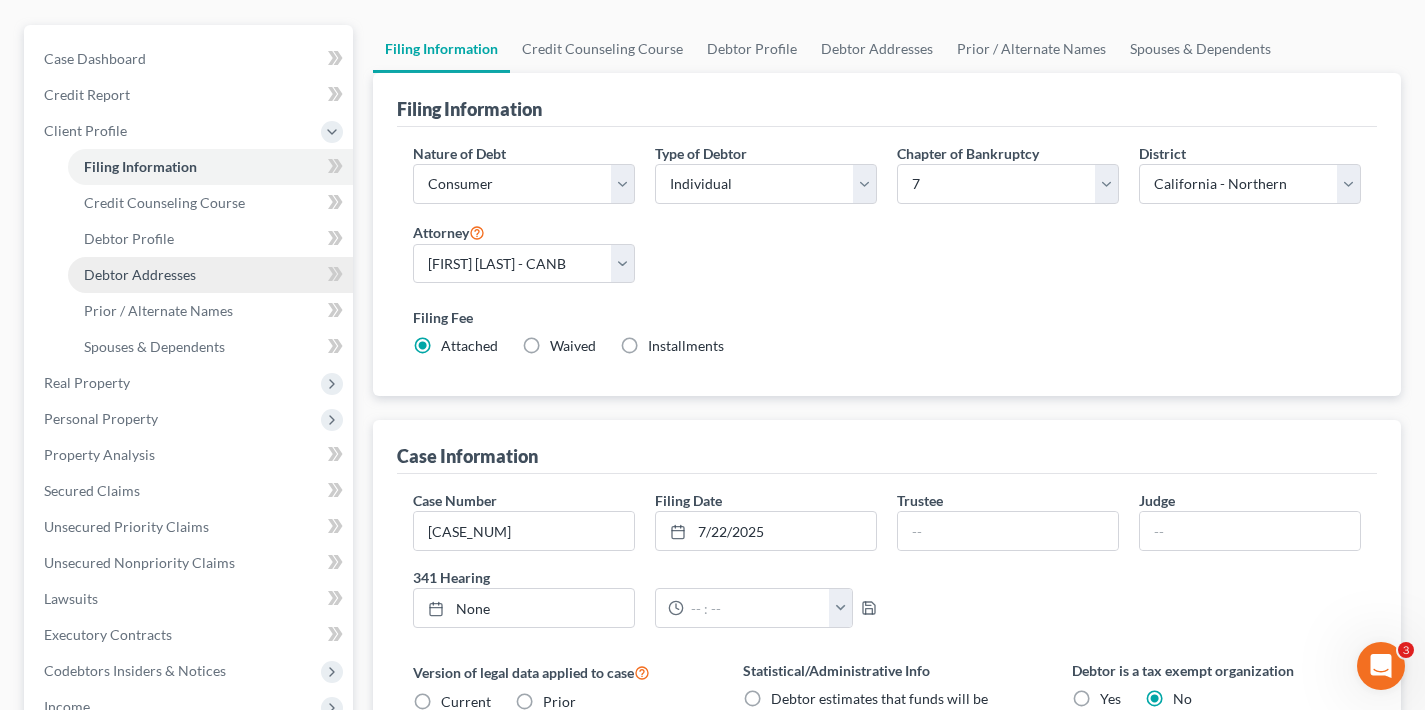 click on "Debtor Addresses" at bounding box center [140, 274] 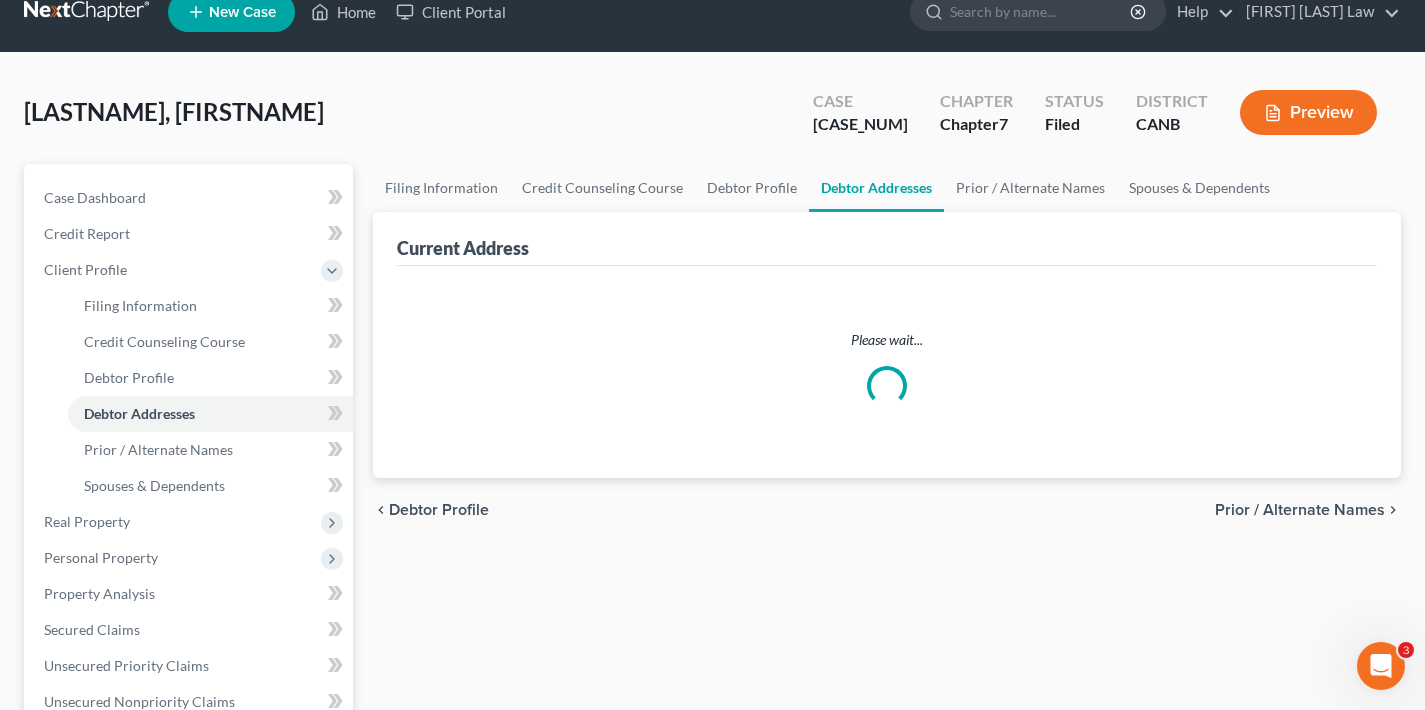 scroll, scrollTop: 0, scrollLeft: 0, axis: both 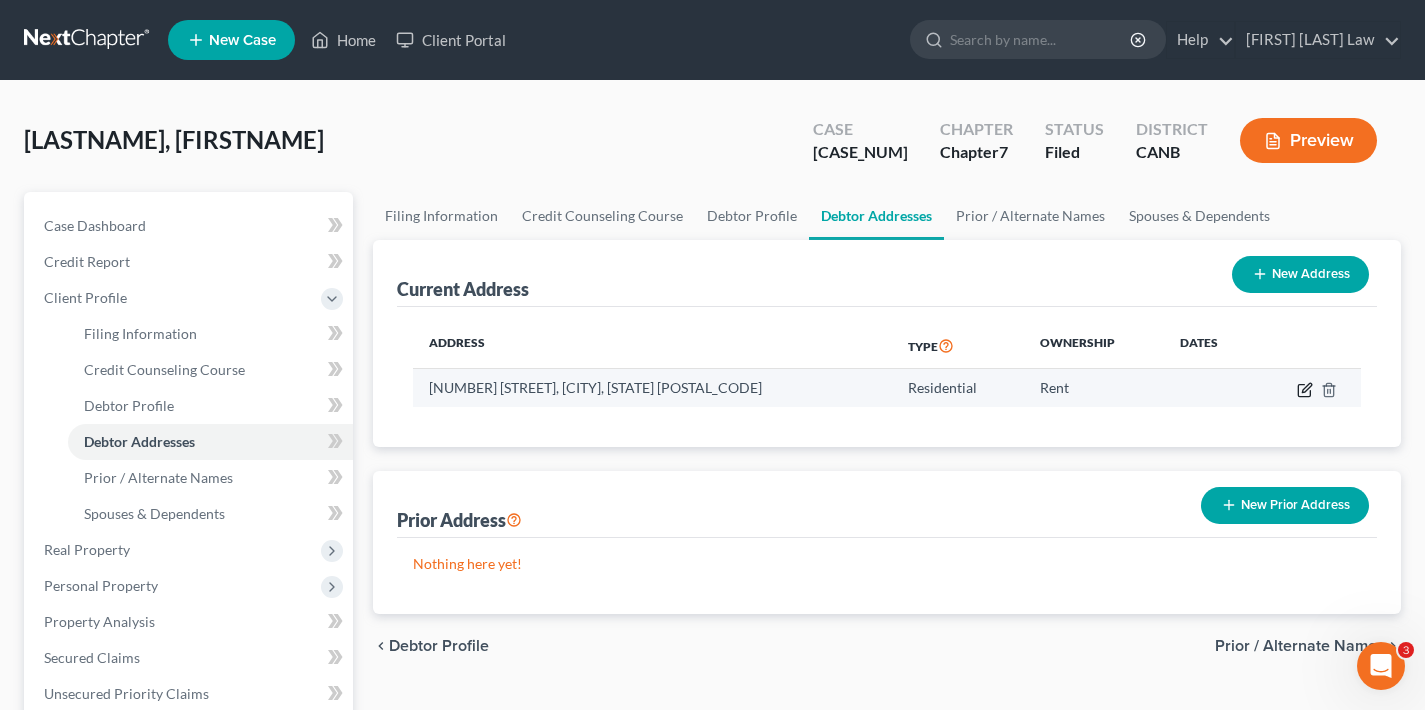 click 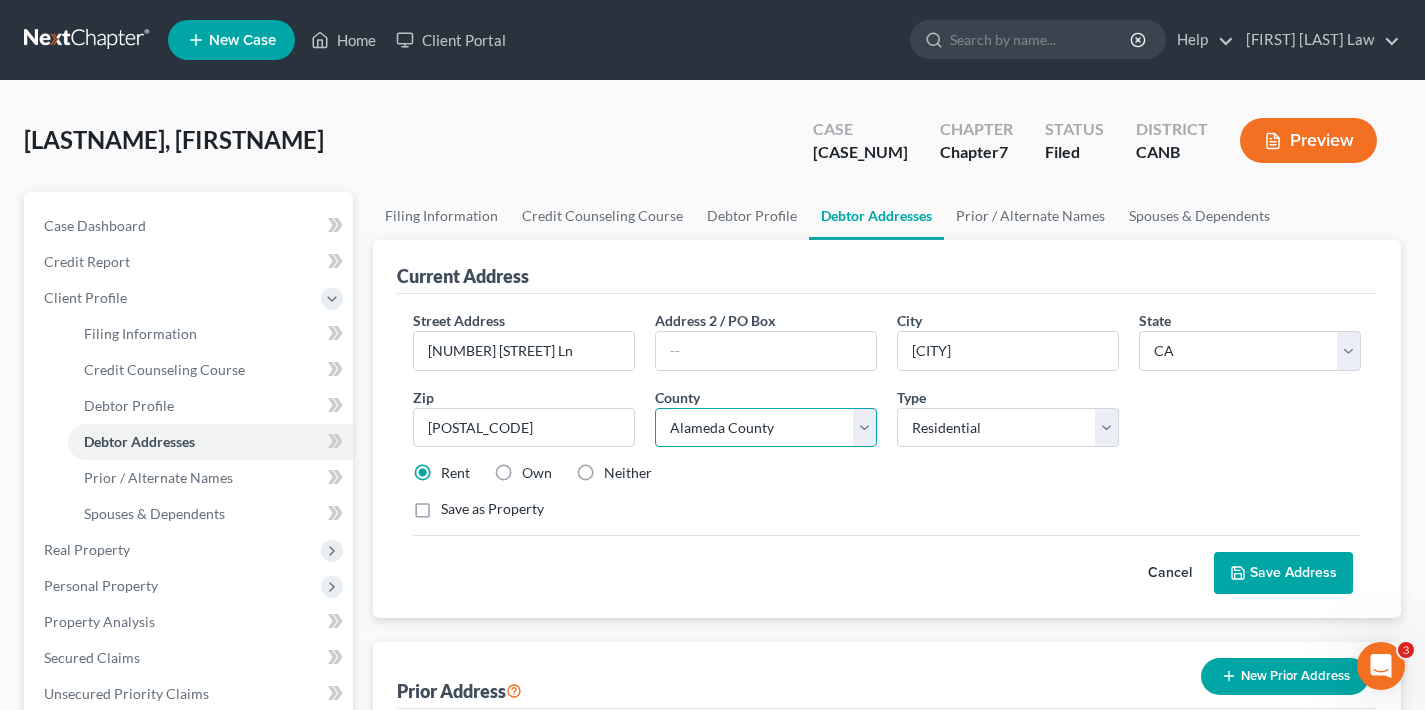 select on "48" 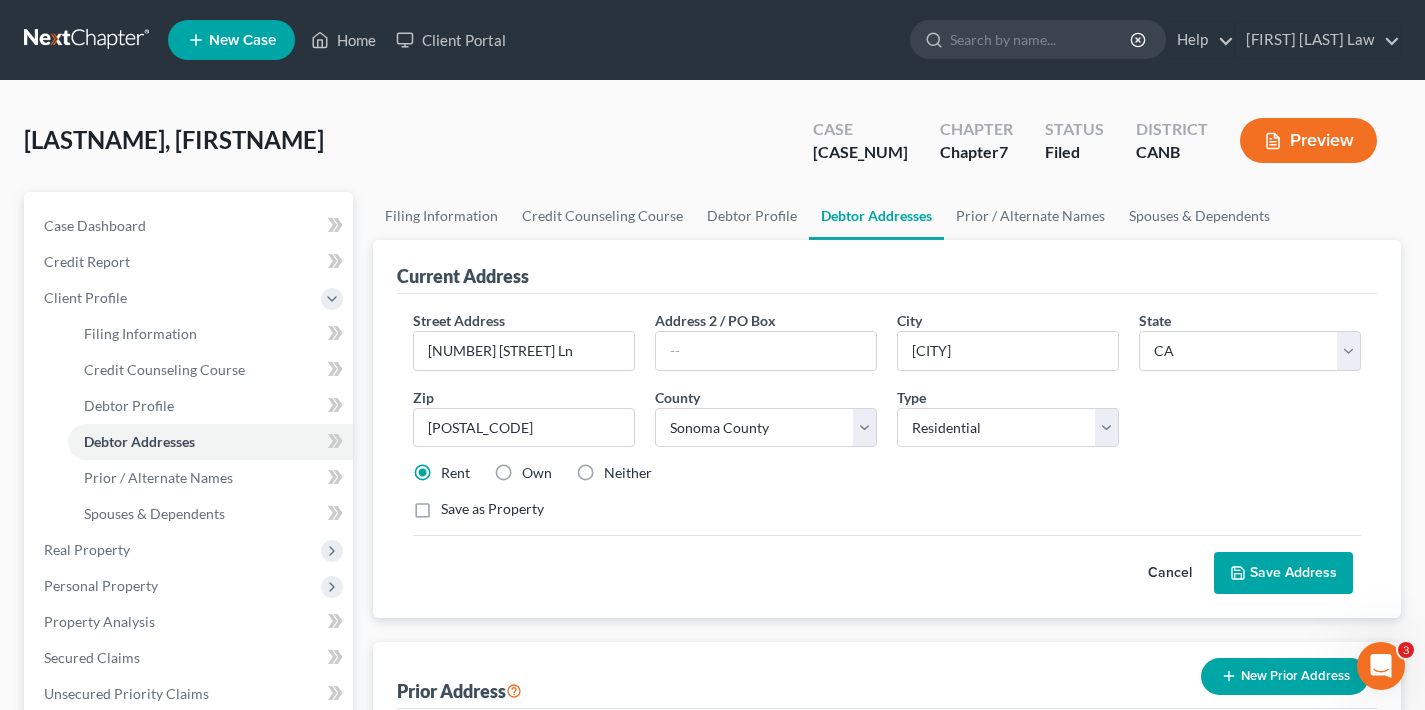click on "Save Address" at bounding box center [1283, 573] 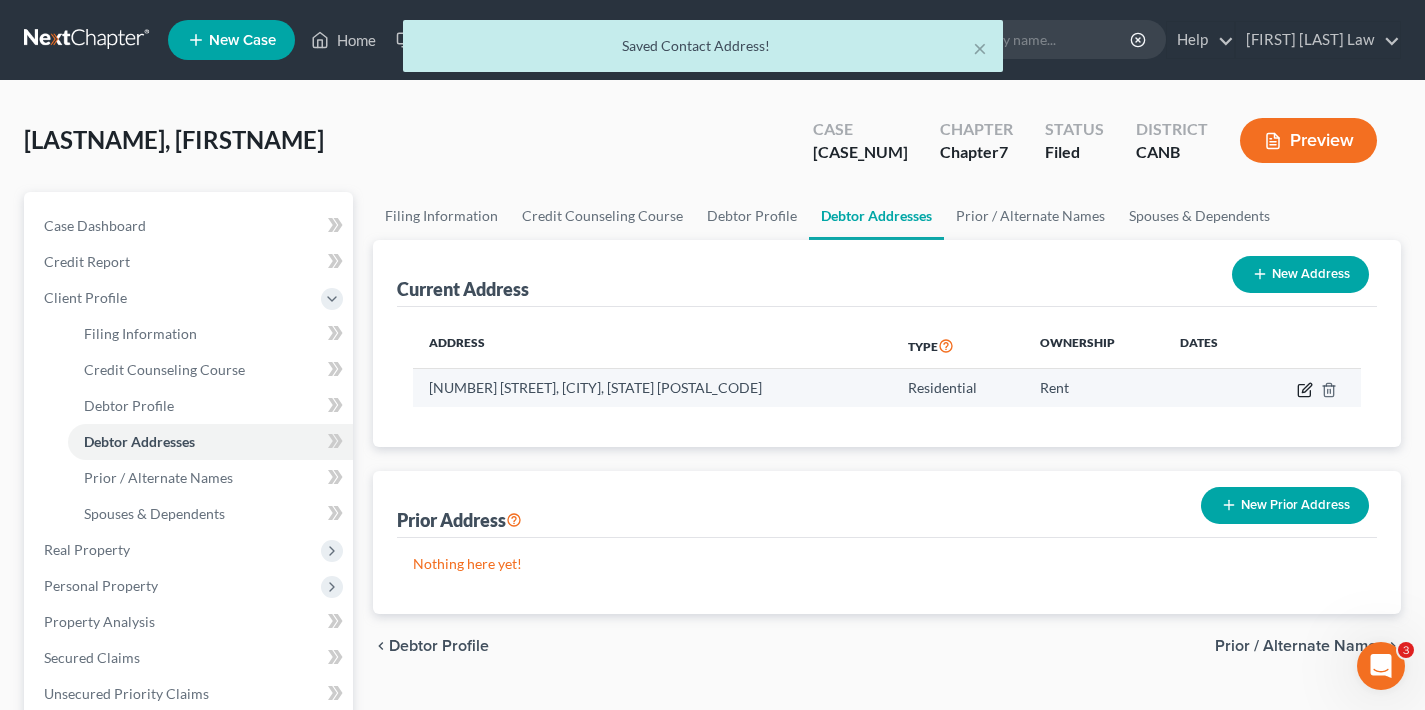 click 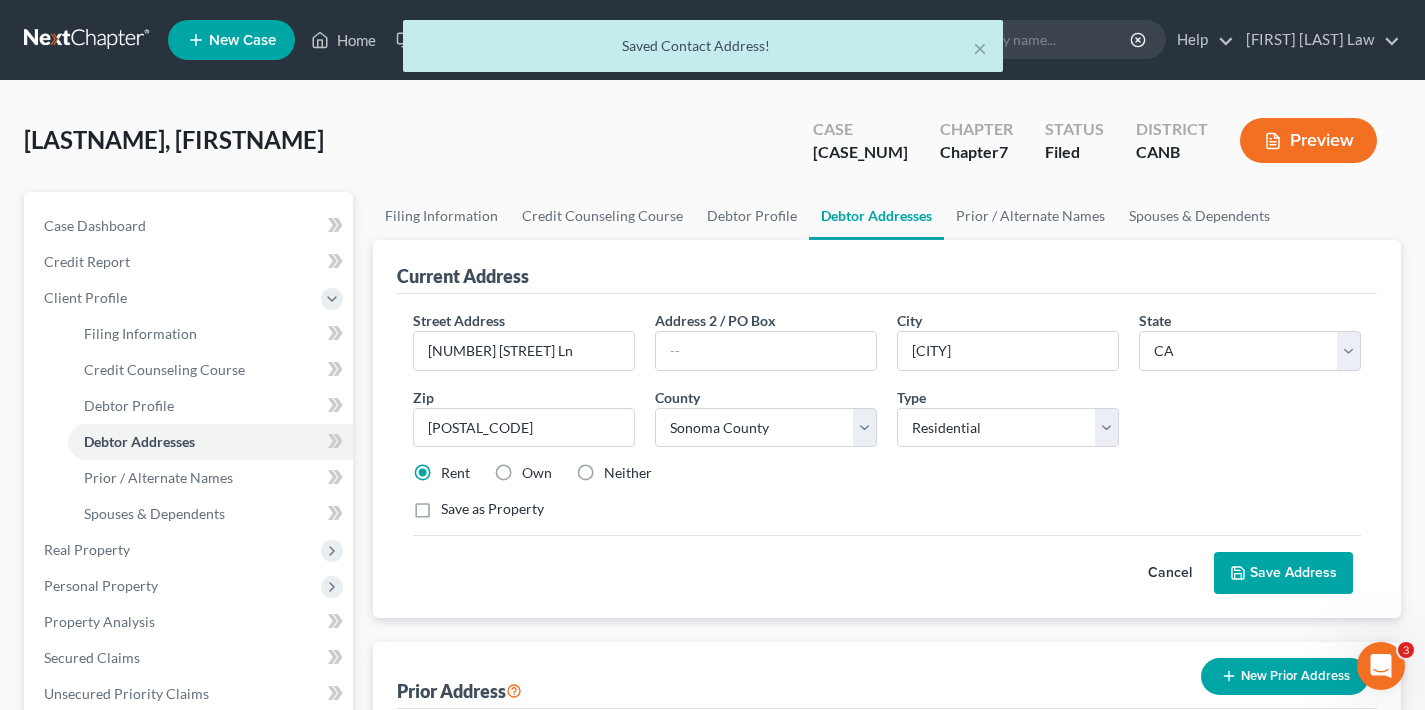 click on "Rent Own Neither" at bounding box center [887, 473] 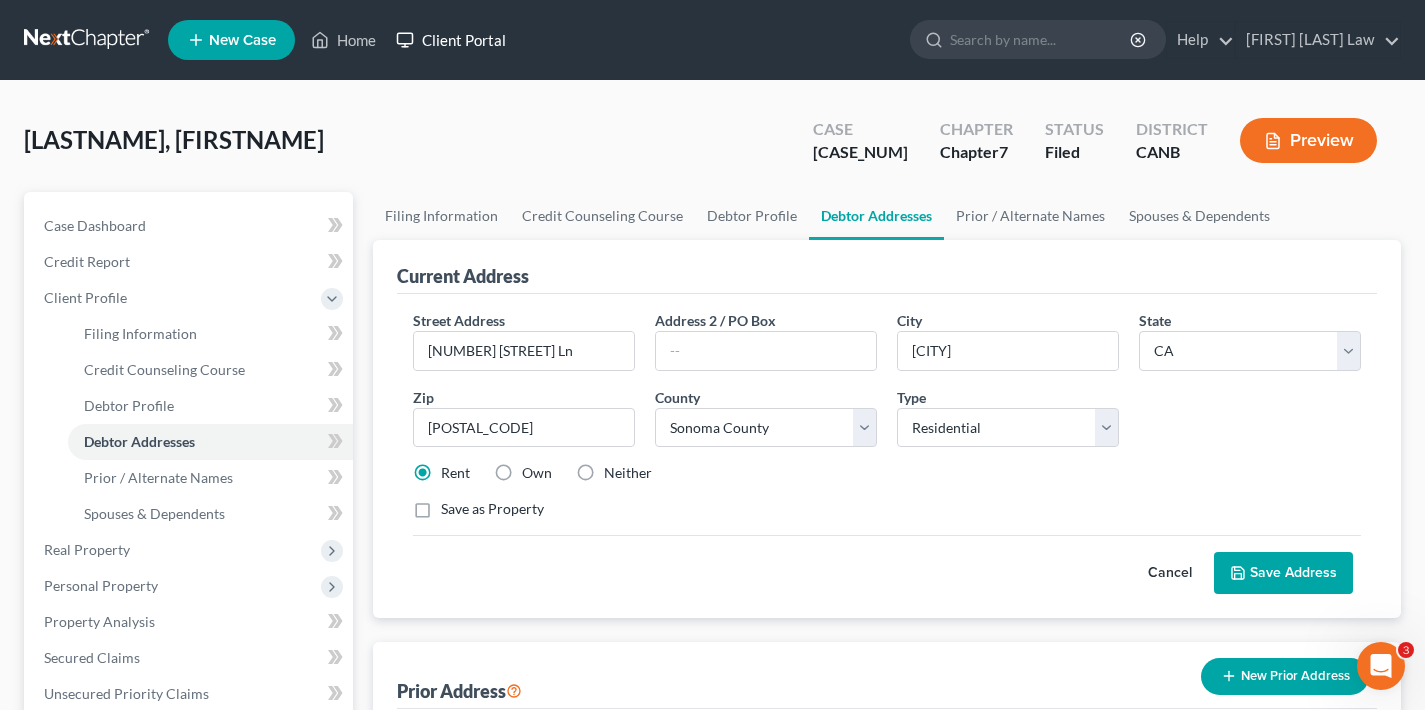 click on "Client Portal" at bounding box center (451, 40) 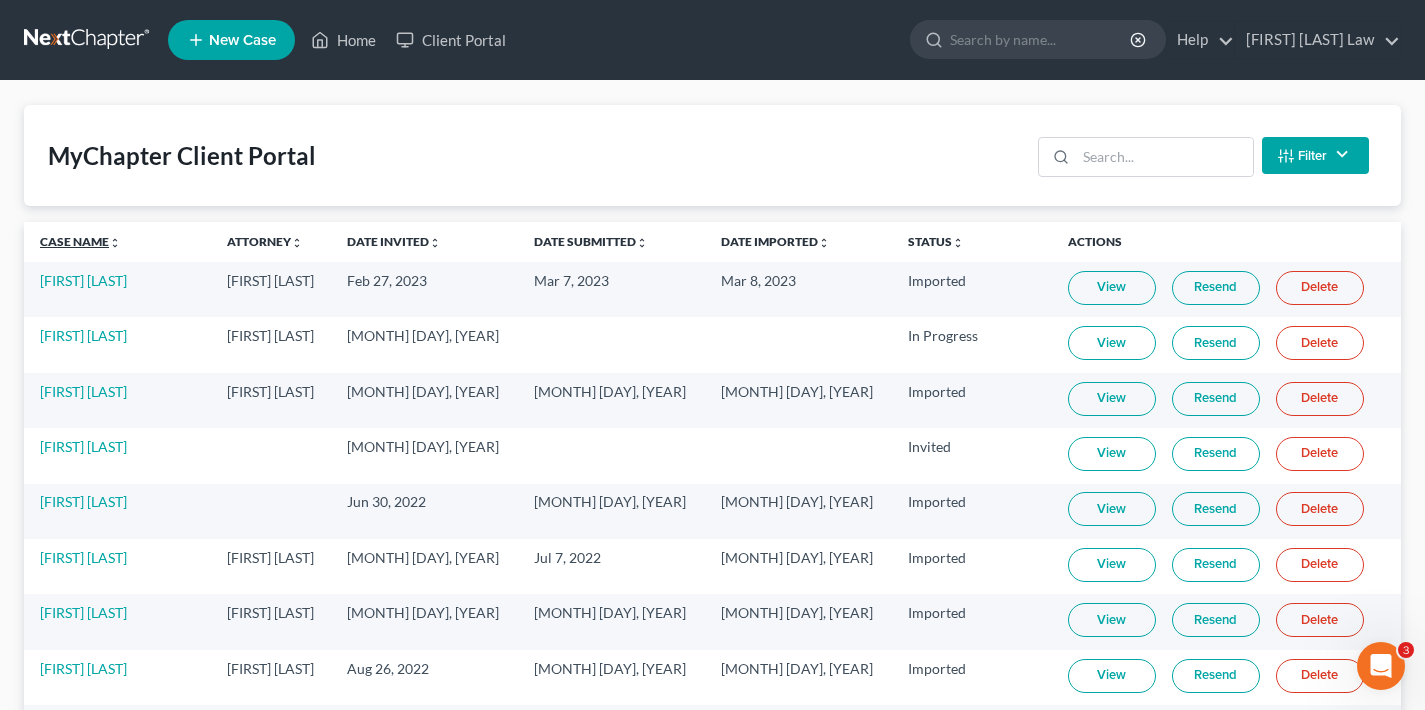 click on "Case Name unfold_more expand_more expand_less" at bounding box center [80, 241] 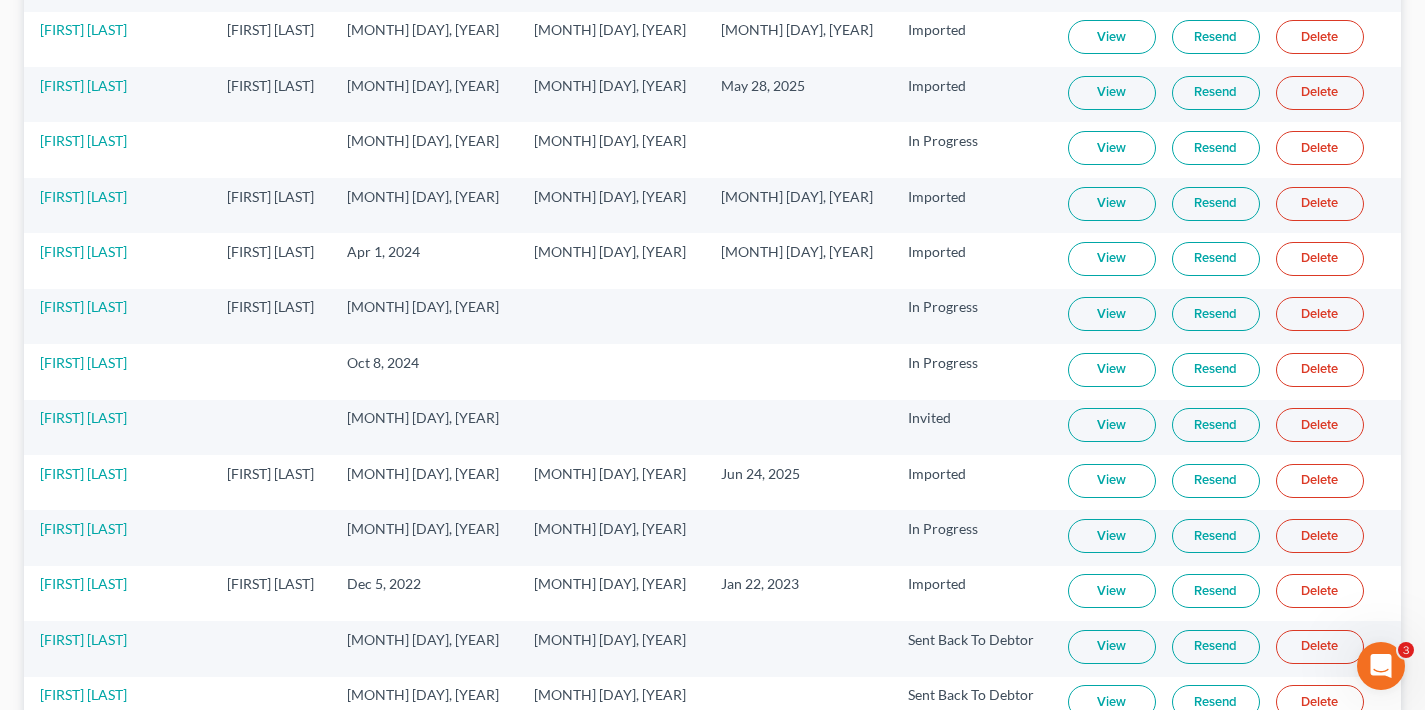 scroll, scrollTop: 840, scrollLeft: 0, axis: vertical 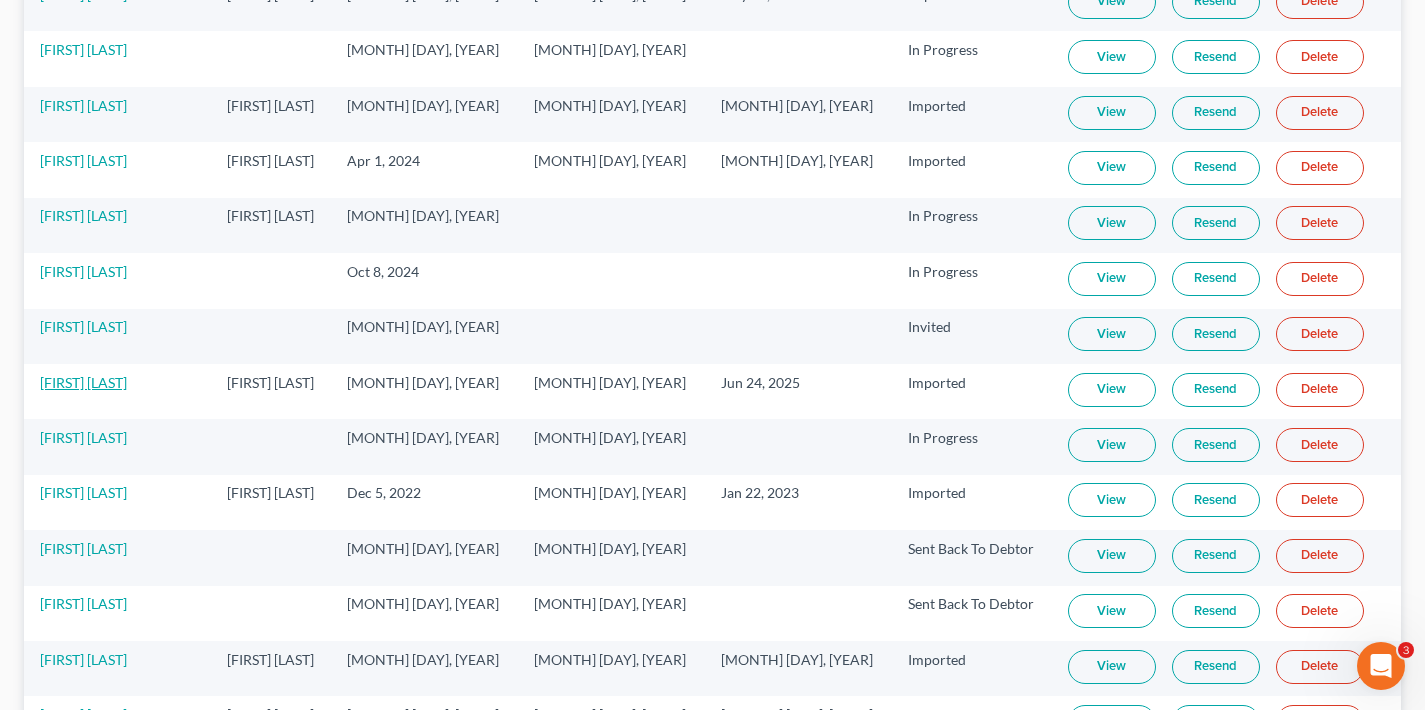 click on "[FIRST] [LAST]" at bounding box center (83, 382) 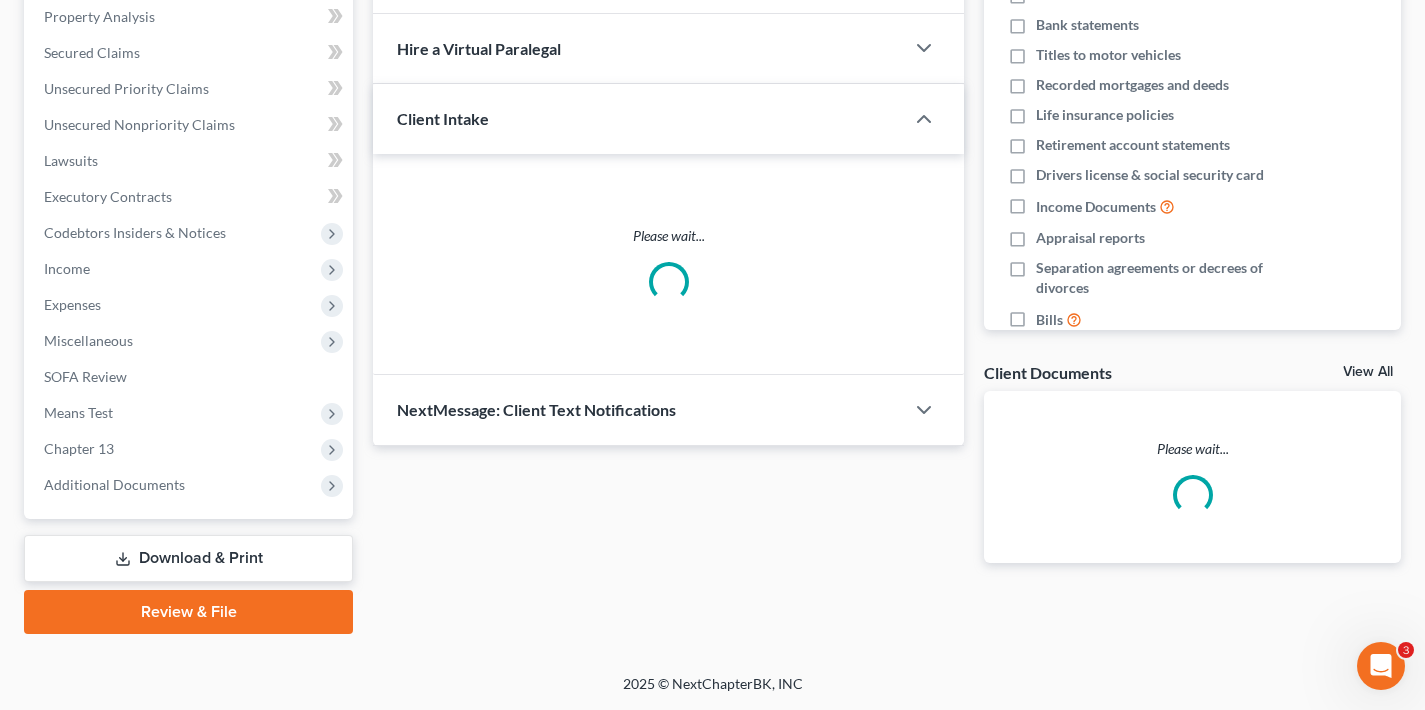 scroll, scrollTop: 0, scrollLeft: 0, axis: both 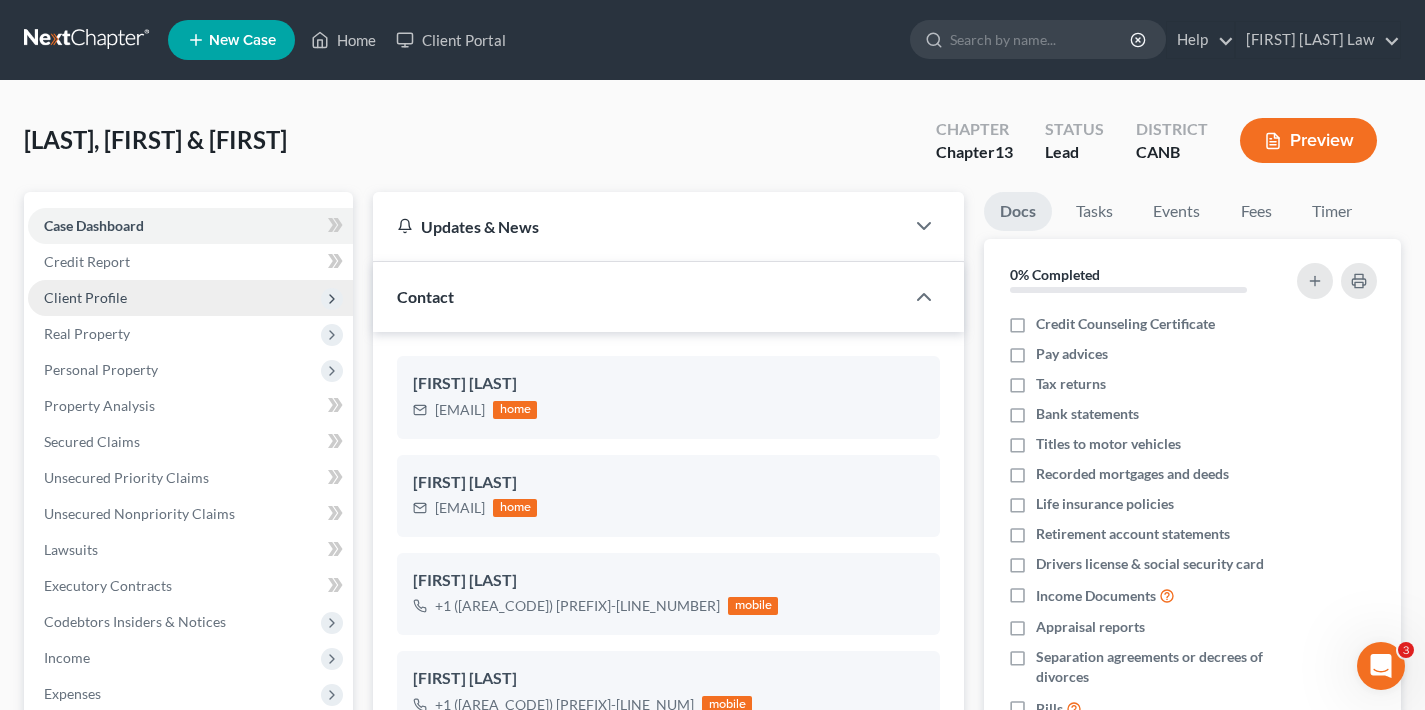 click on "Client Profile" at bounding box center (190, 298) 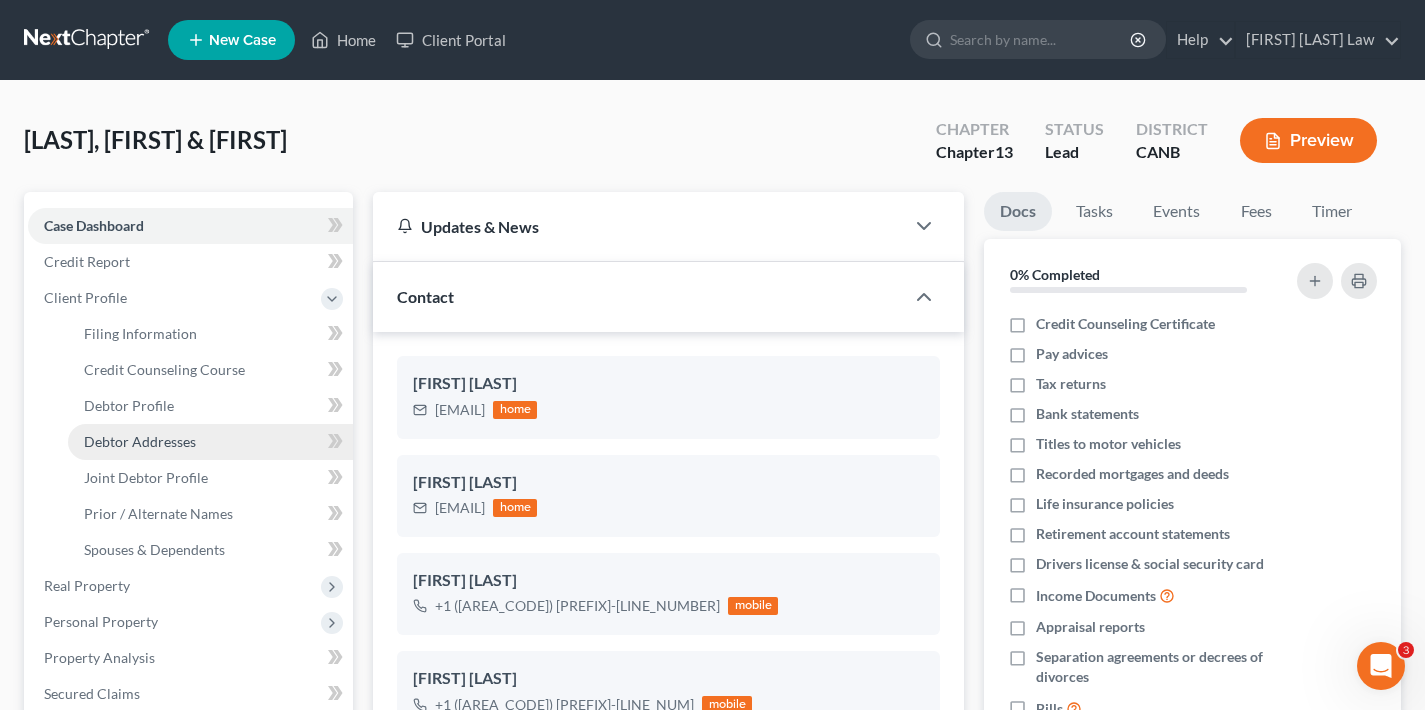 click on "Debtor Addresses" at bounding box center [140, 441] 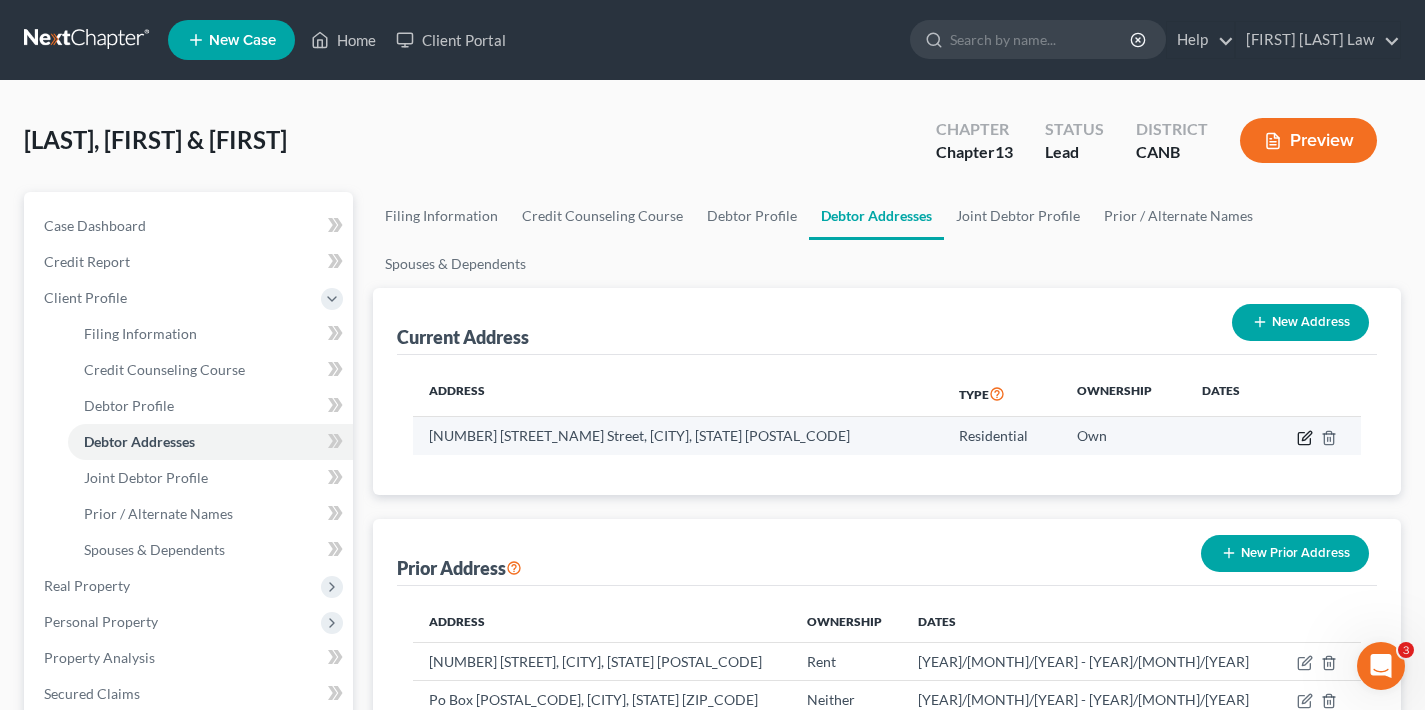 click 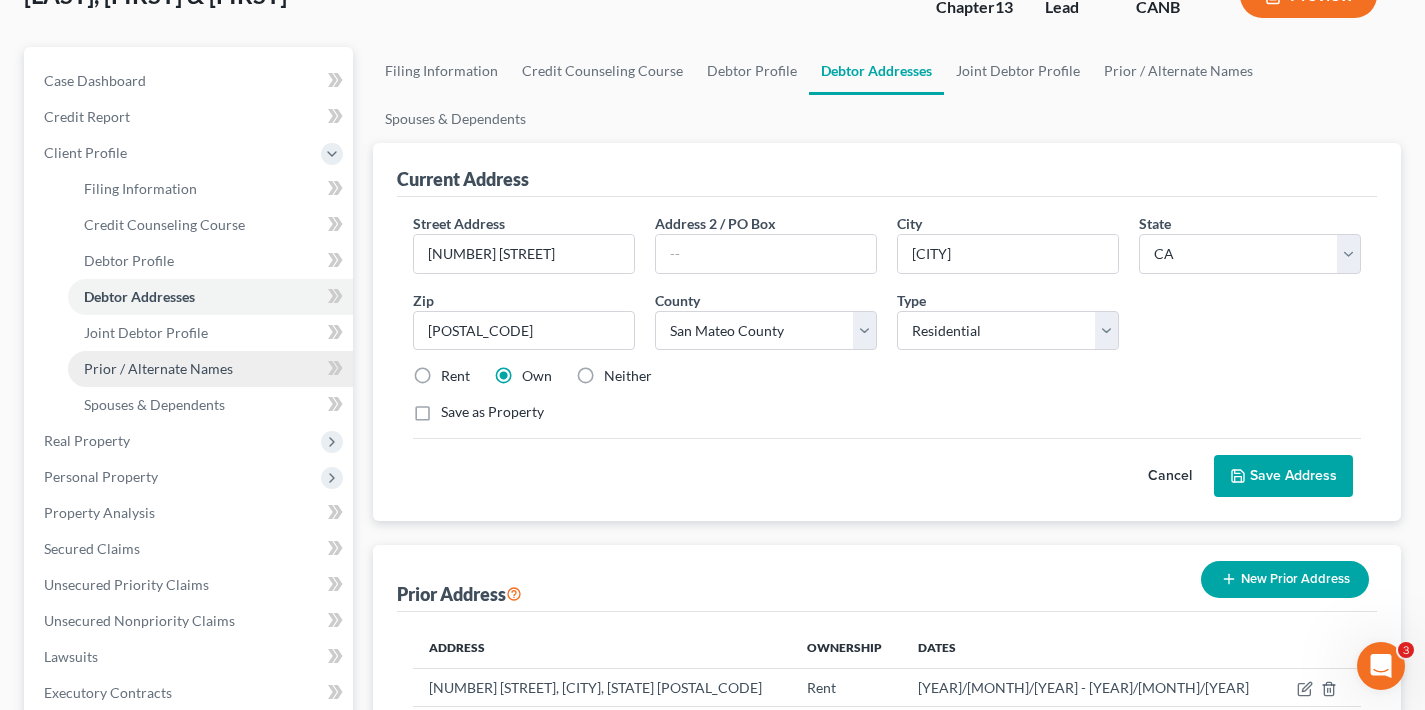 scroll, scrollTop: 288, scrollLeft: 0, axis: vertical 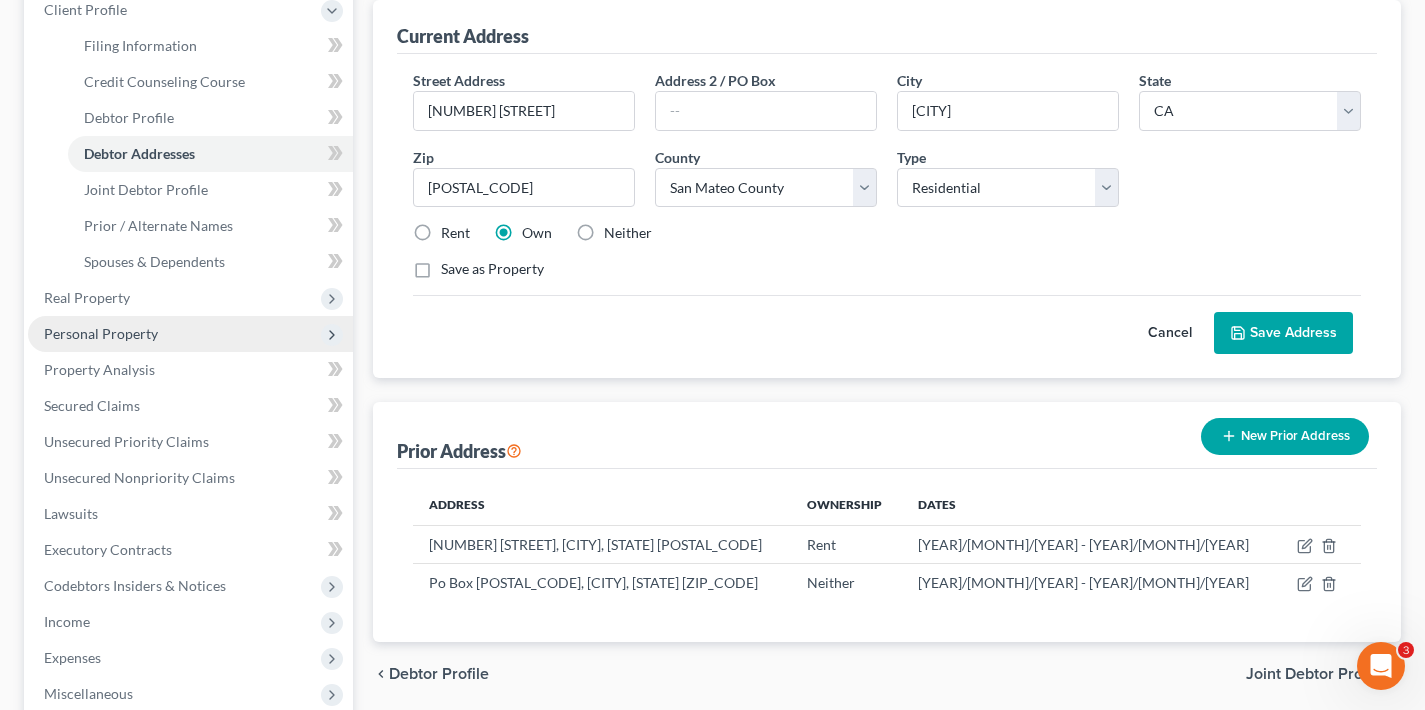 click on "Personal Property" at bounding box center (101, 333) 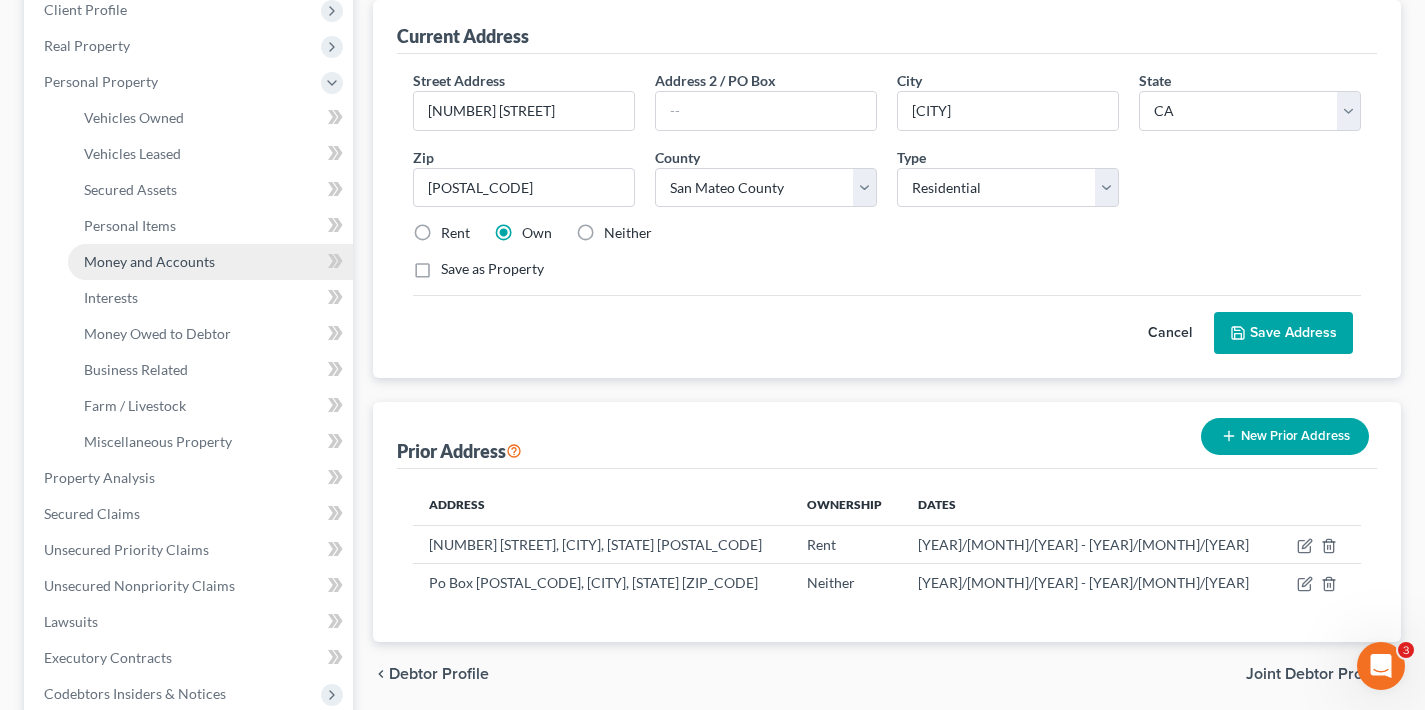 click on "Money and Accounts" at bounding box center [149, 261] 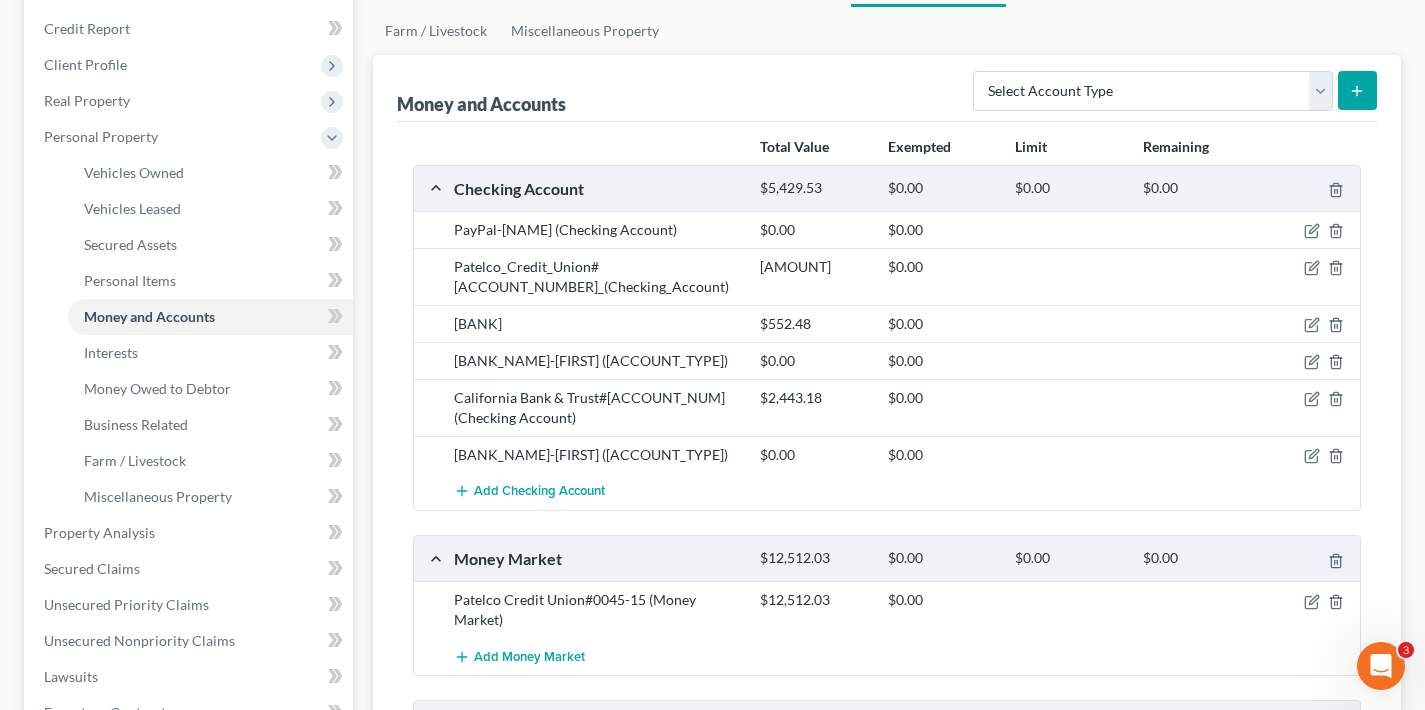 scroll, scrollTop: 276, scrollLeft: 0, axis: vertical 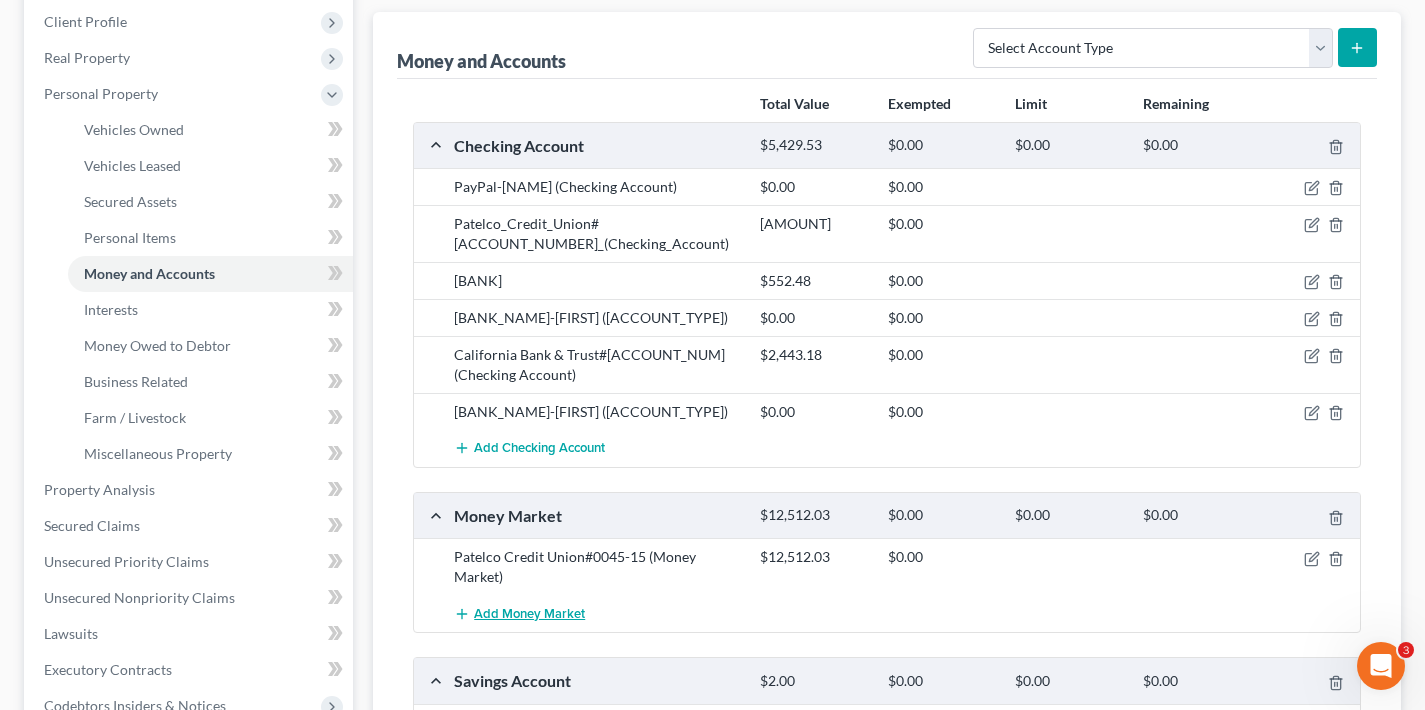 click on "Add Money Market" at bounding box center (529, 614) 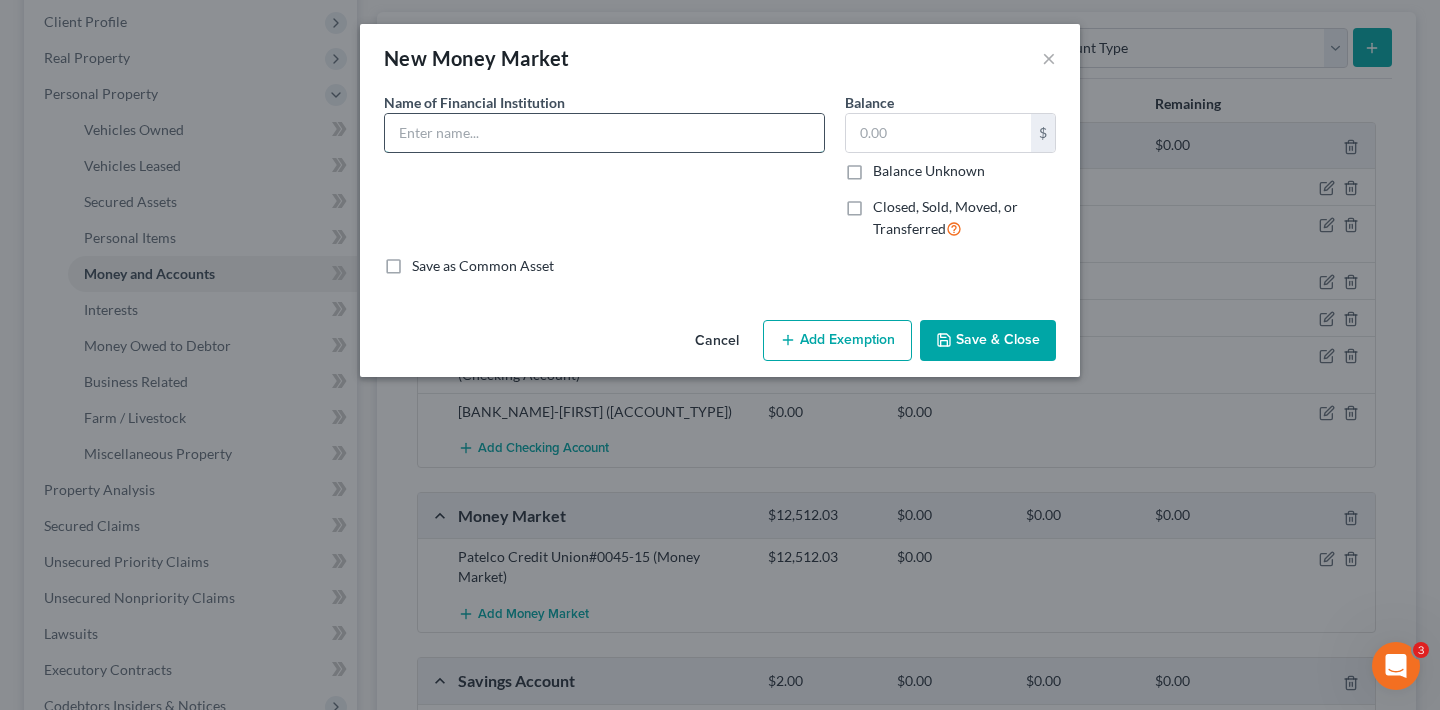 click at bounding box center [604, 133] 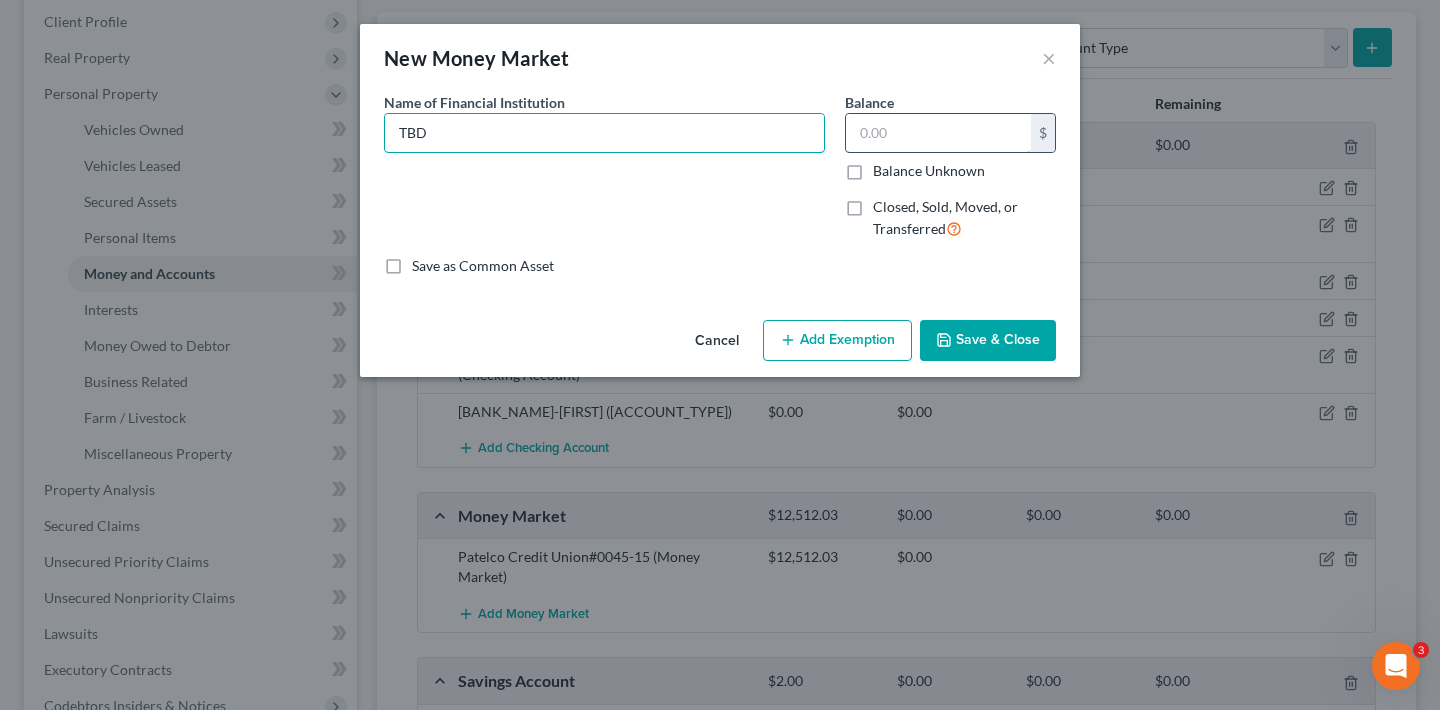 type on "TBD" 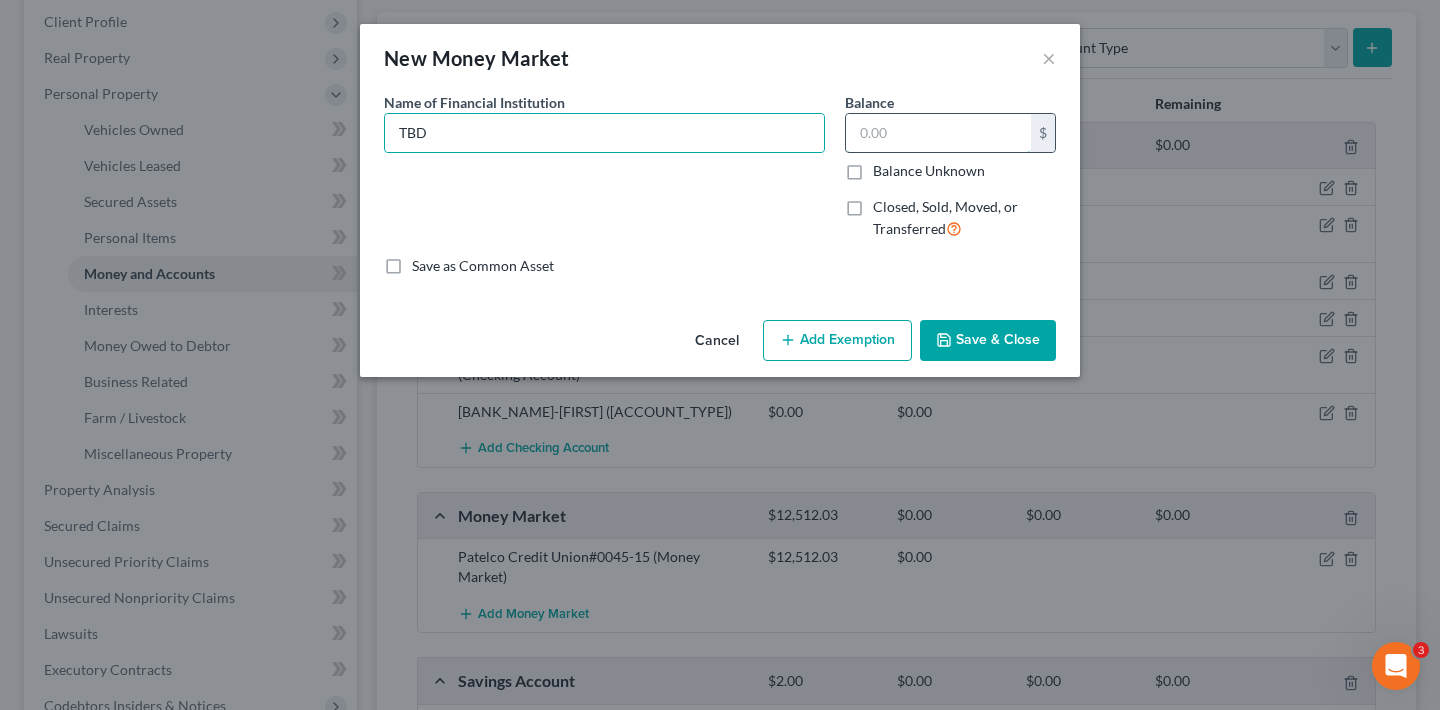 click at bounding box center (938, 133) 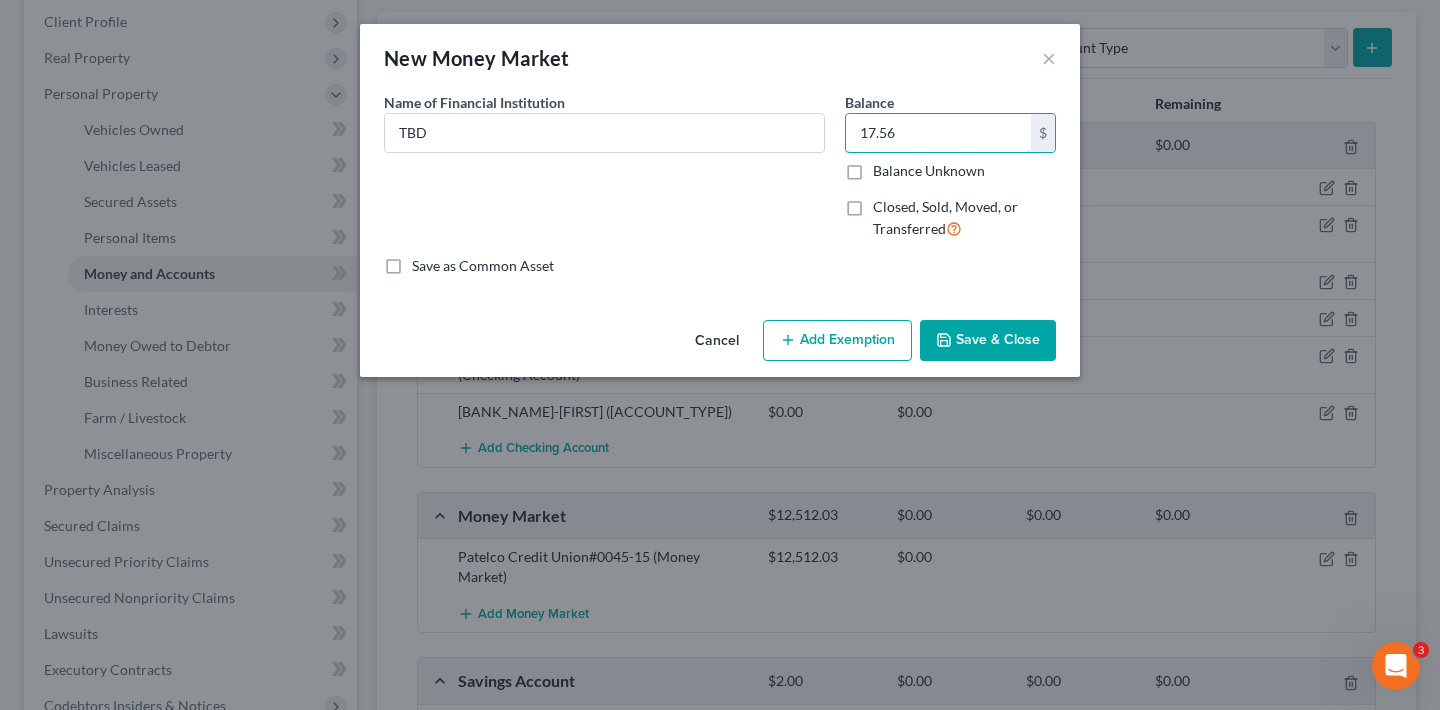 type on "17.56" 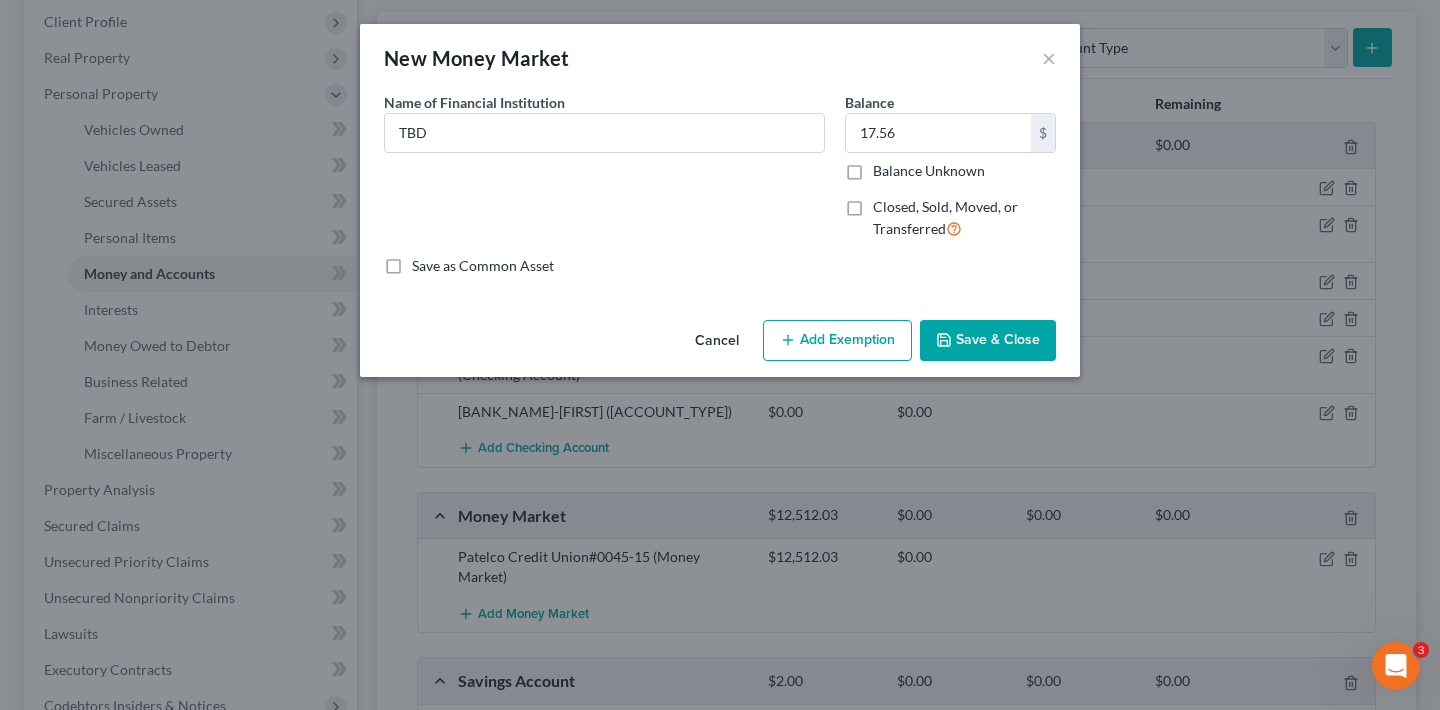 click on "Save & Close" at bounding box center [988, 341] 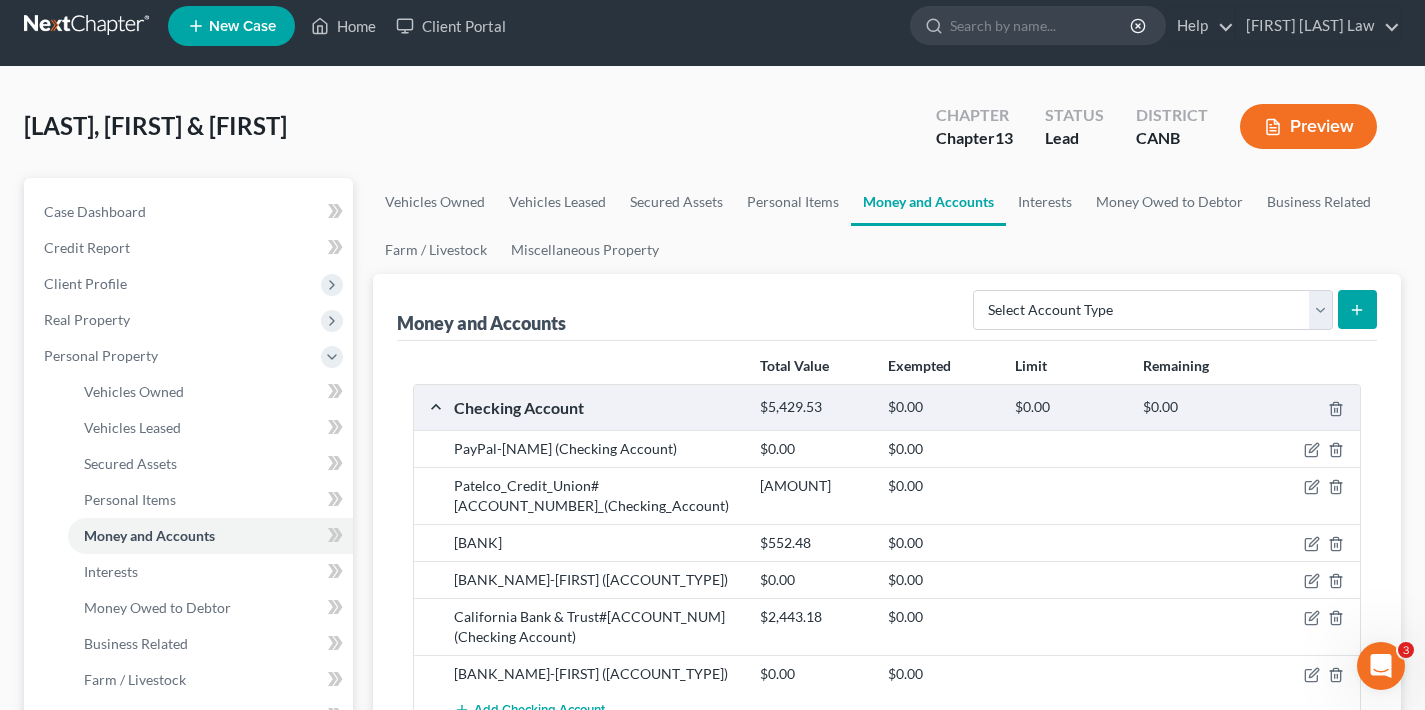 scroll, scrollTop: 0, scrollLeft: 0, axis: both 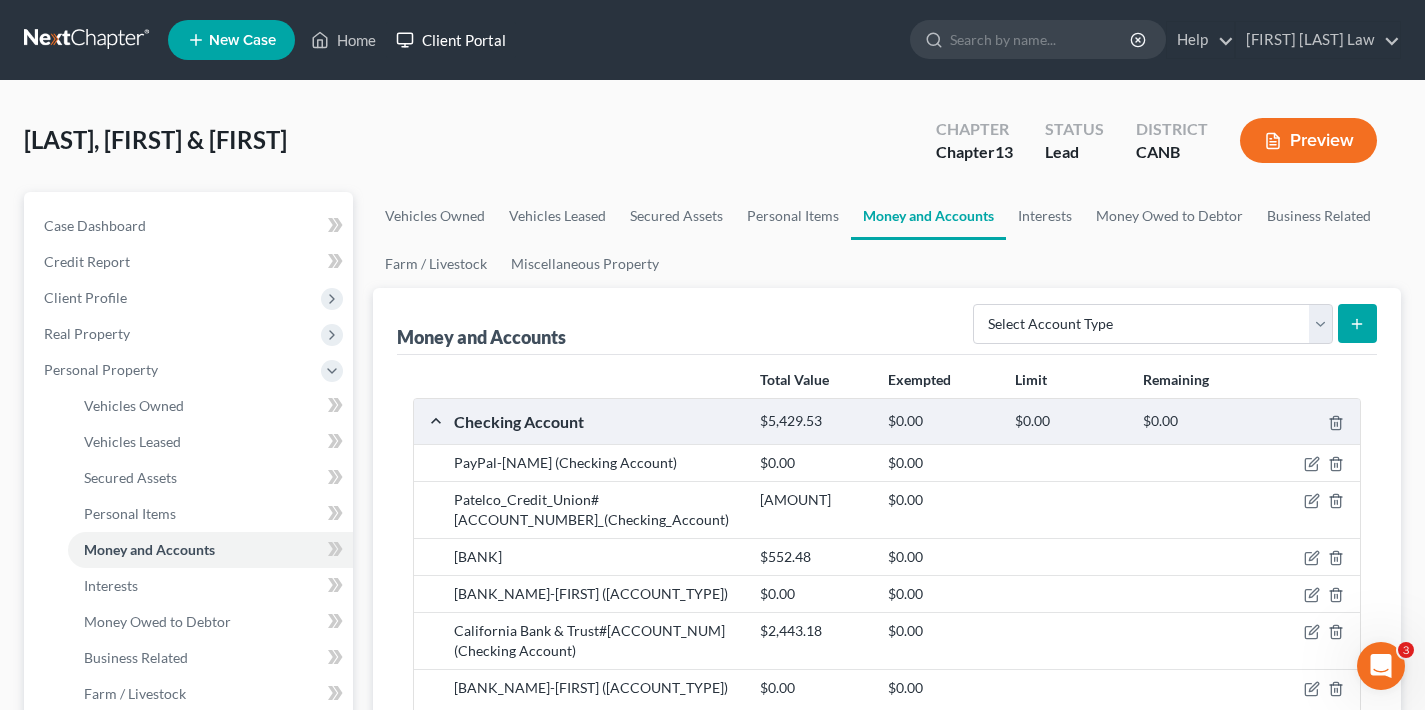 click on "Client Portal" at bounding box center [451, 40] 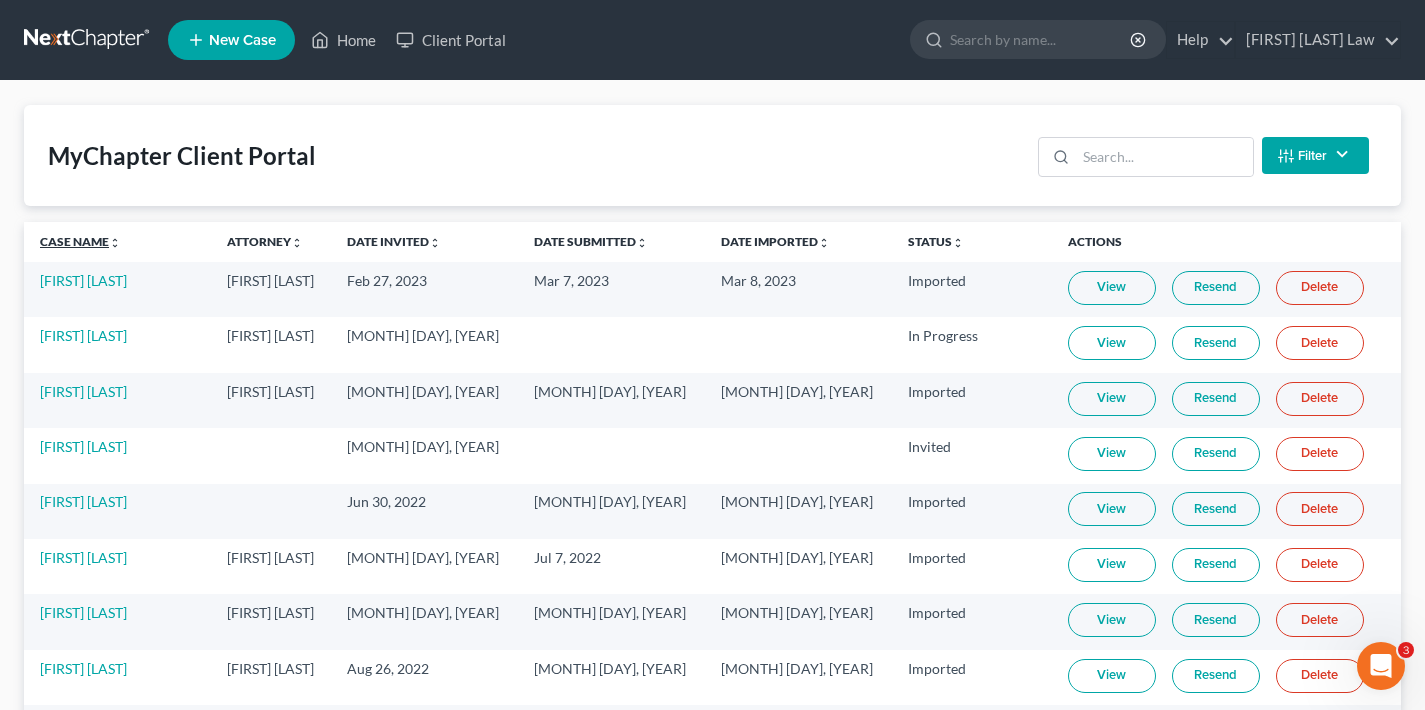 click on "Case Name unfold_more expand_more expand_less" at bounding box center (80, 241) 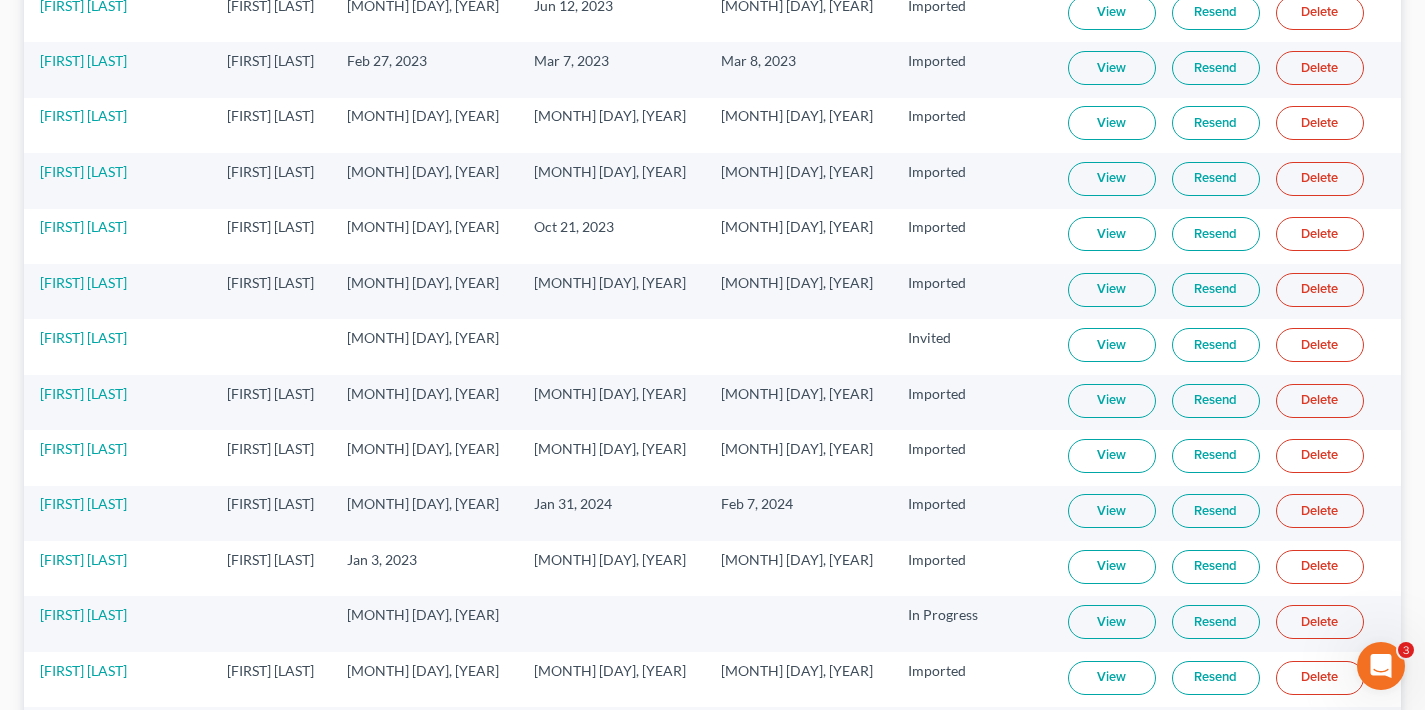 scroll, scrollTop: 4218, scrollLeft: 0, axis: vertical 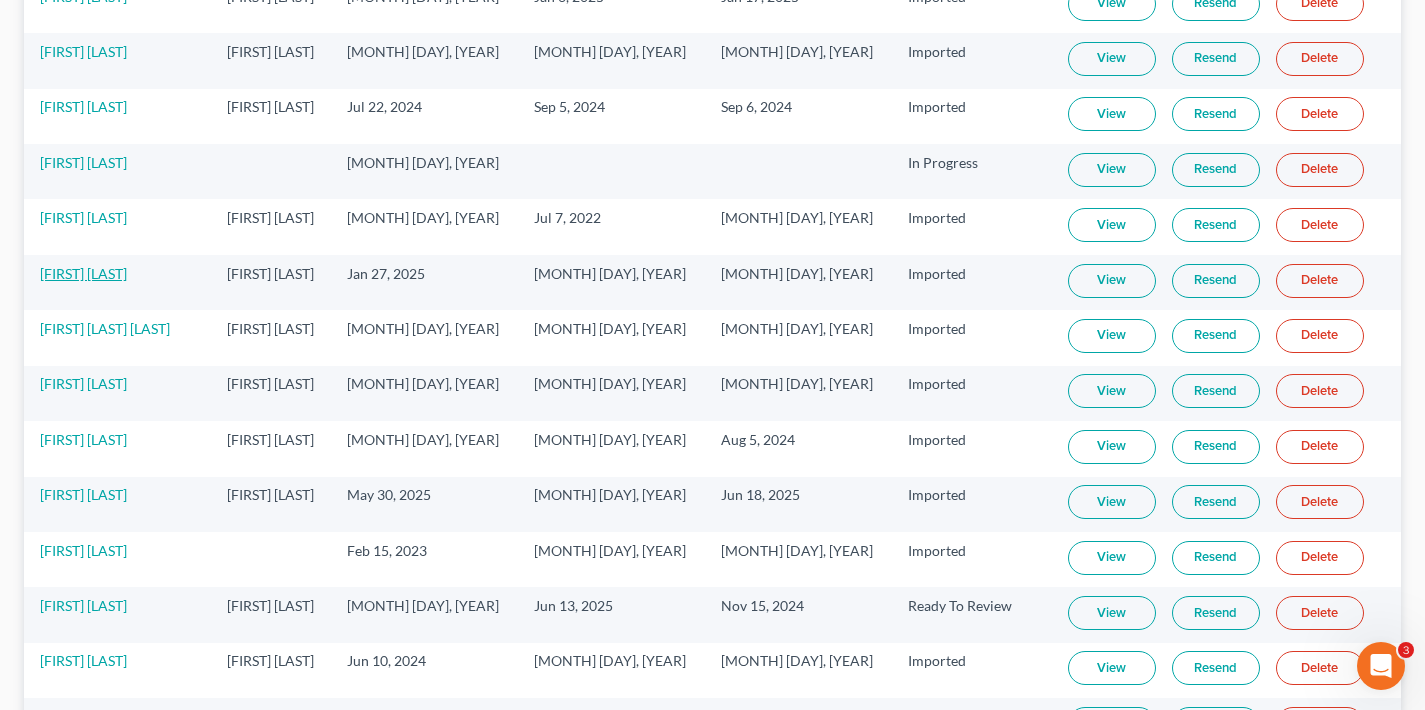 click on "[FIRST] [LAST]" at bounding box center (83, 273) 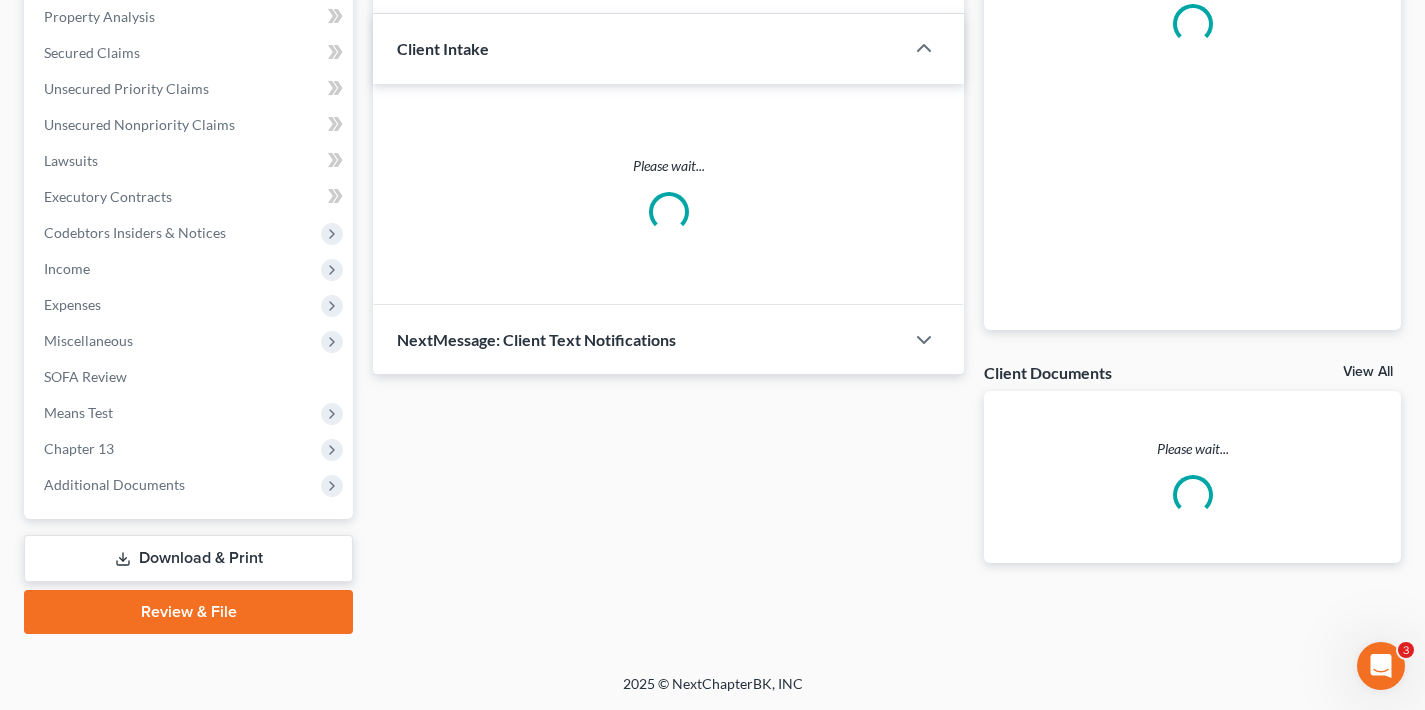 scroll, scrollTop: 0, scrollLeft: 0, axis: both 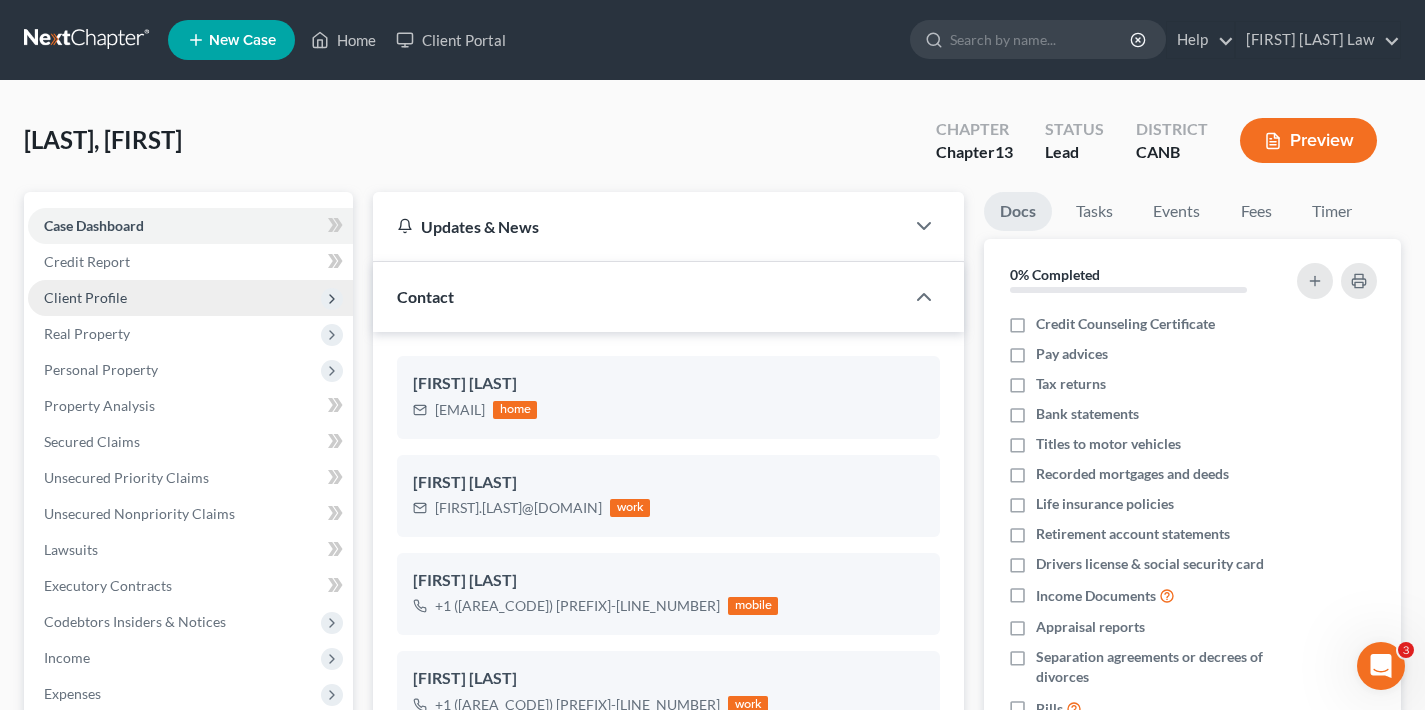 click on "Client Profile" at bounding box center (85, 297) 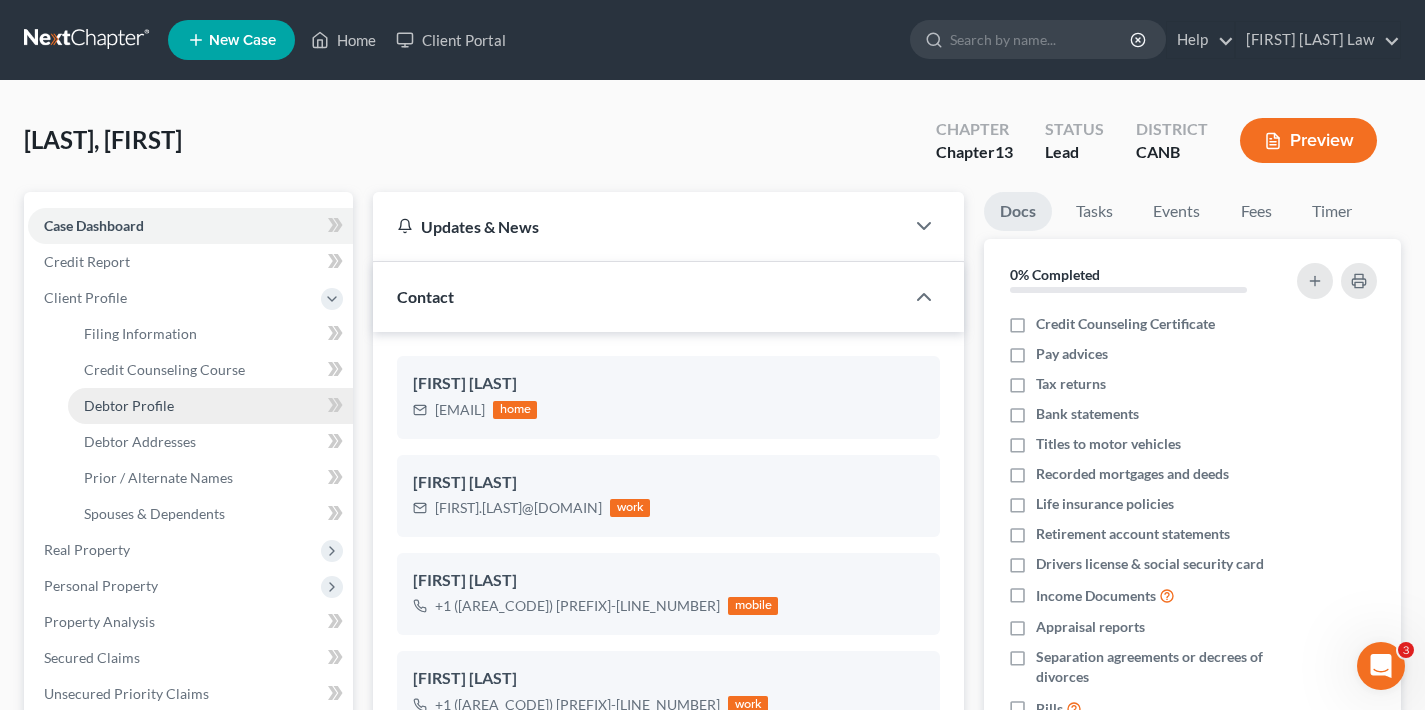 click on "Debtor Profile" at bounding box center (129, 405) 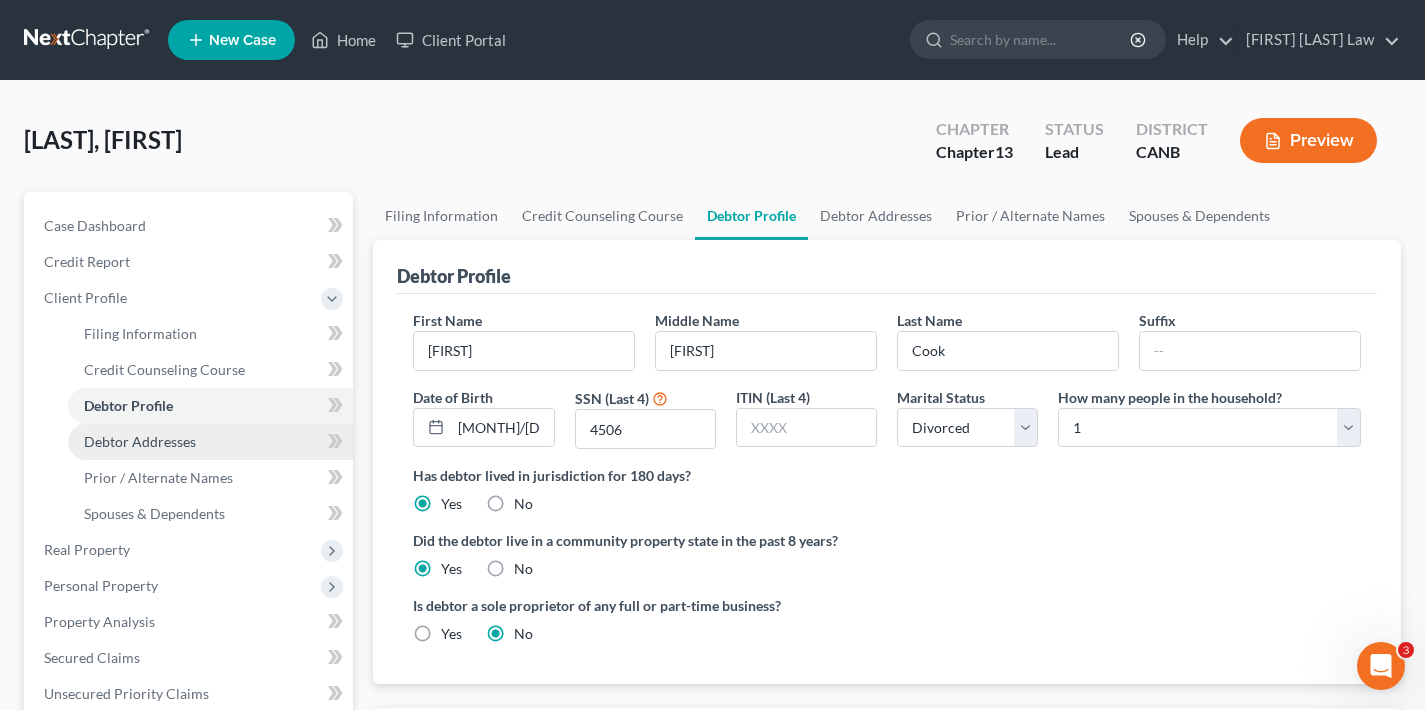 click on "Debtor Addresses" at bounding box center [140, 441] 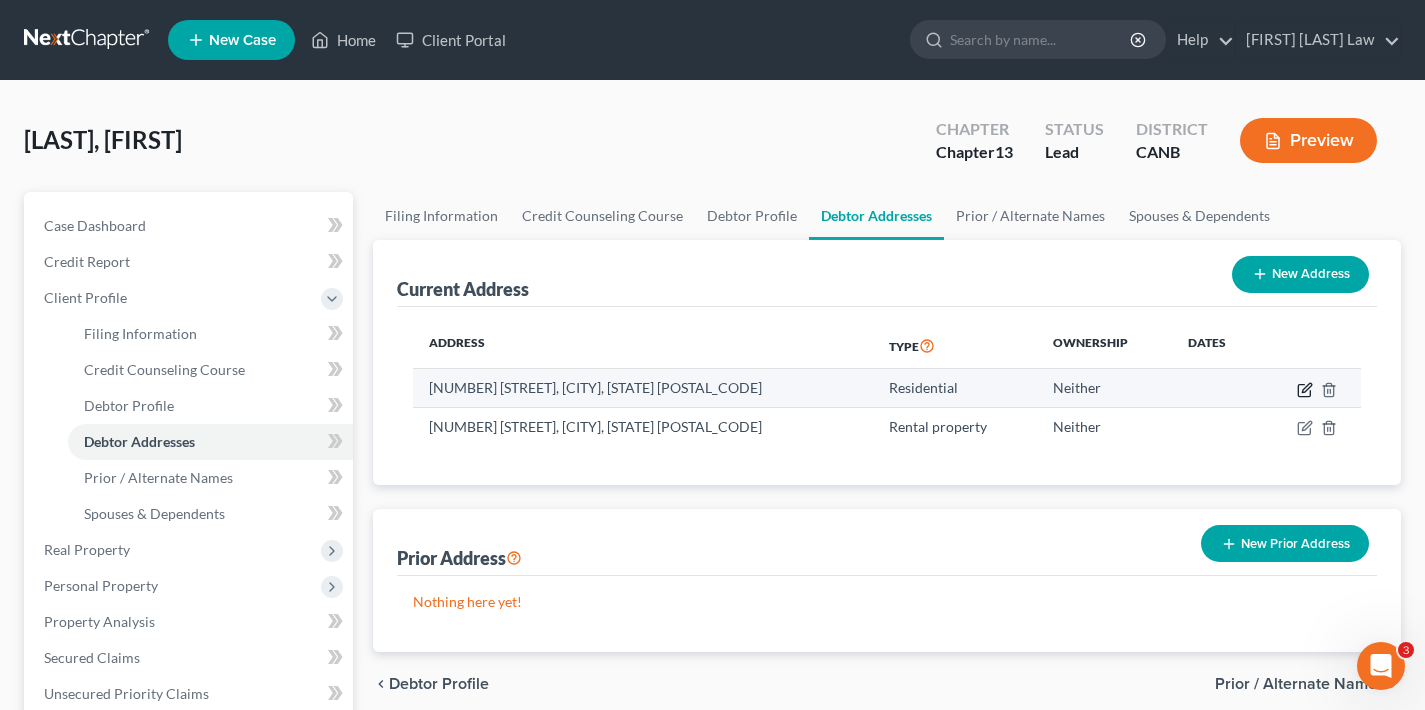 click 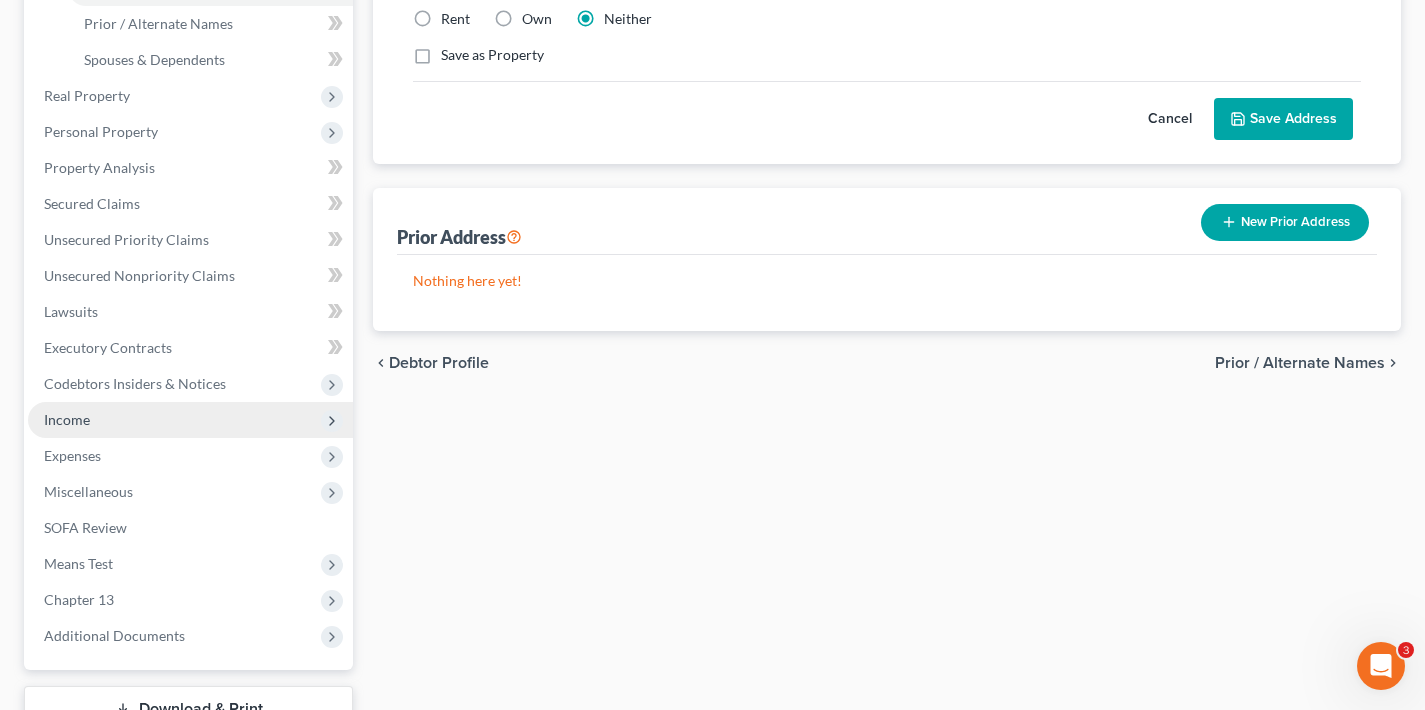 scroll, scrollTop: 270, scrollLeft: 0, axis: vertical 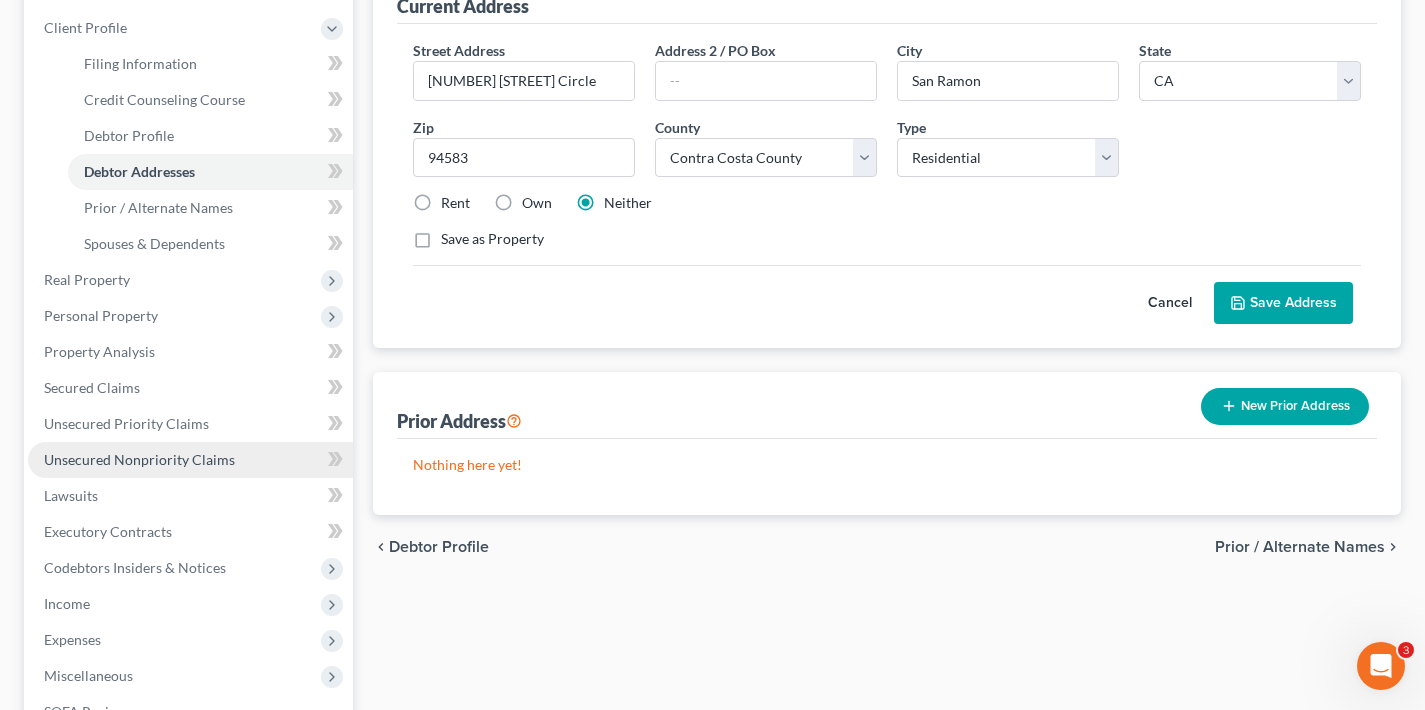 click on "Unsecured Nonpriority Claims" at bounding box center (139, 459) 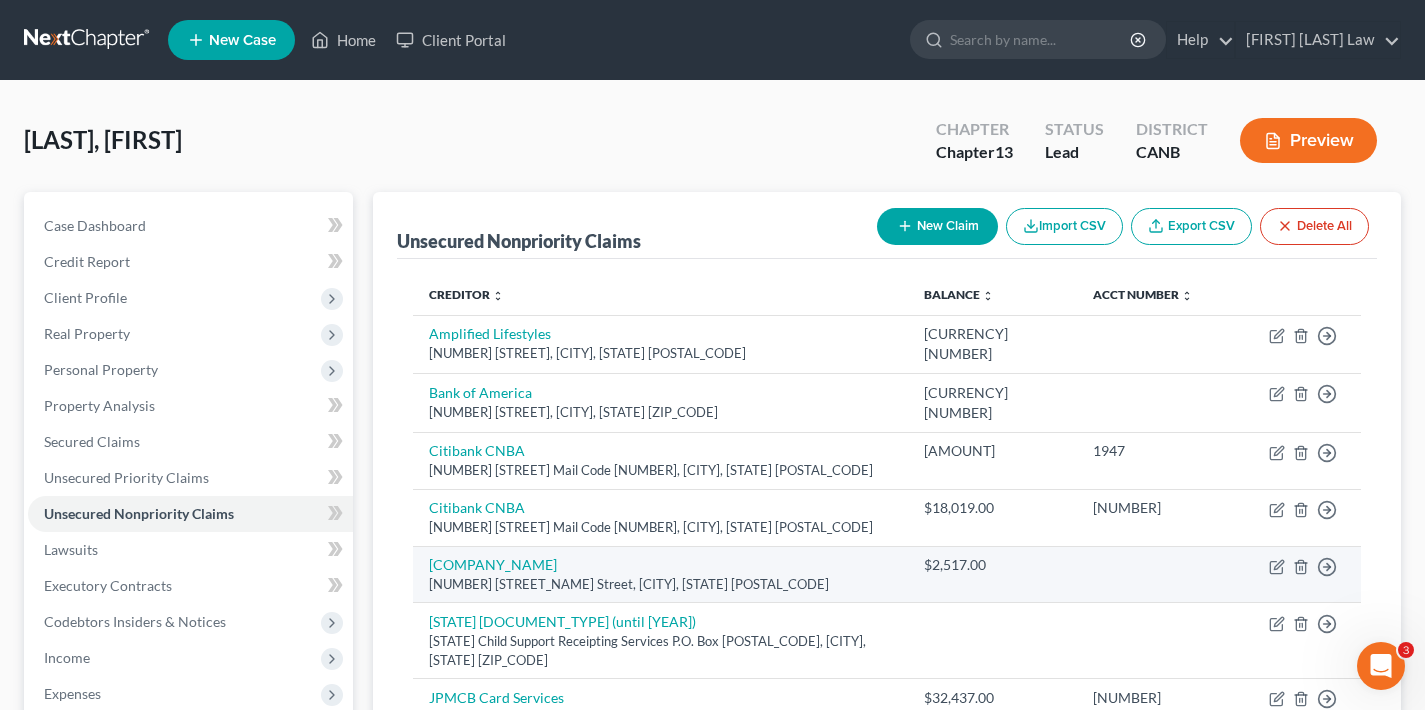 scroll, scrollTop: 109, scrollLeft: 0, axis: vertical 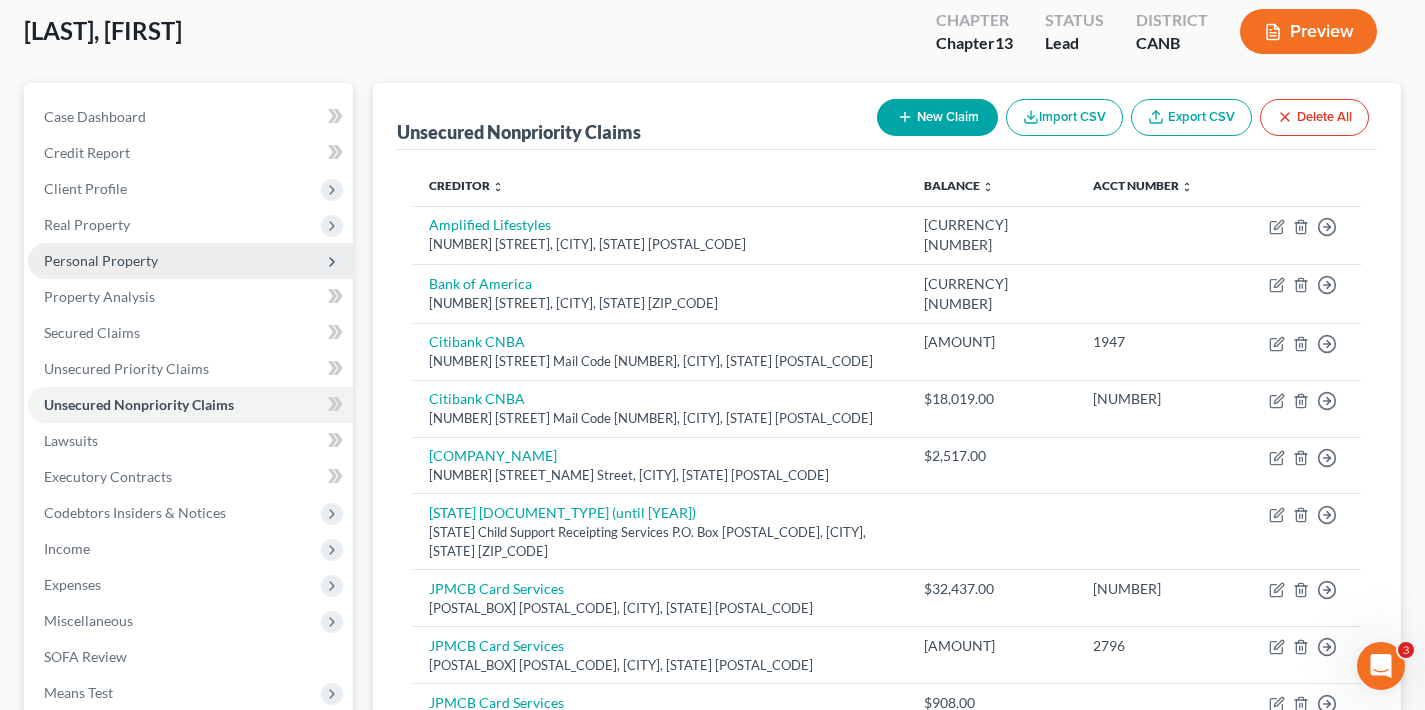 click on "Personal Property" at bounding box center [190, 261] 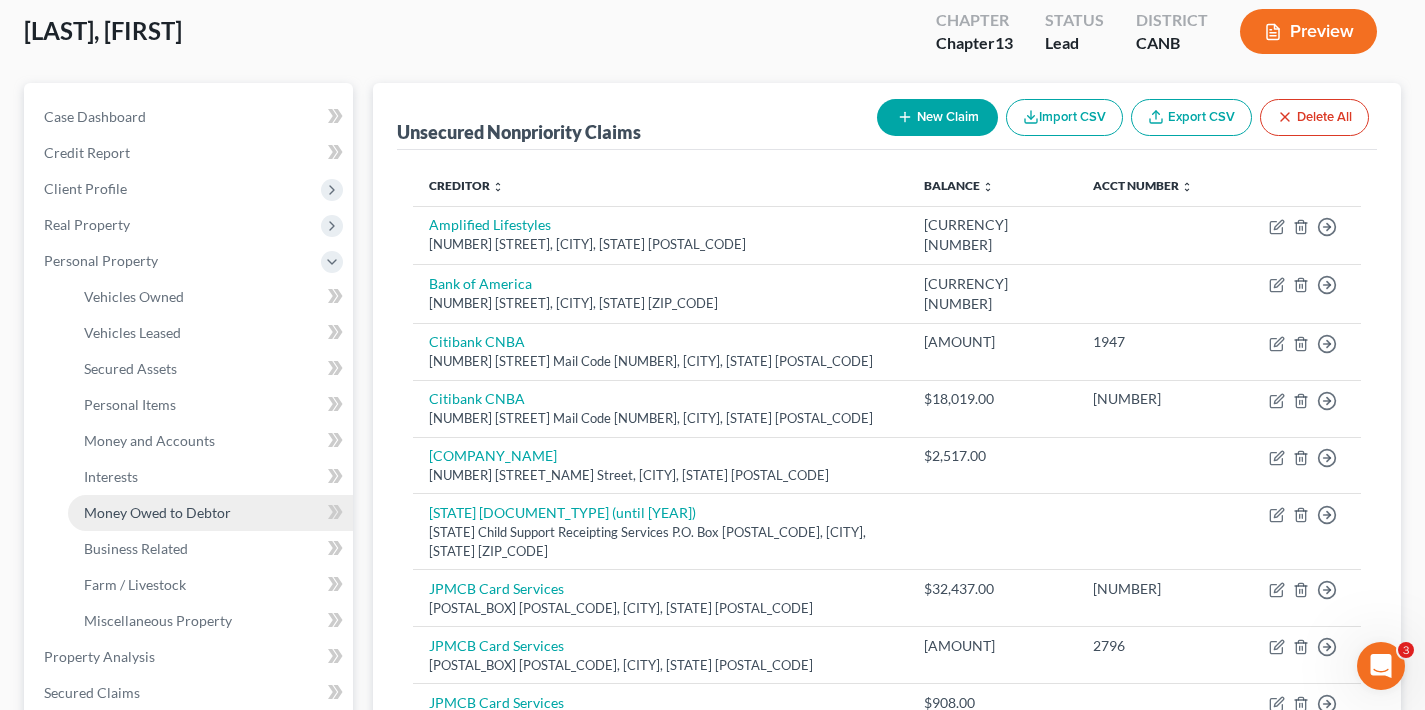 click on "Money Owed to Debtor" at bounding box center (157, 512) 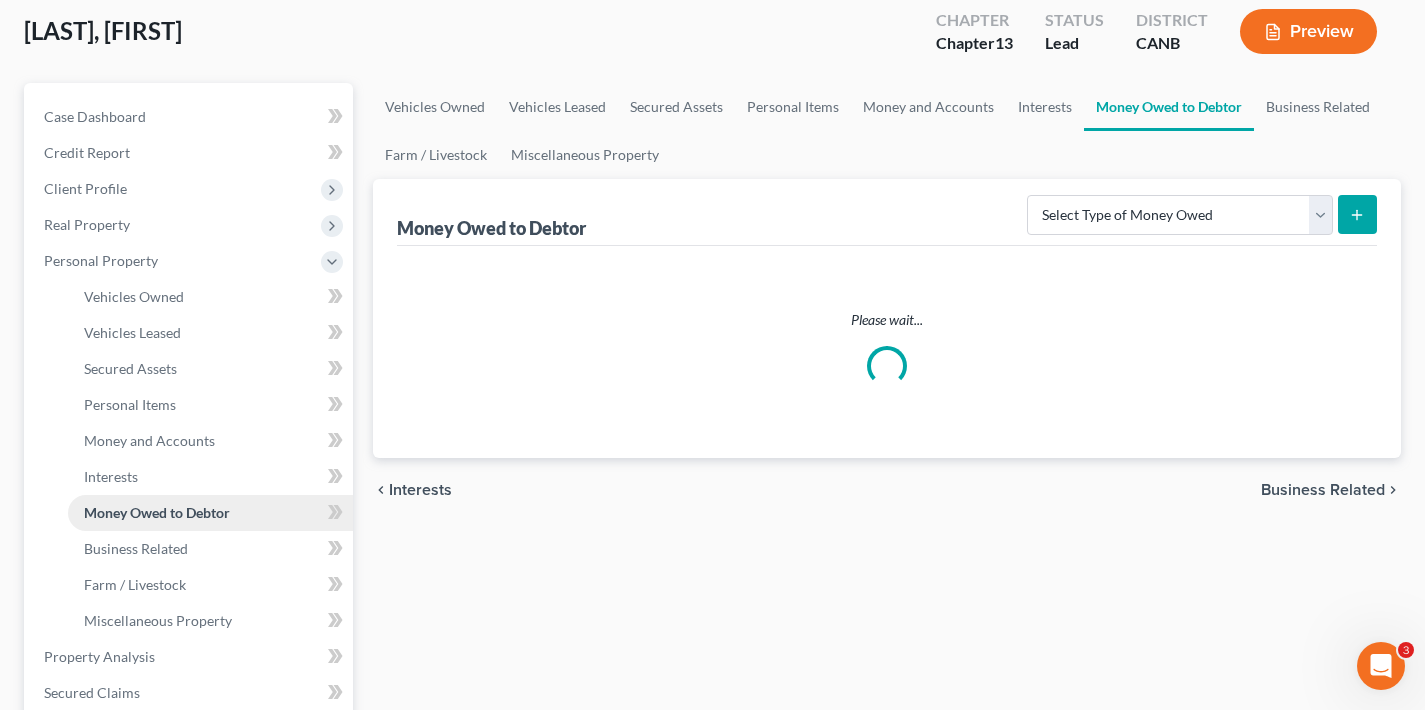 scroll, scrollTop: 0, scrollLeft: 0, axis: both 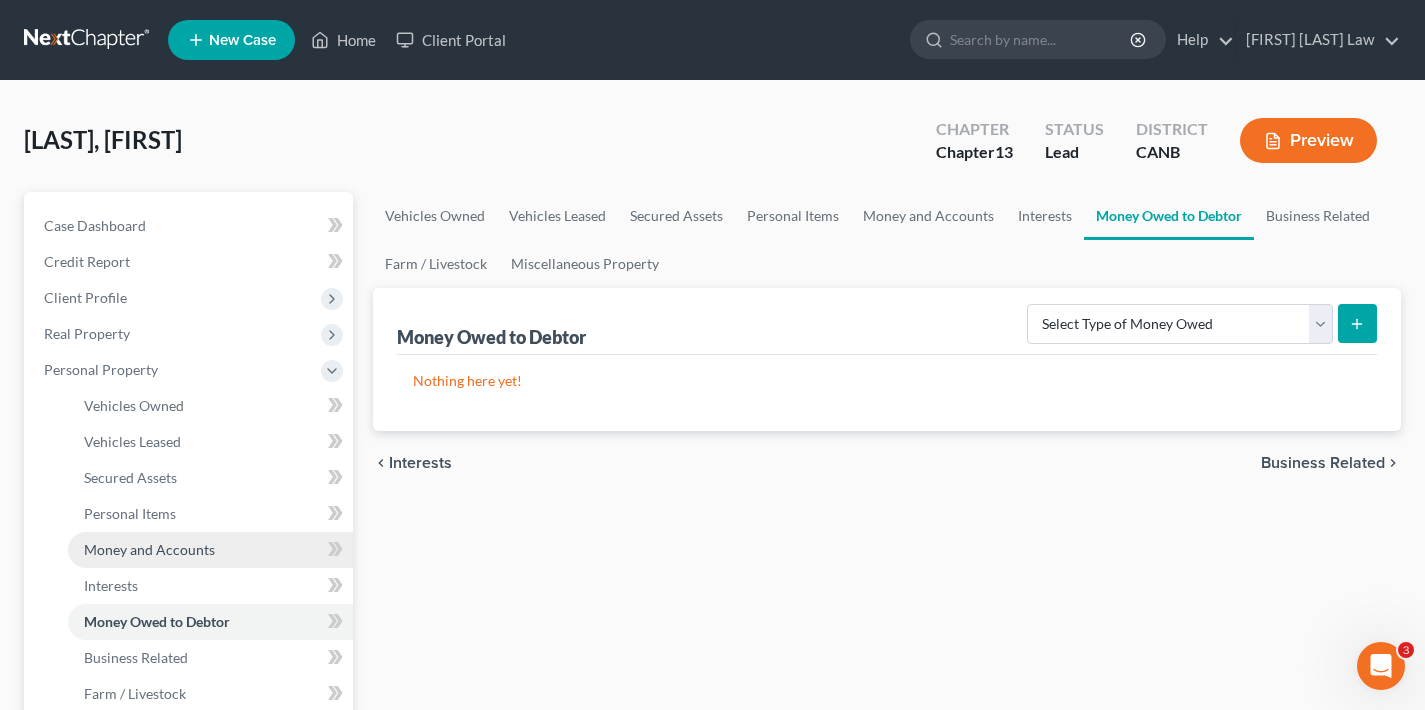 click on "Money and Accounts" at bounding box center [149, 549] 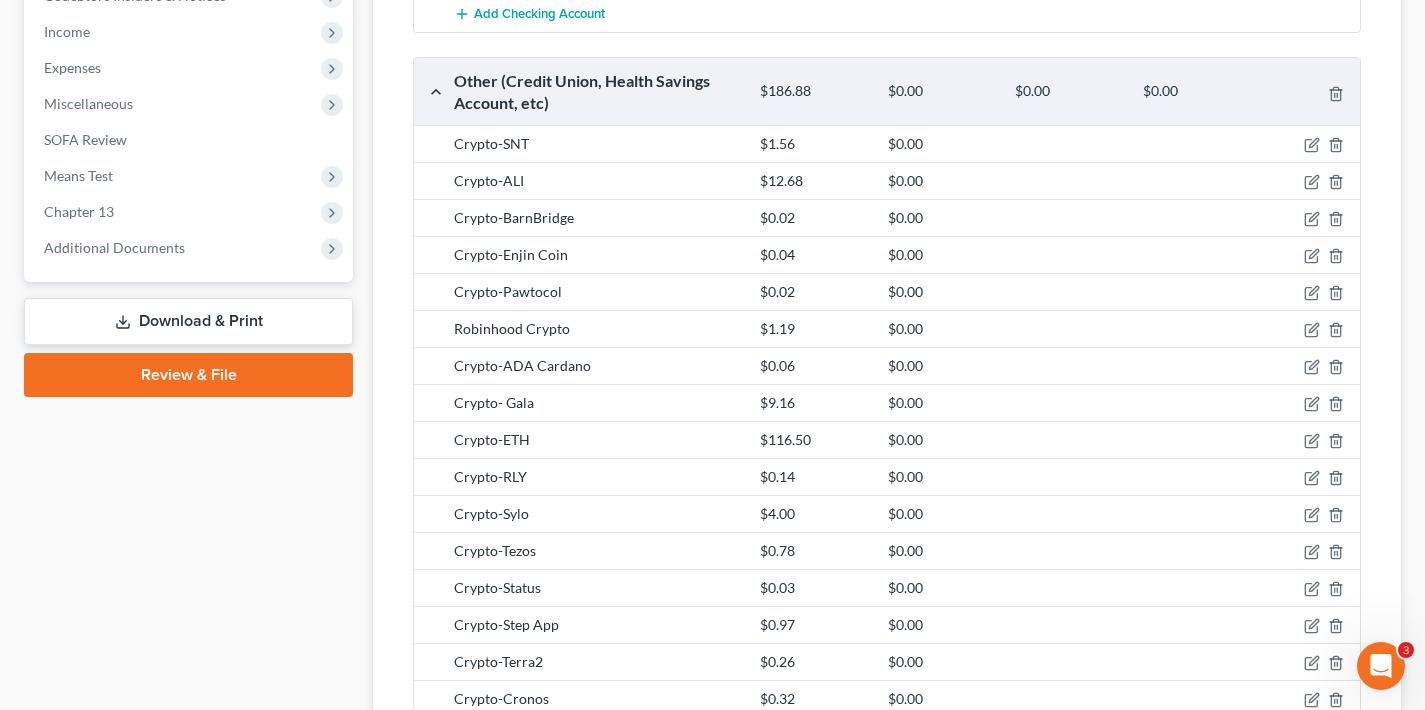 scroll, scrollTop: 1228, scrollLeft: 0, axis: vertical 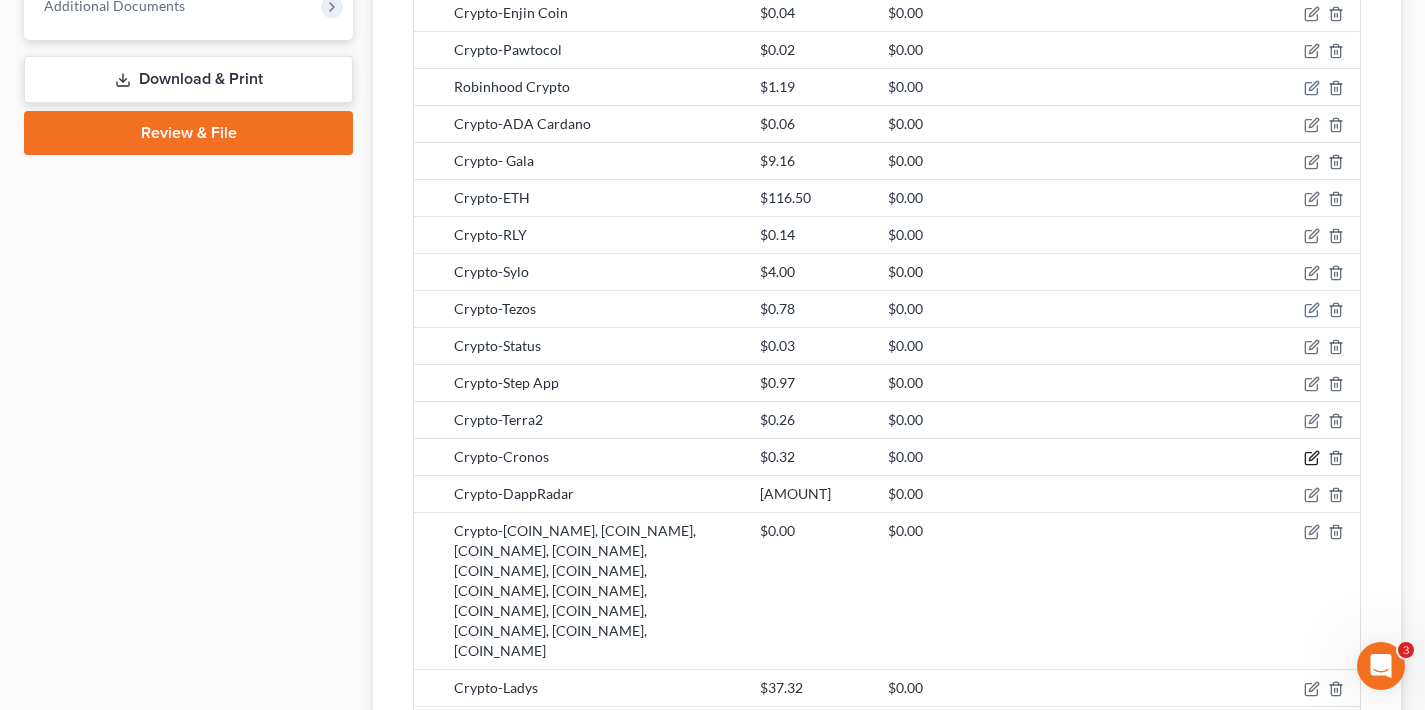 click 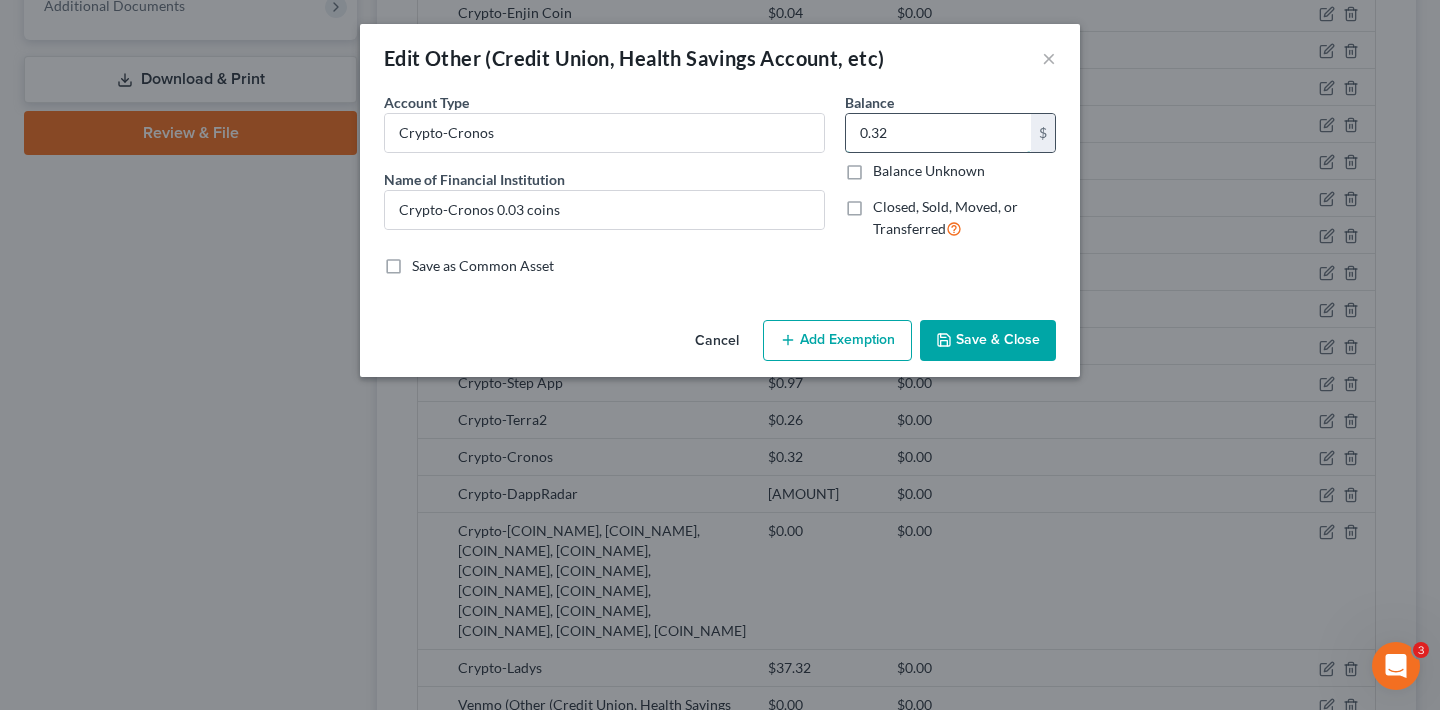 click on "0.32" at bounding box center (938, 133) 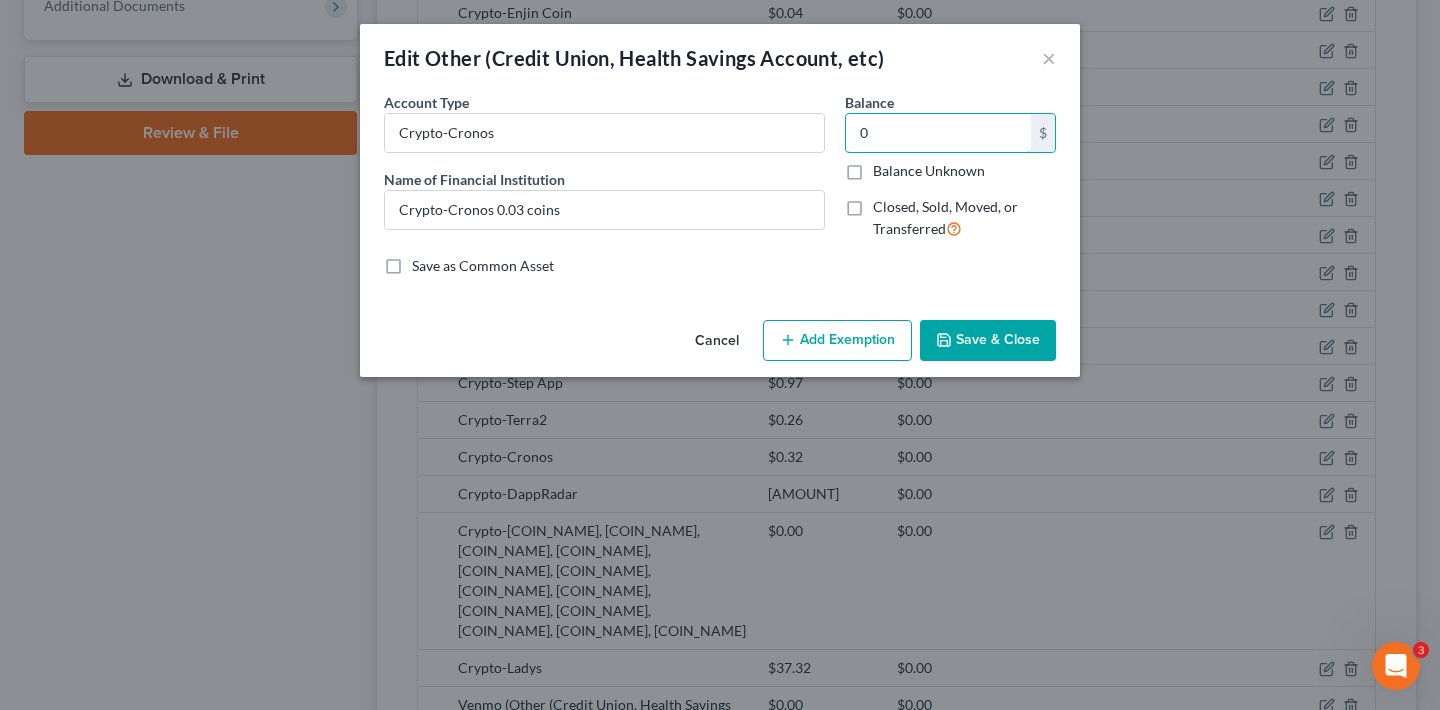 type on "0" 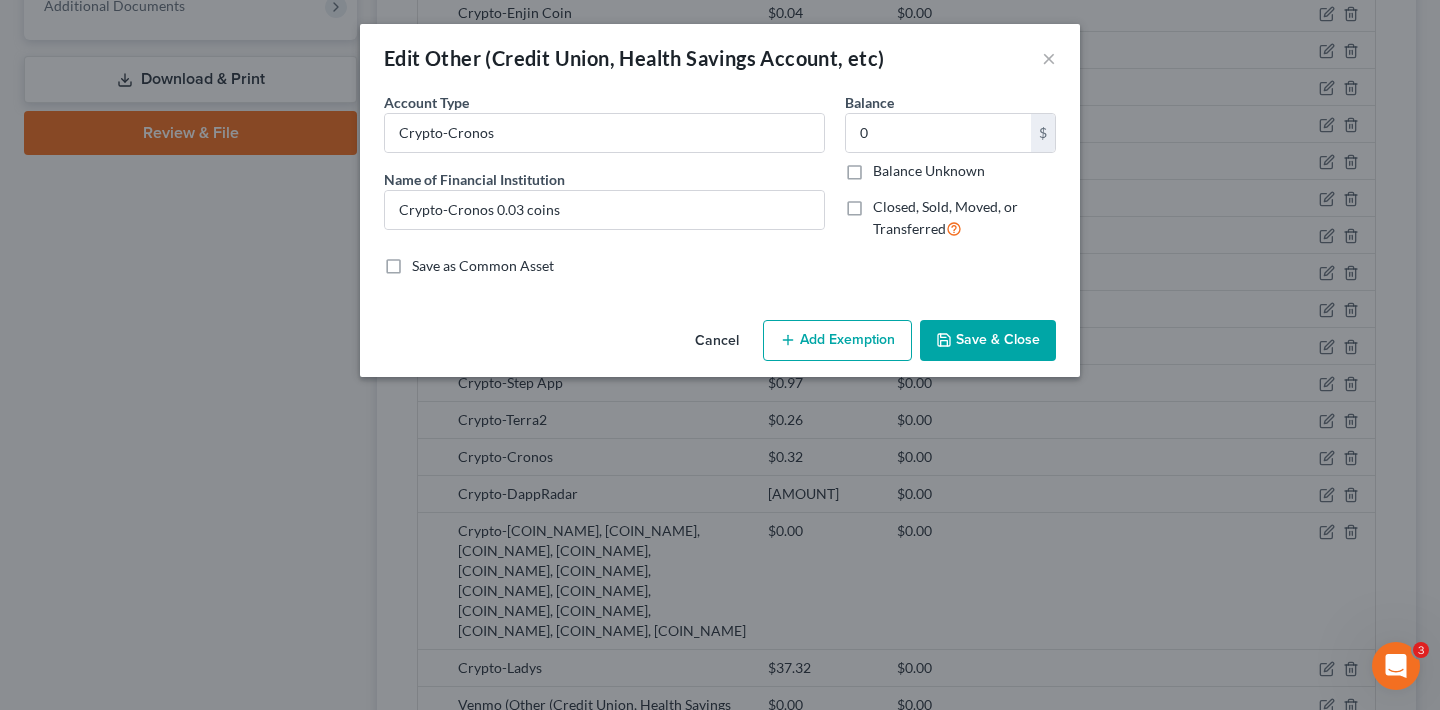 click on "Save & Close" at bounding box center [988, 341] 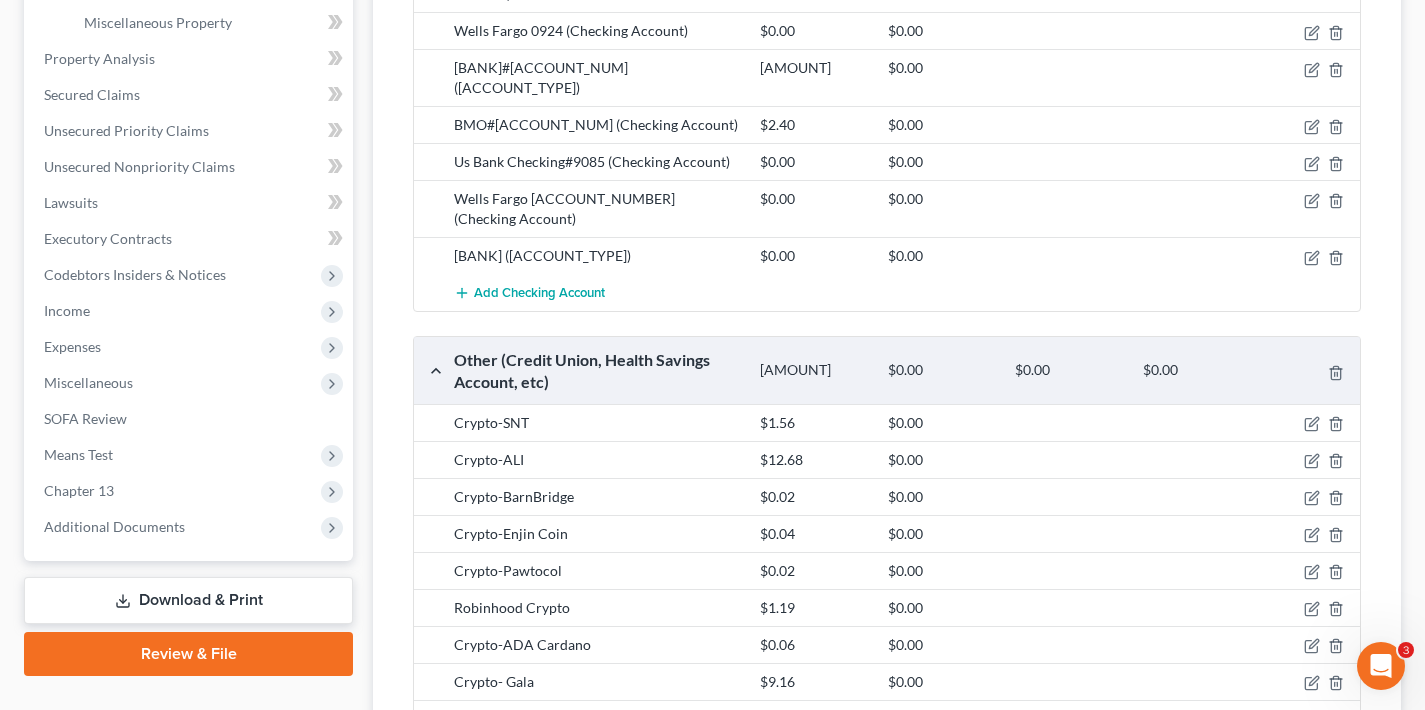 scroll, scrollTop: 1385, scrollLeft: 0, axis: vertical 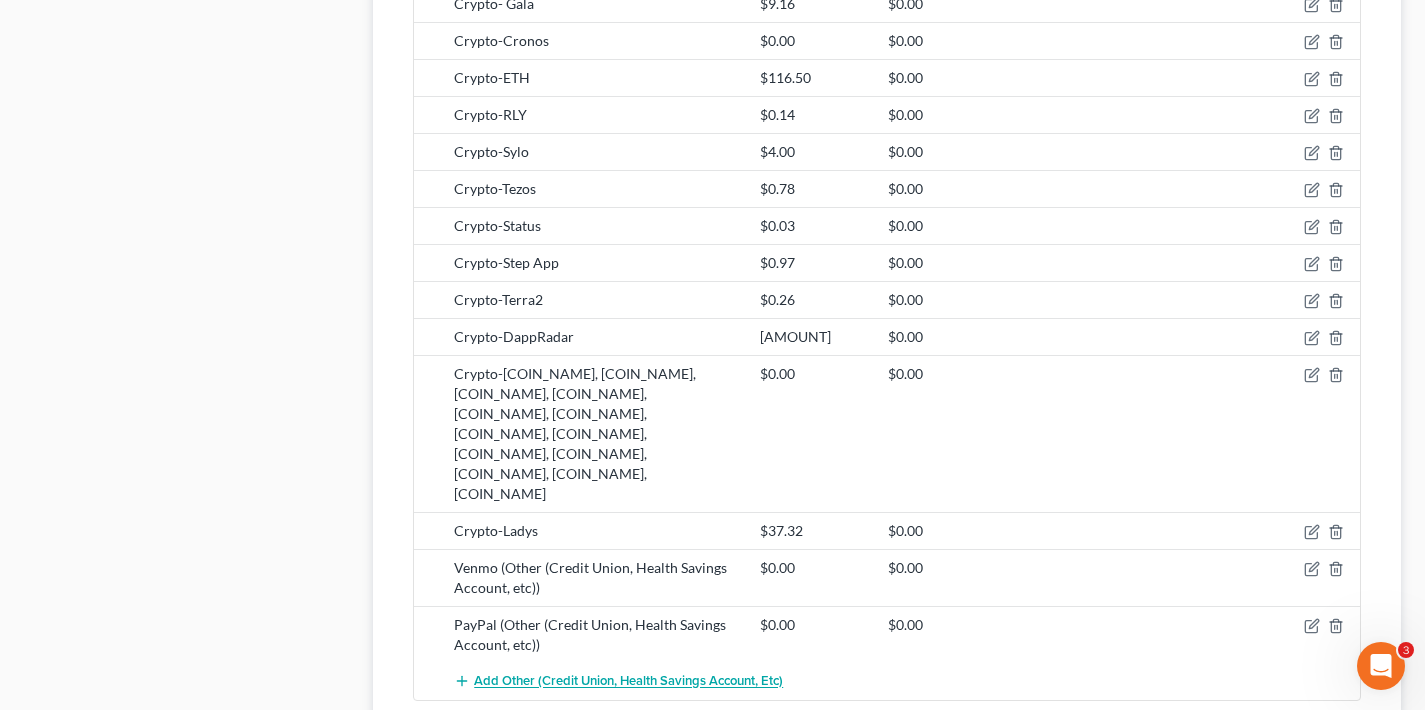 click on "Add Other (Credit Union, Health Savings Account, etc)" at bounding box center [628, 682] 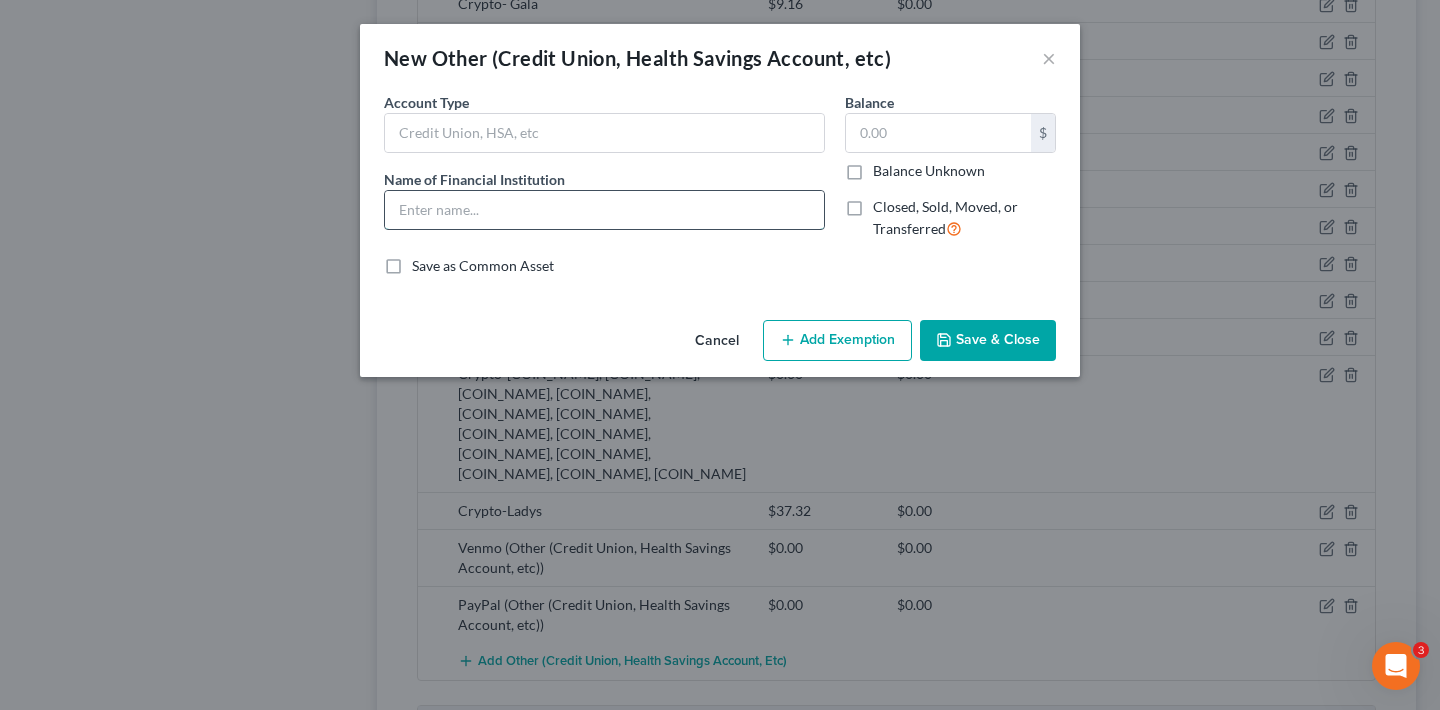 click at bounding box center [604, 210] 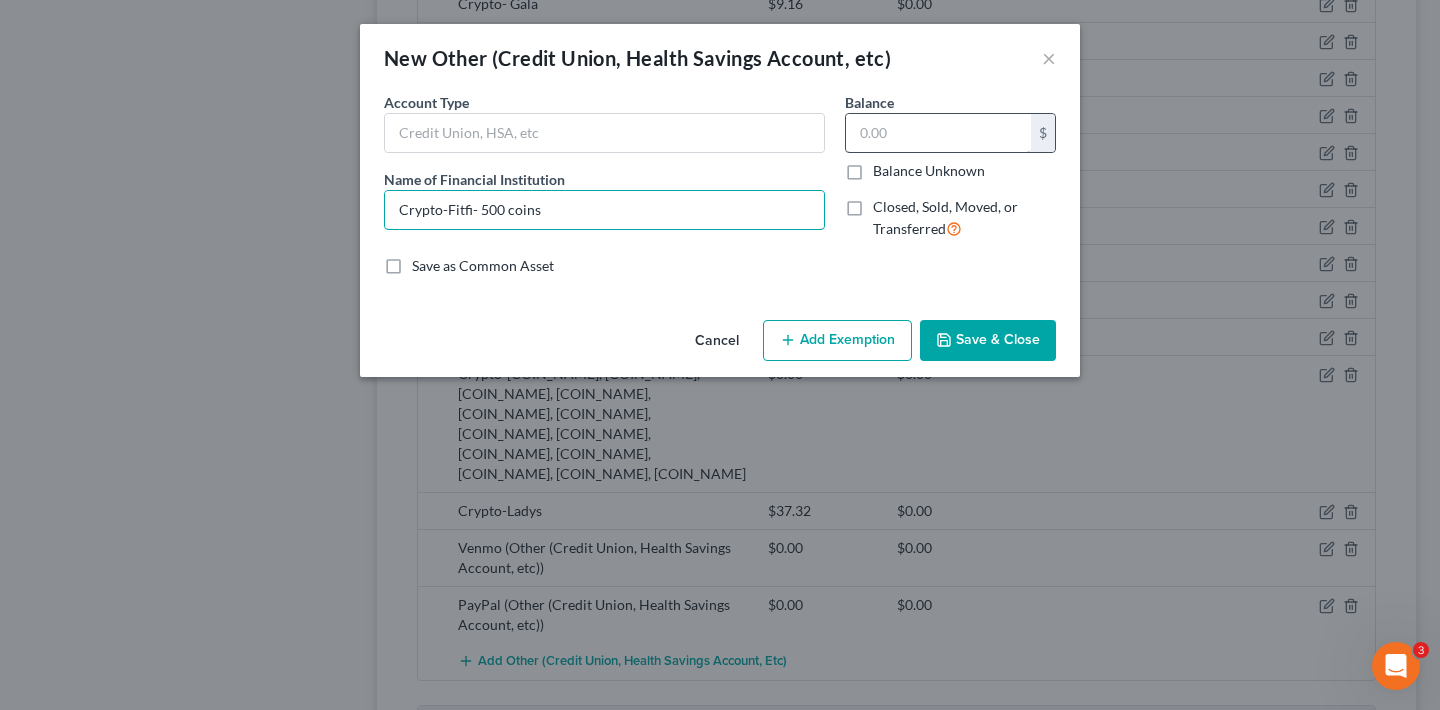 type on "Crypto-Fitfi- 500 coins" 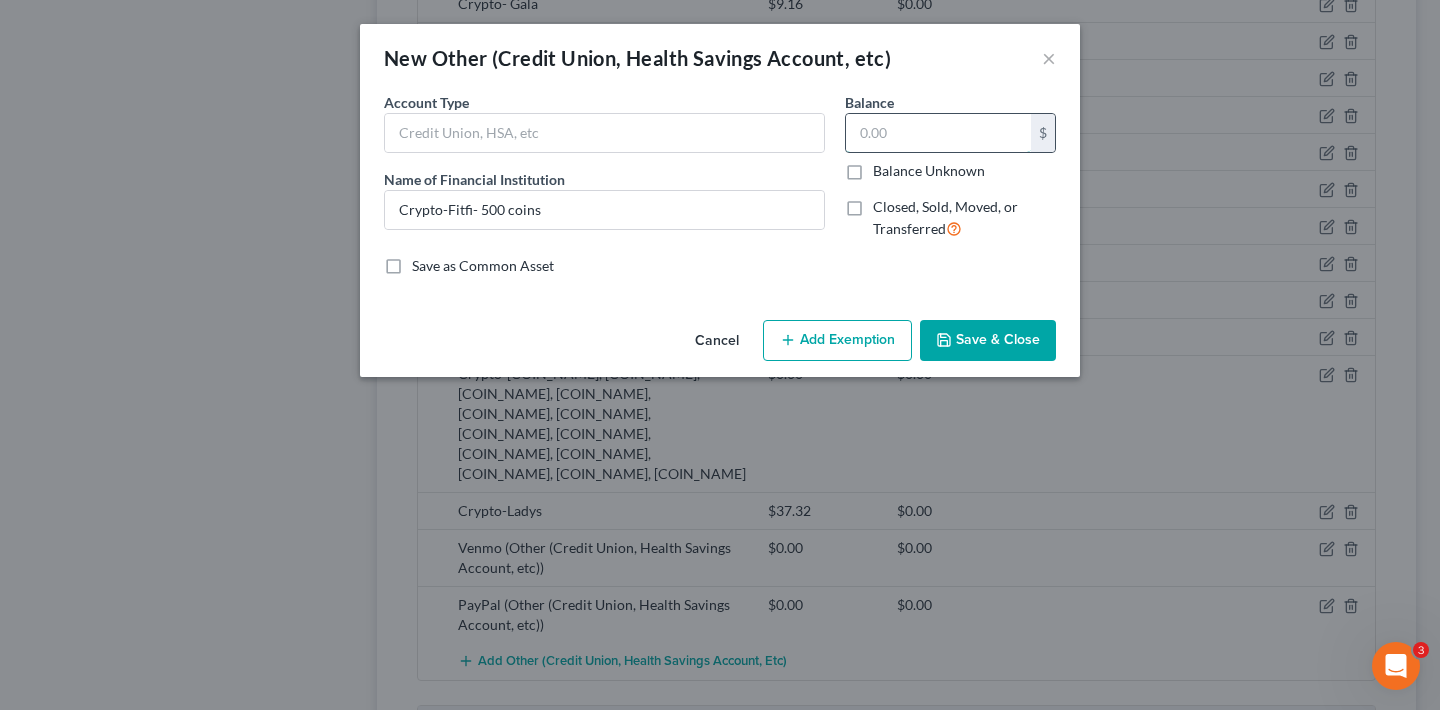 click at bounding box center [938, 133] 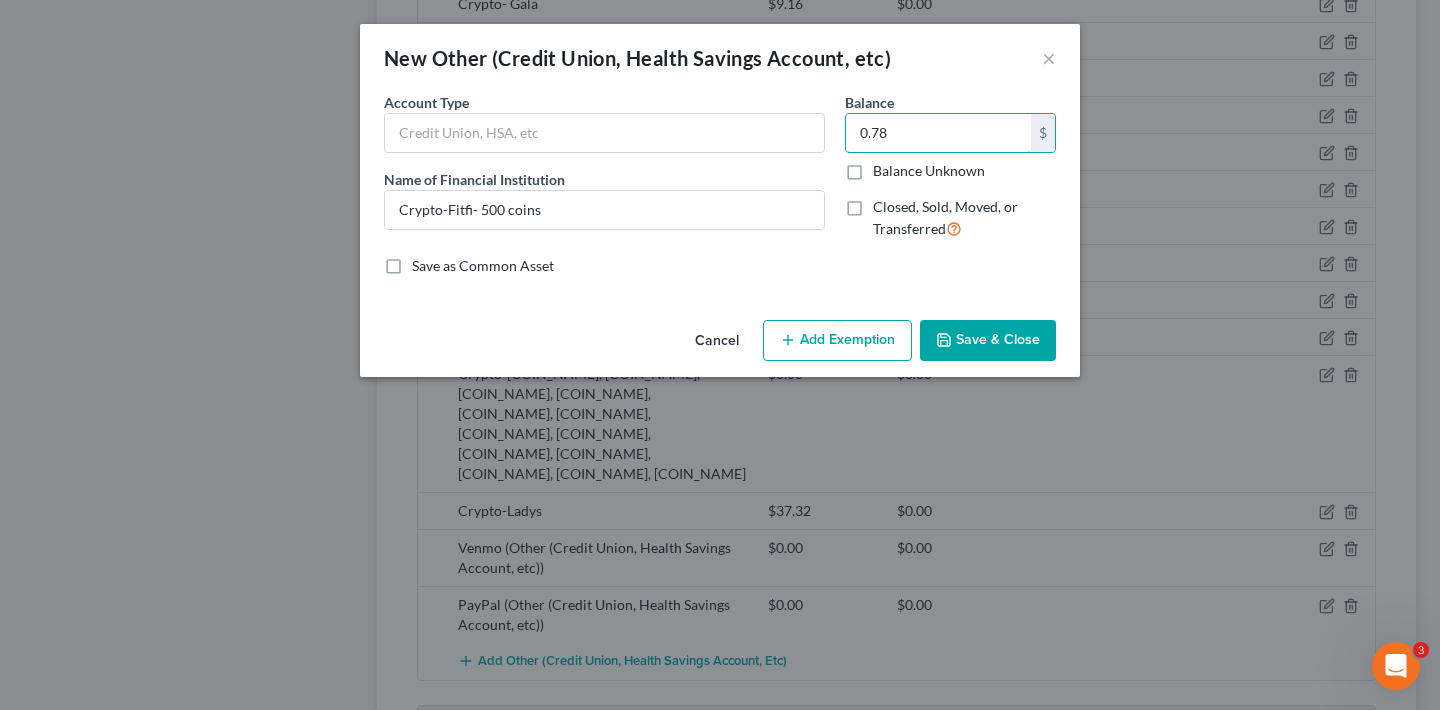 type on "0.78" 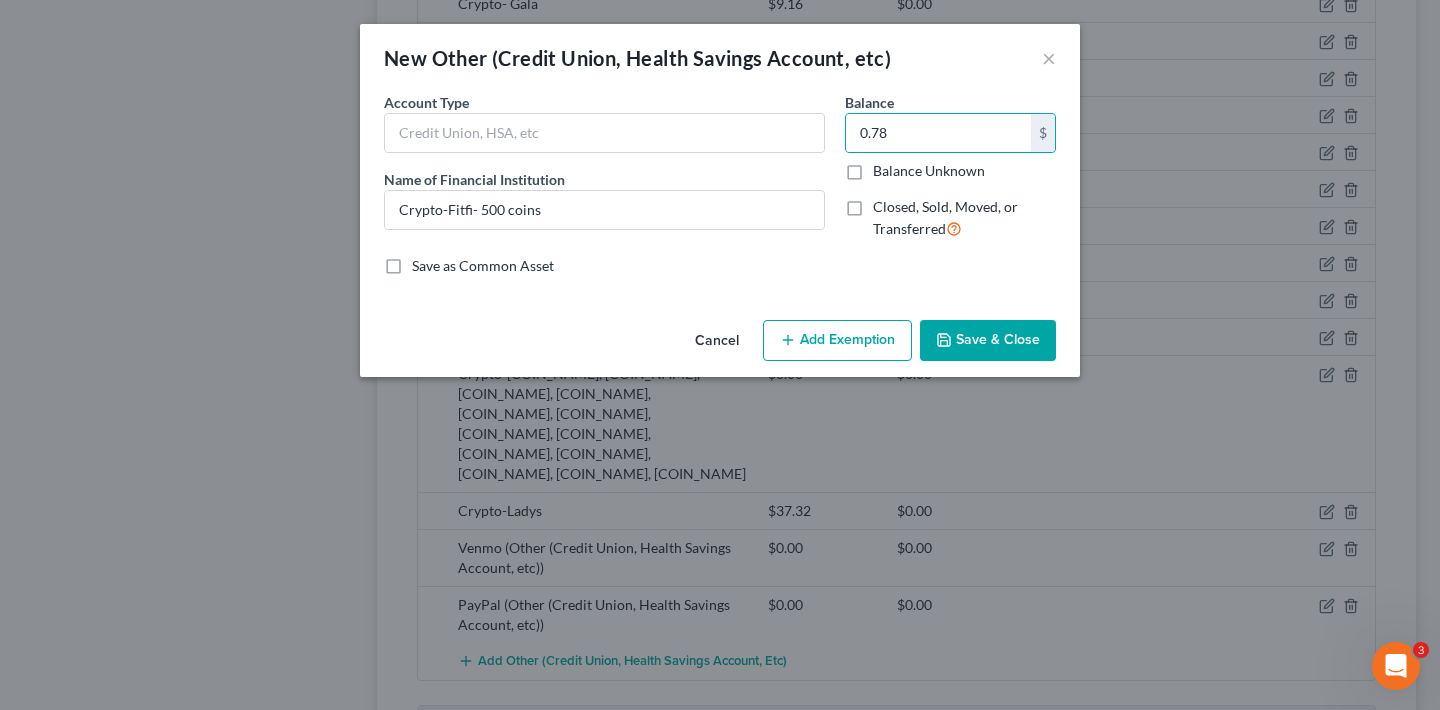 click on "Save & Close" at bounding box center [988, 341] 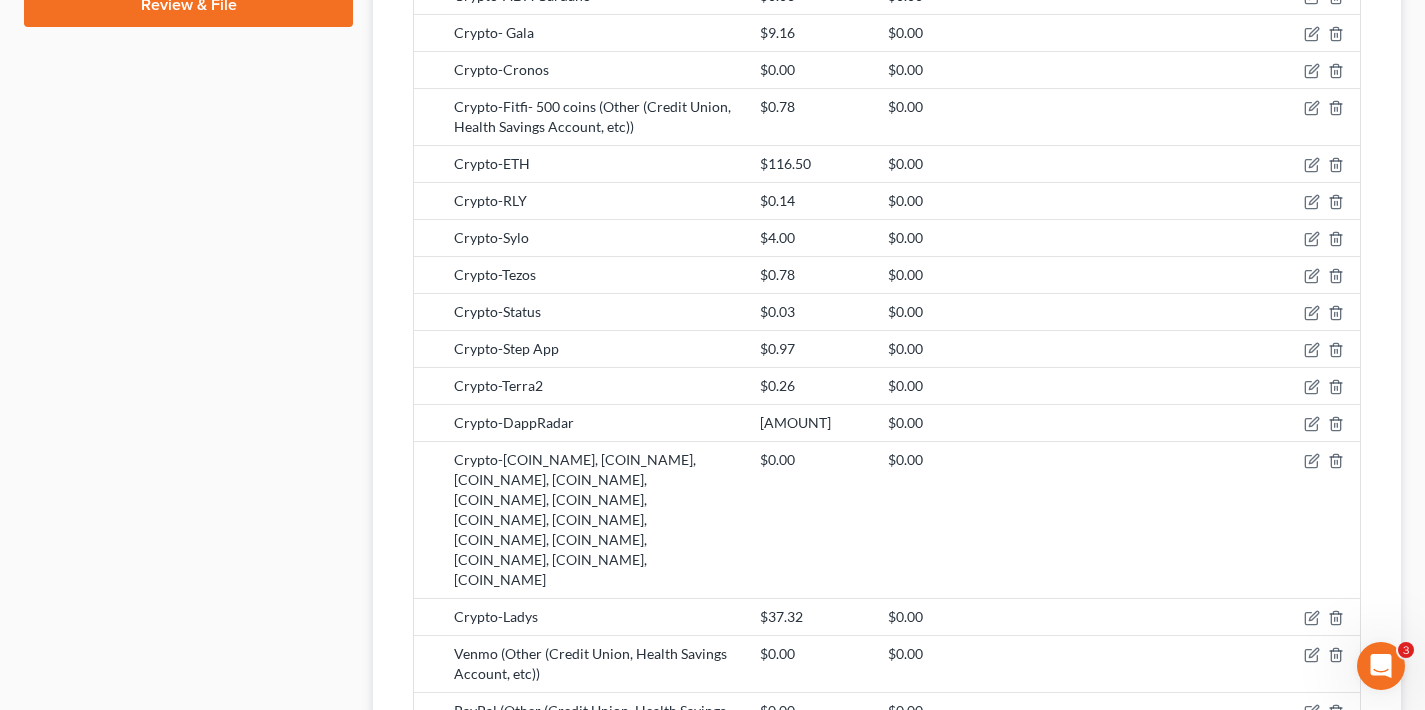 scroll, scrollTop: 1512, scrollLeft: 0, axis: vertical 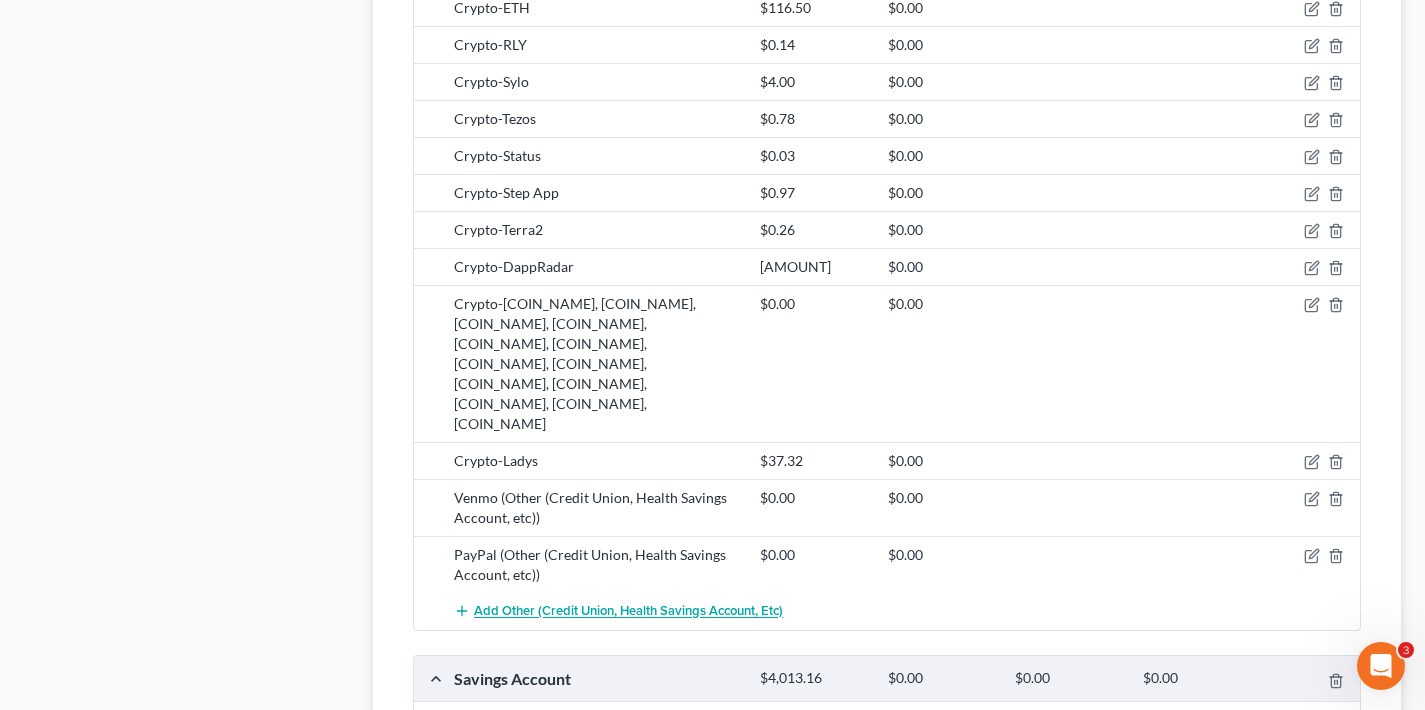 click on "Add Other (Credit Union, Health Savings Account, etc)" at bounding box center [628, 612] 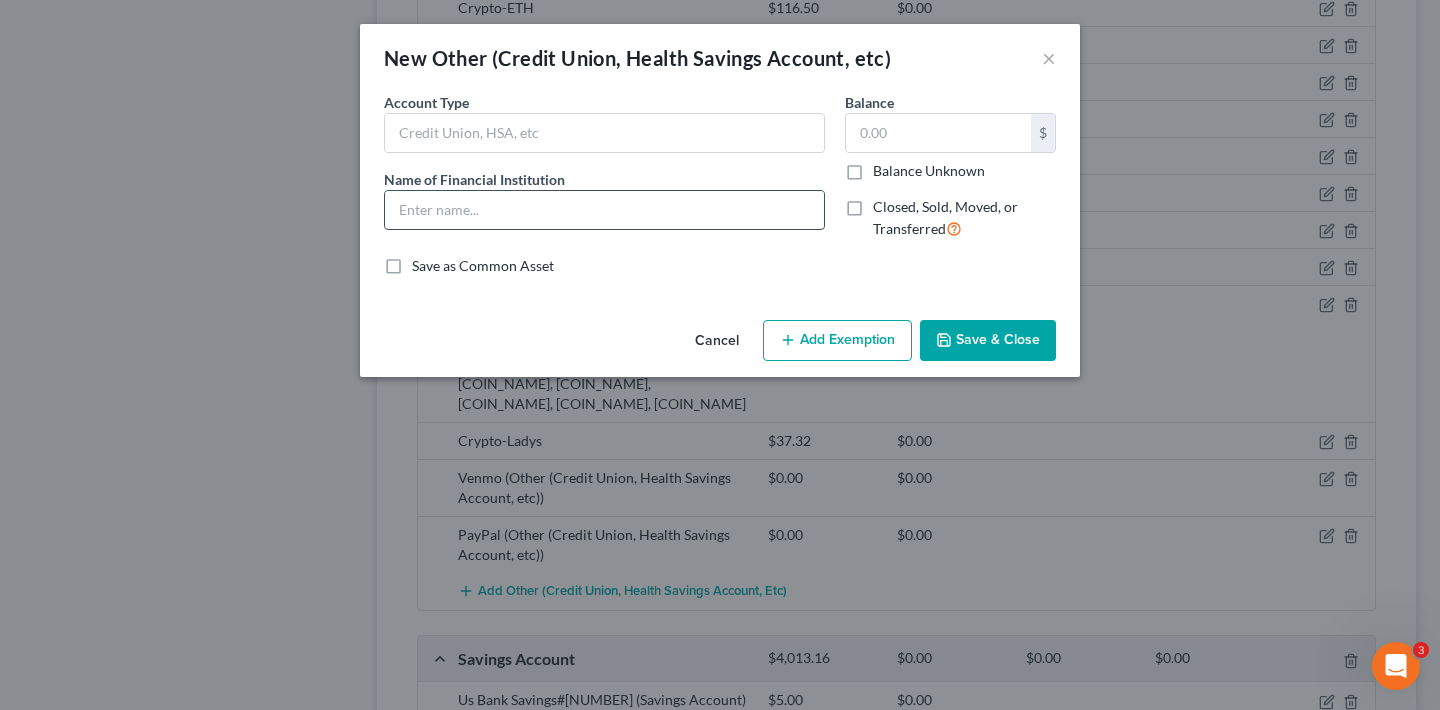 click at bounding box center (604, 210) 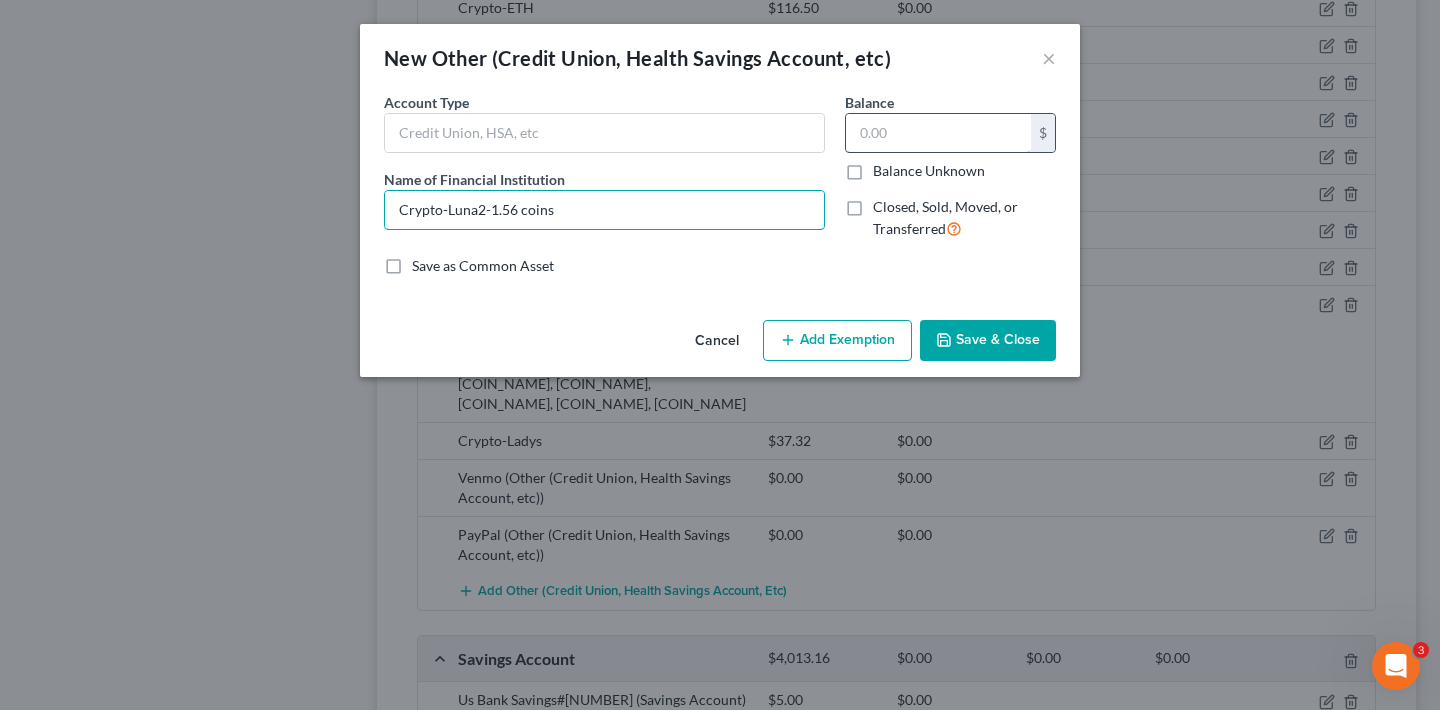 type on "Crypto-Luna2-1.56 coins" 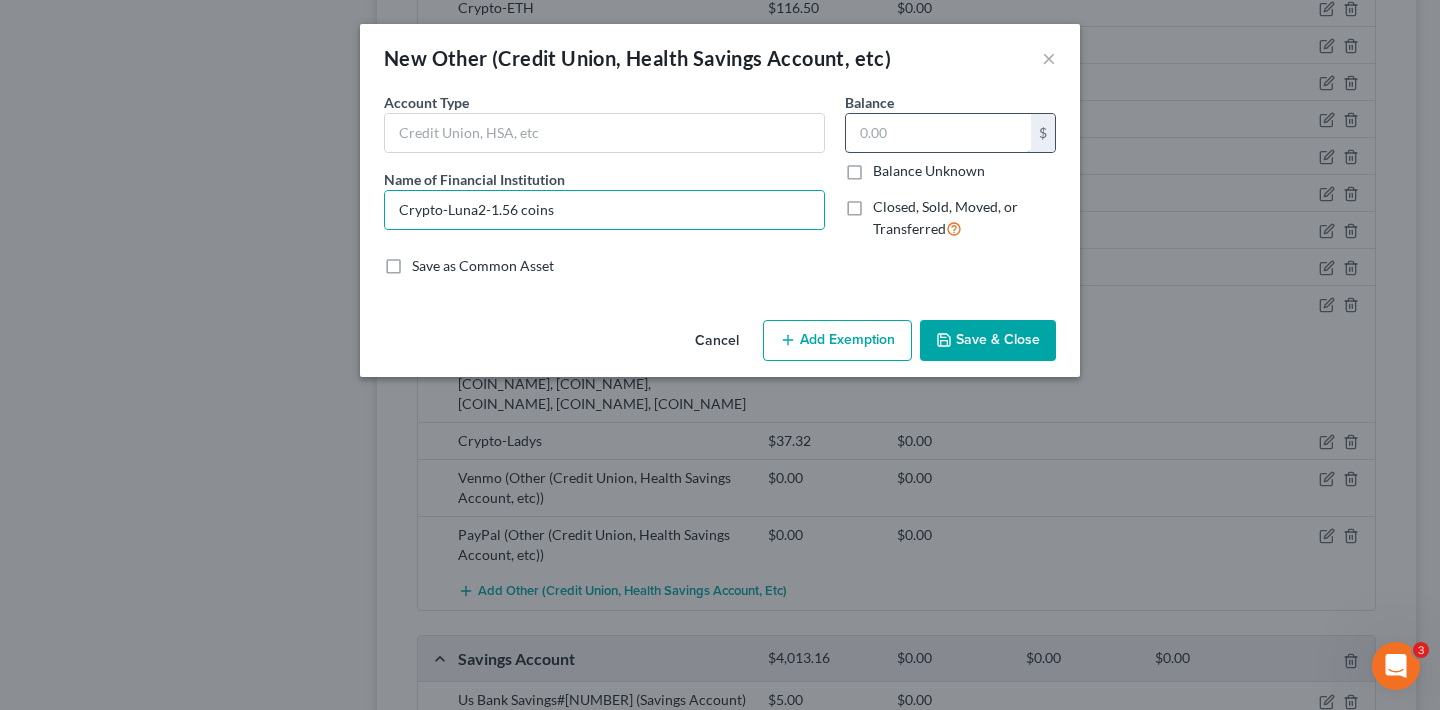 click at bounding box center [938, 133] 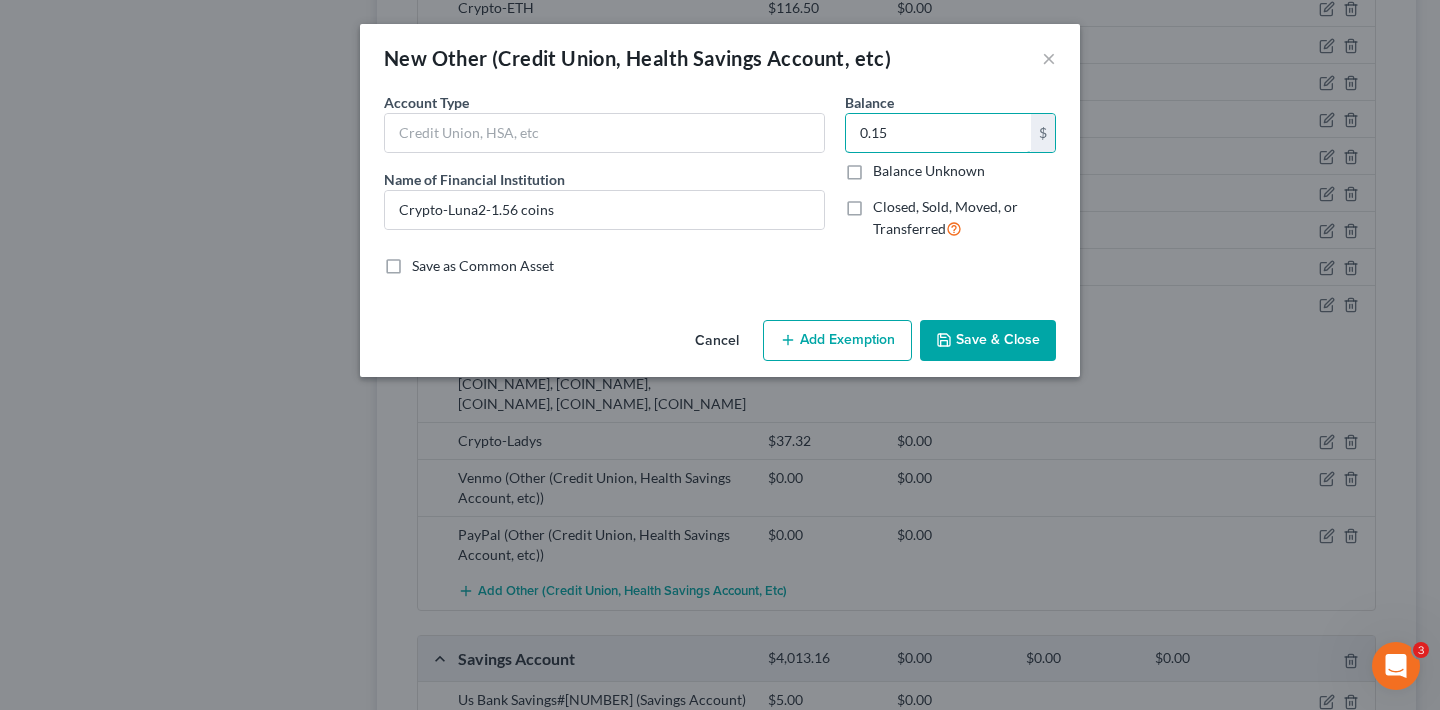 type on "0.15" 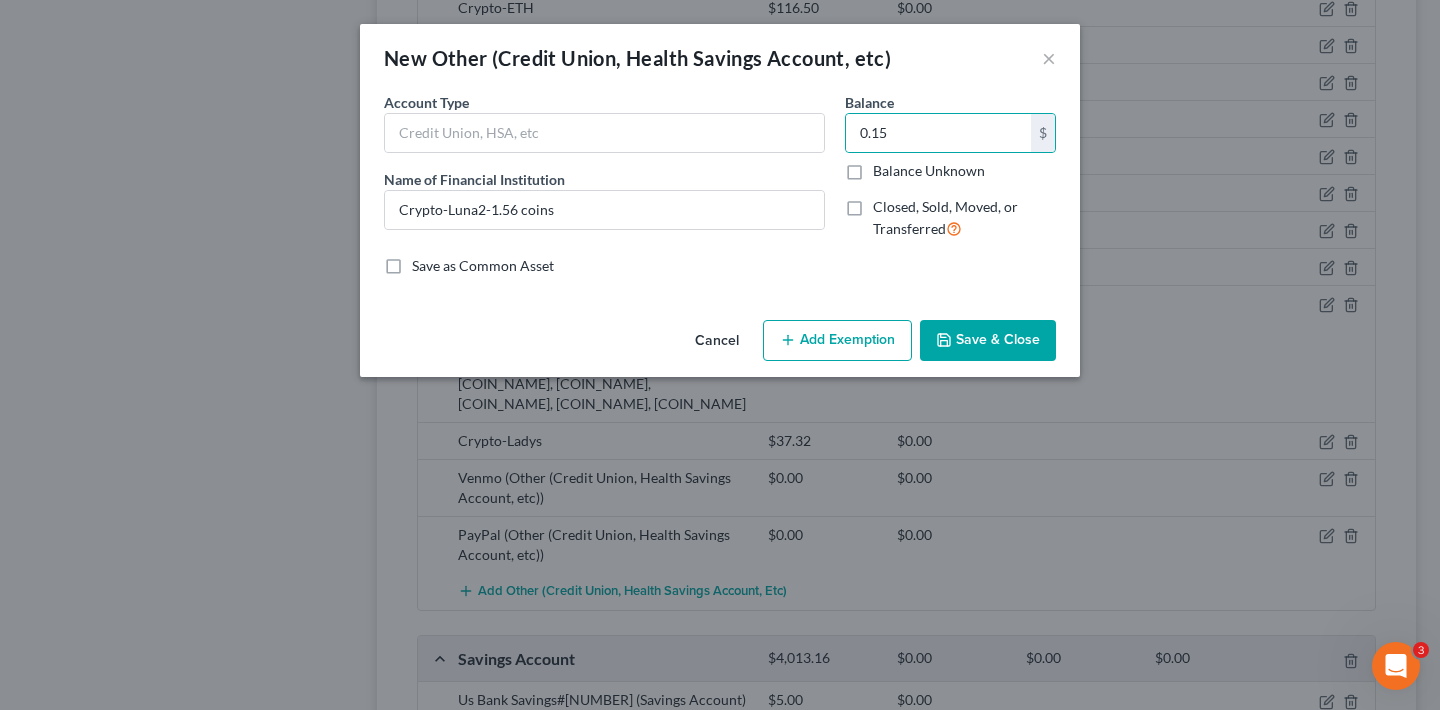 click on "Save & Close" at bounding box center (988, 341) 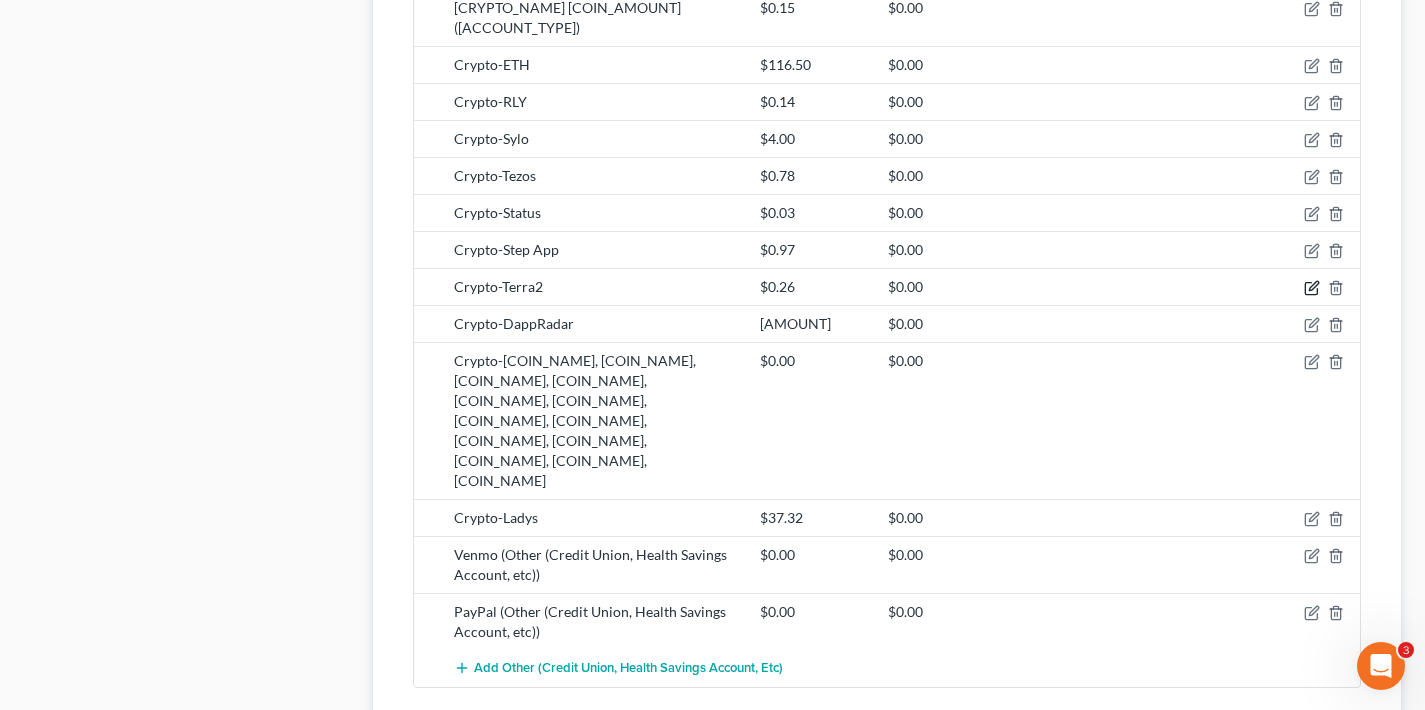 click 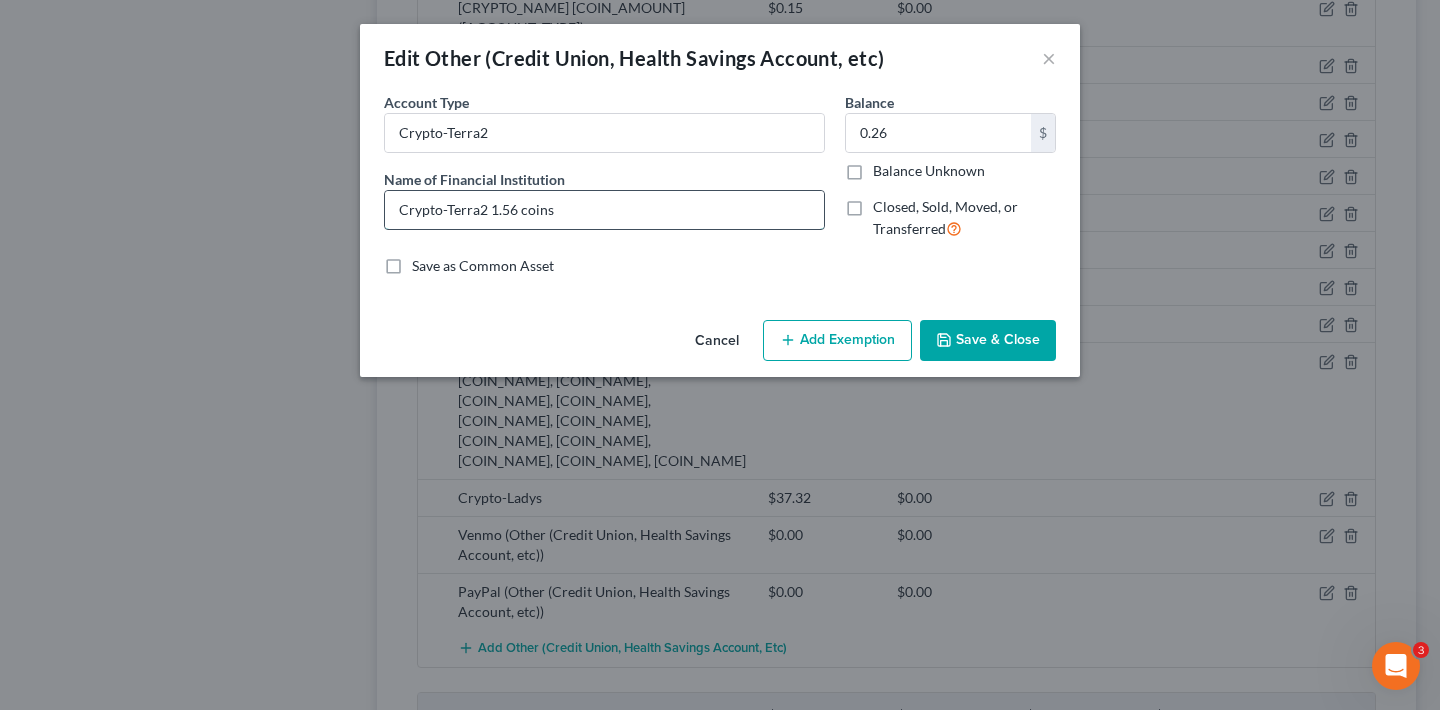 click on "Crypto-Terra2 1.56 coins" at bounding box center [604, 210] 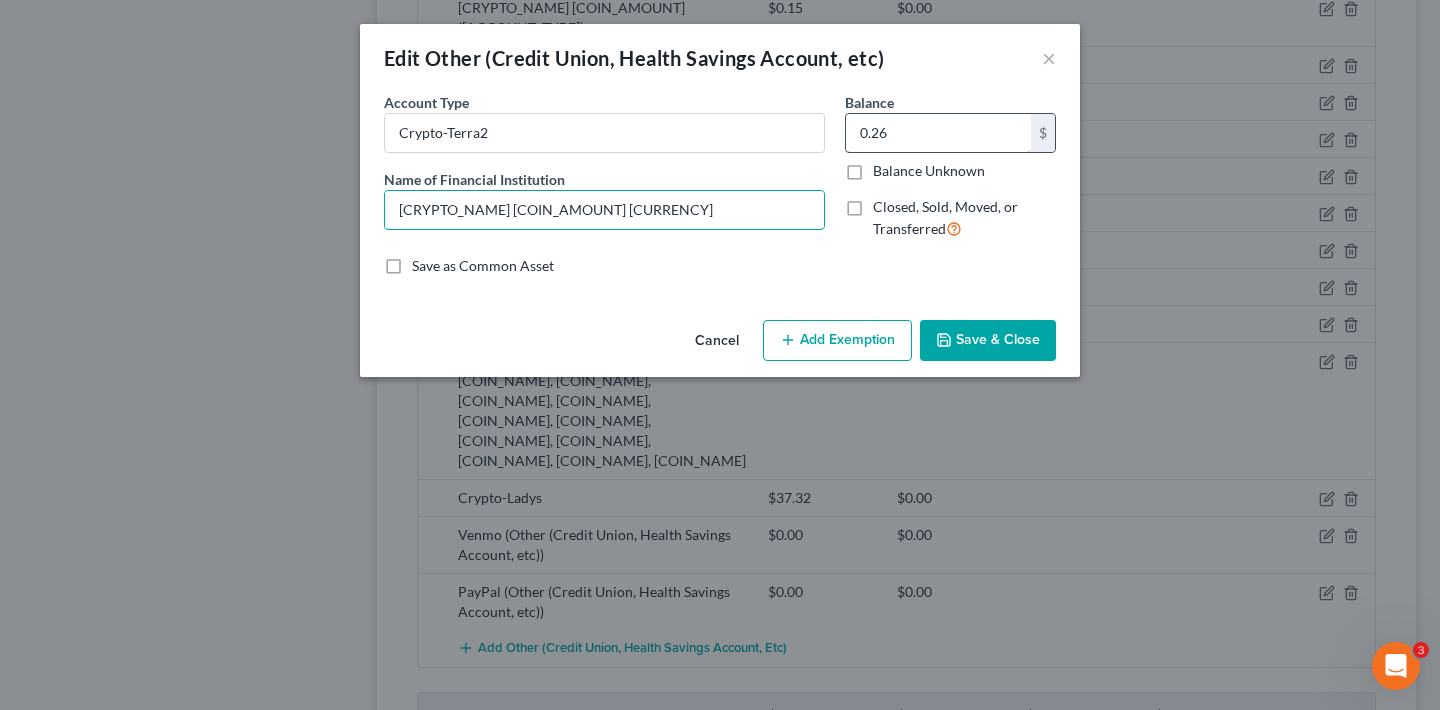 type on "[CRYPTO_NAME] [COIN_AMOUNT] [CURRENCY]" 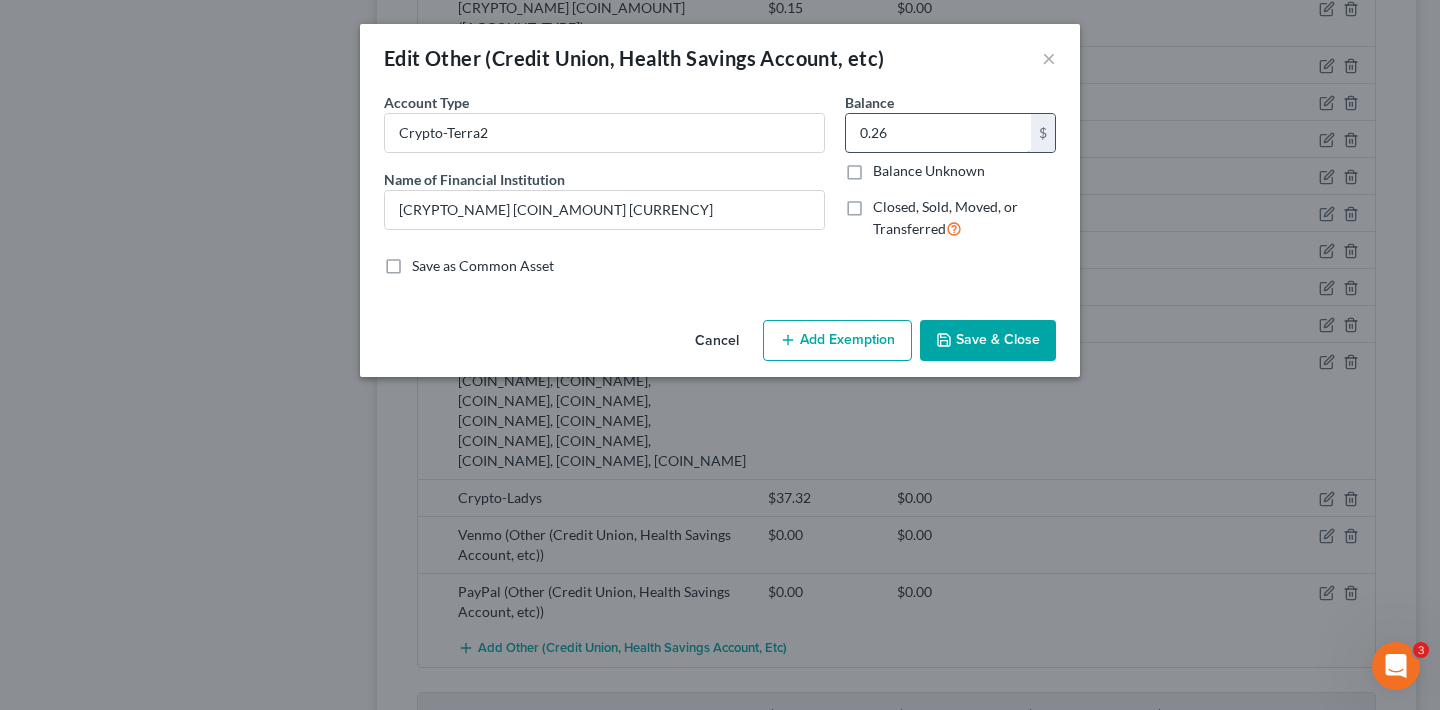 click on "0.26" at bounding box center (938, 133) 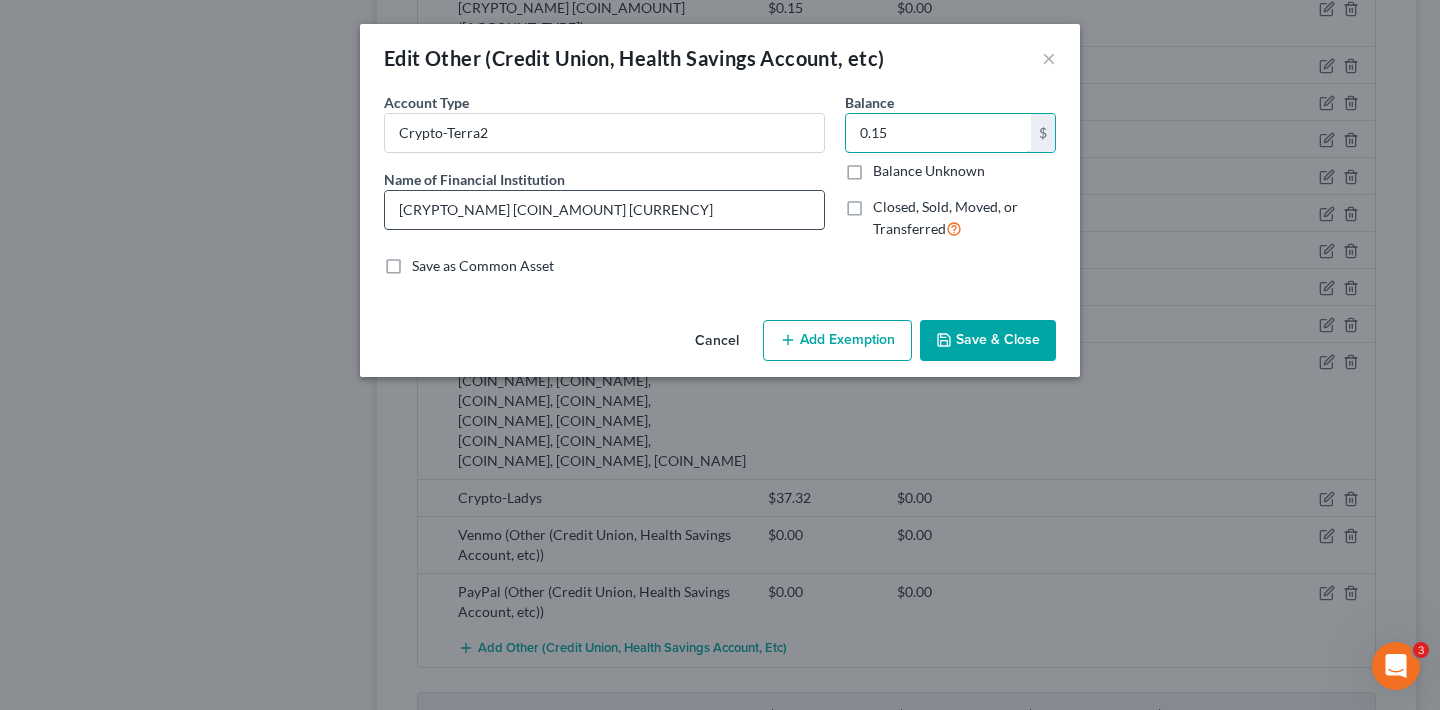 type on "0.15" 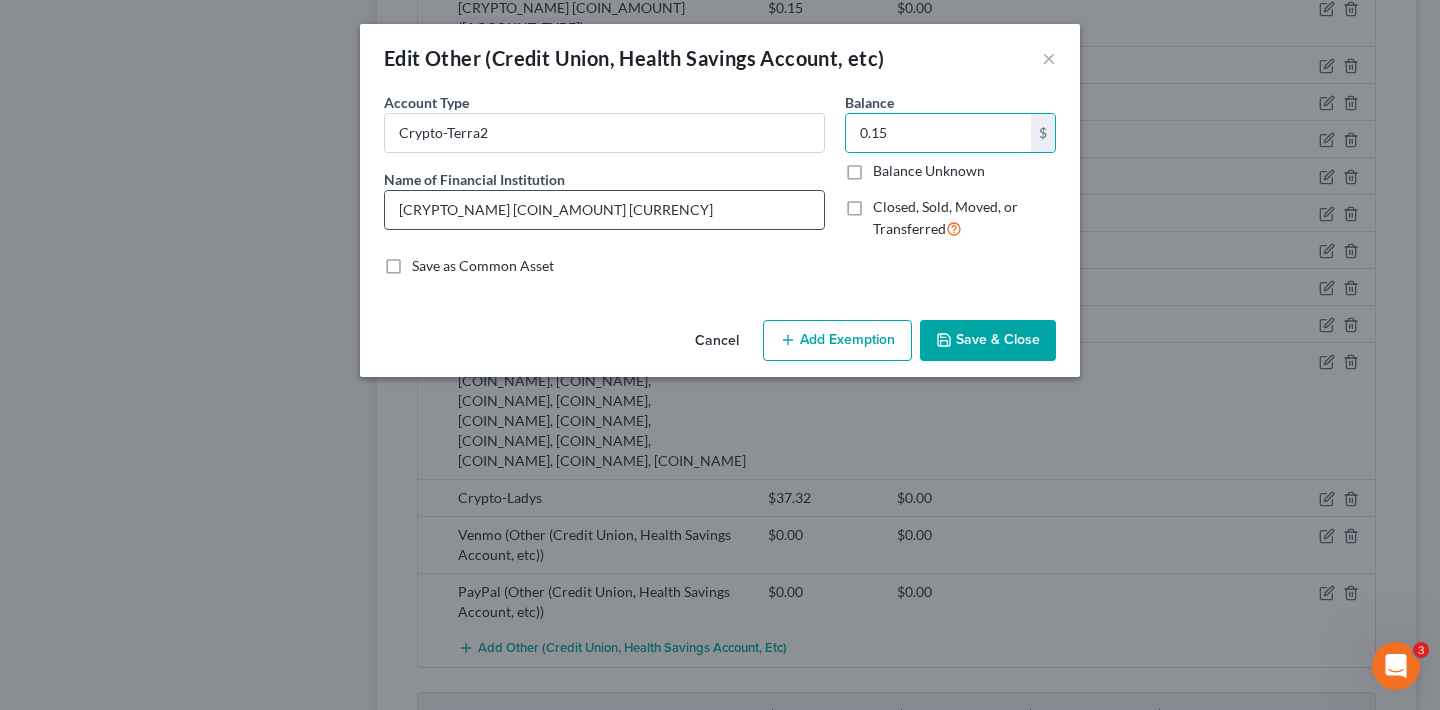 click on "[CRYPTO_NAME] [COIN_AMOUNT] [CURRENCY]" at bounding box center [604, 210] 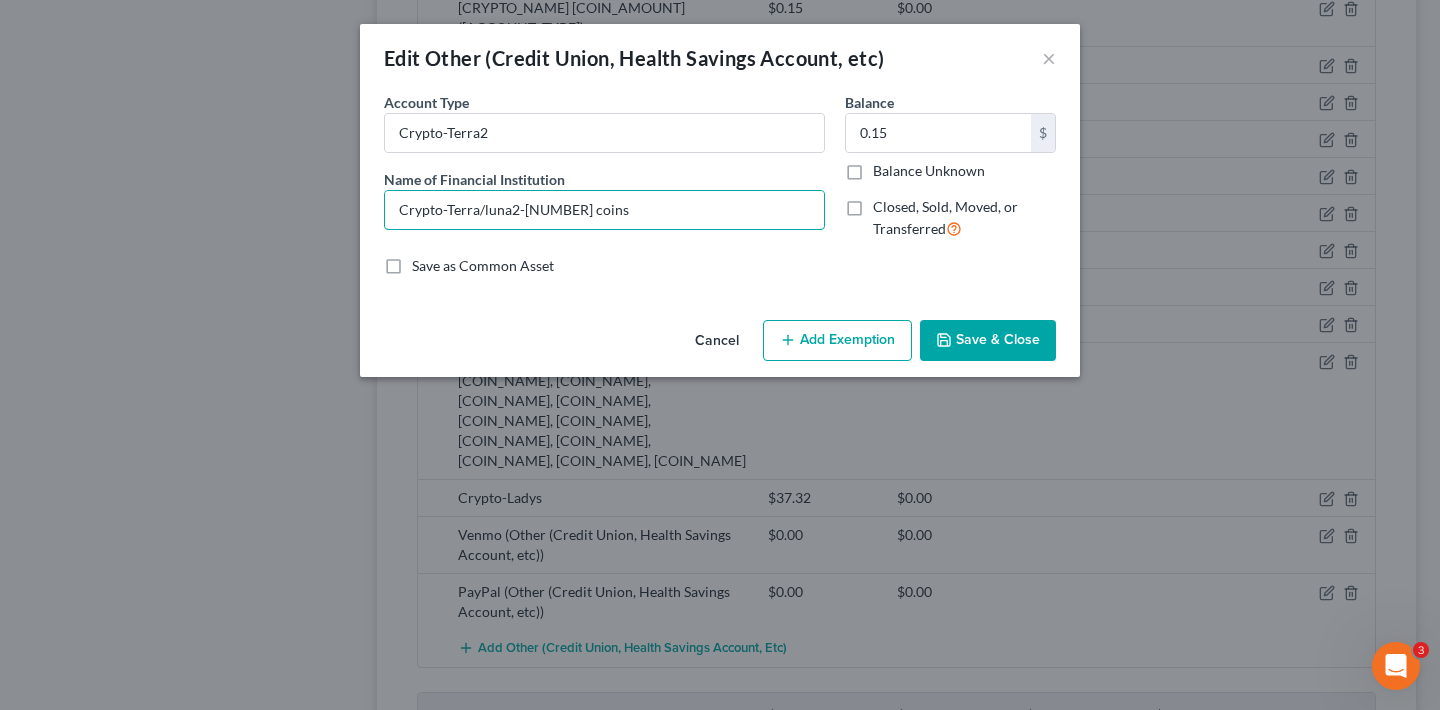 type on "Crypto-Terra/luna2-[NUMBER] coins" 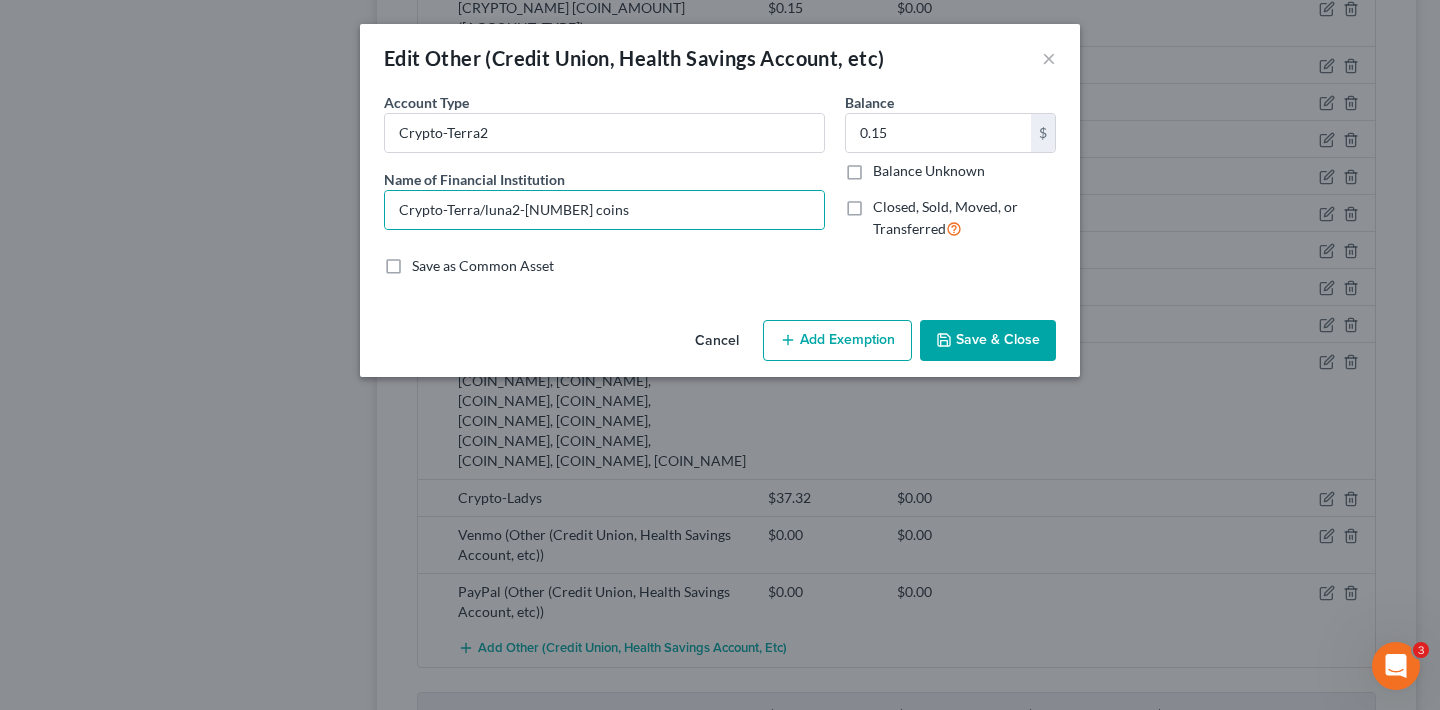 click on "Save & Close" at bounding box center (988, 341) 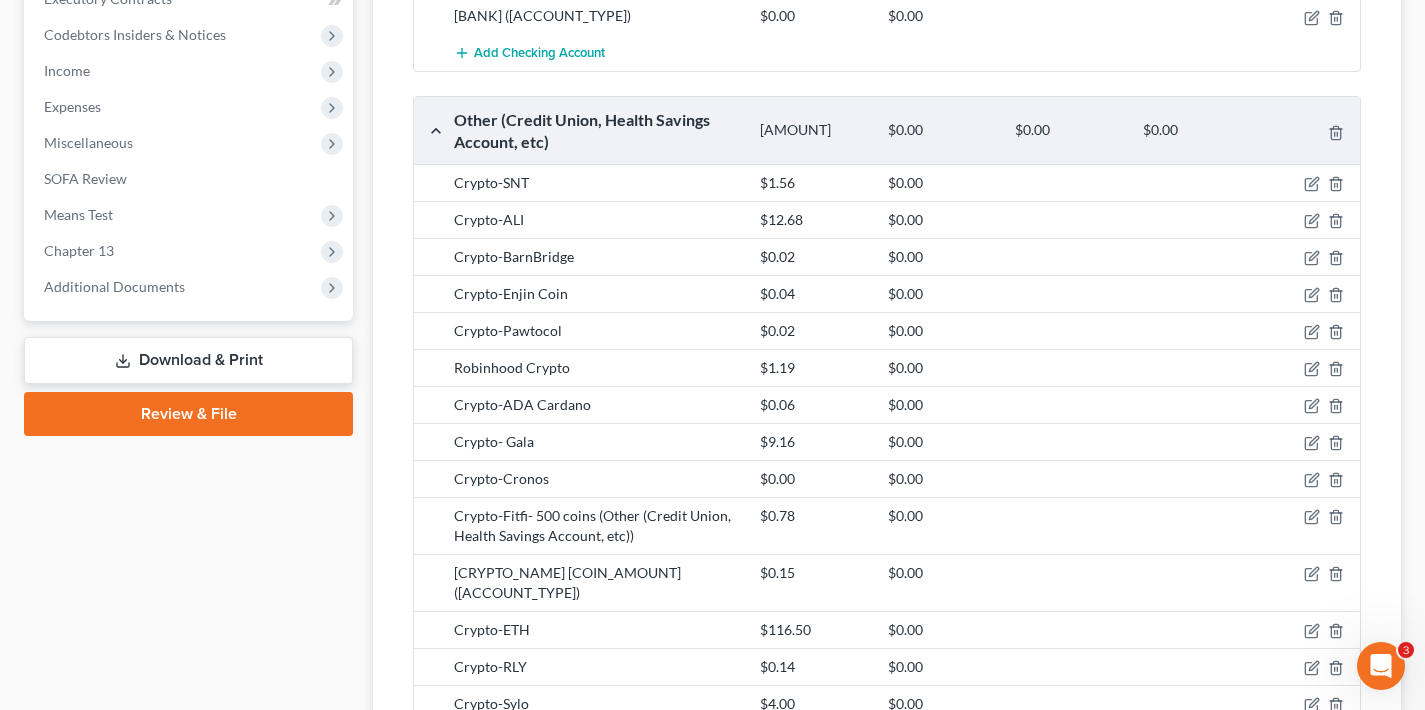 scroll, scrollTop: 1031, scrollLeft: 0, axis: vertical 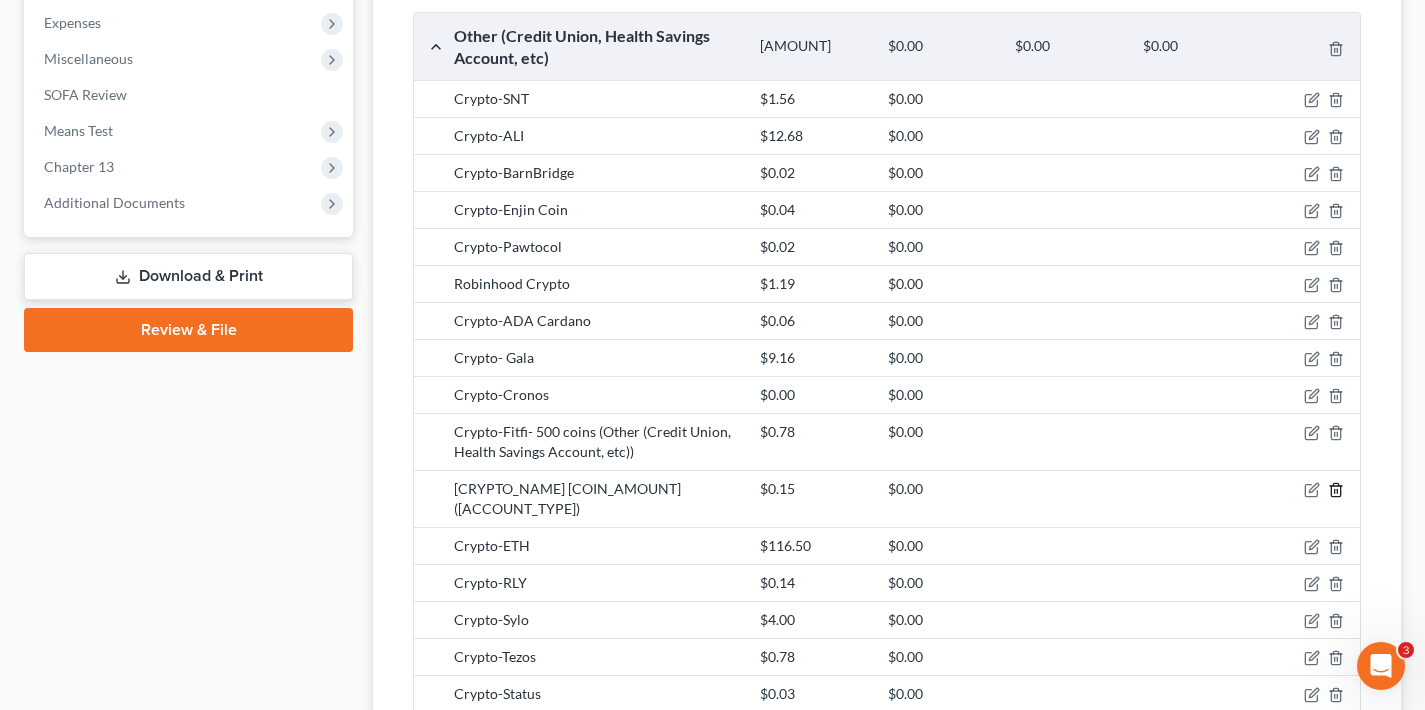 click 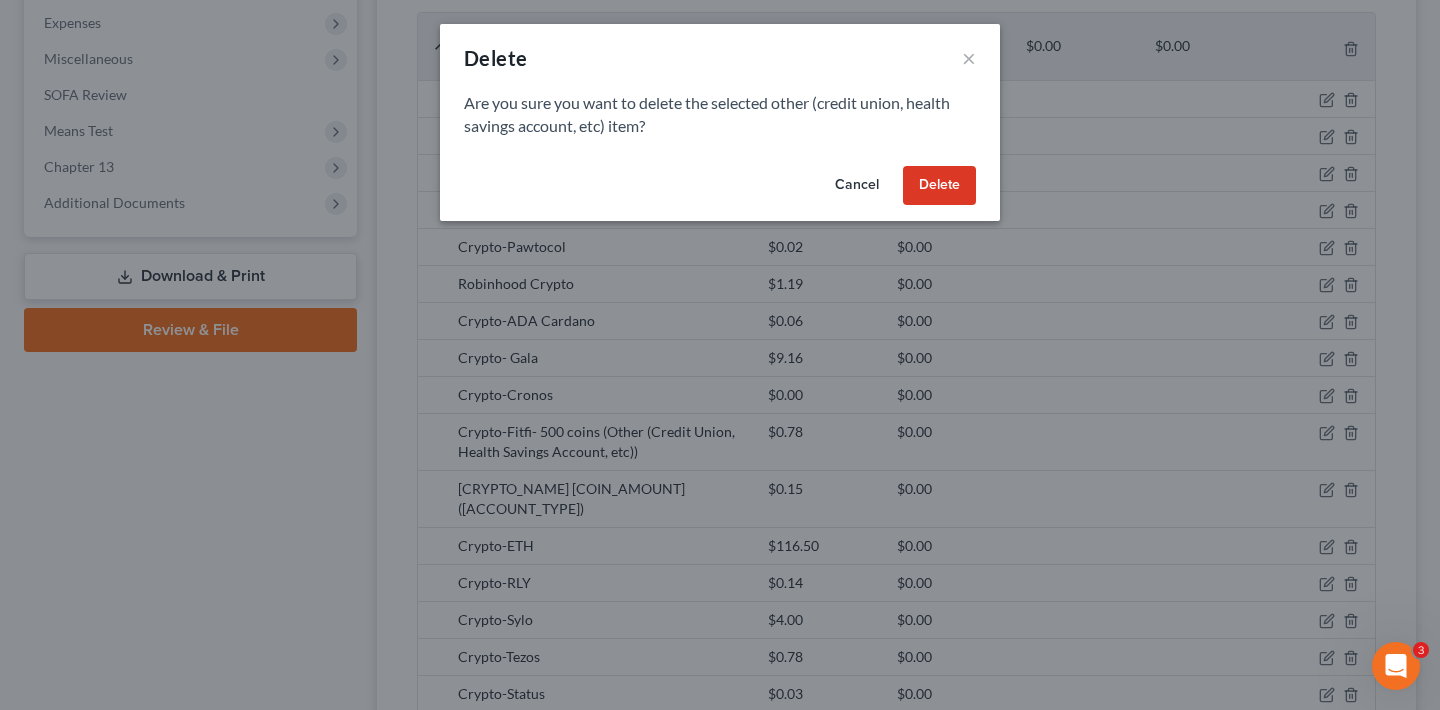 click on "Delete" at bounding box center (939, 186) 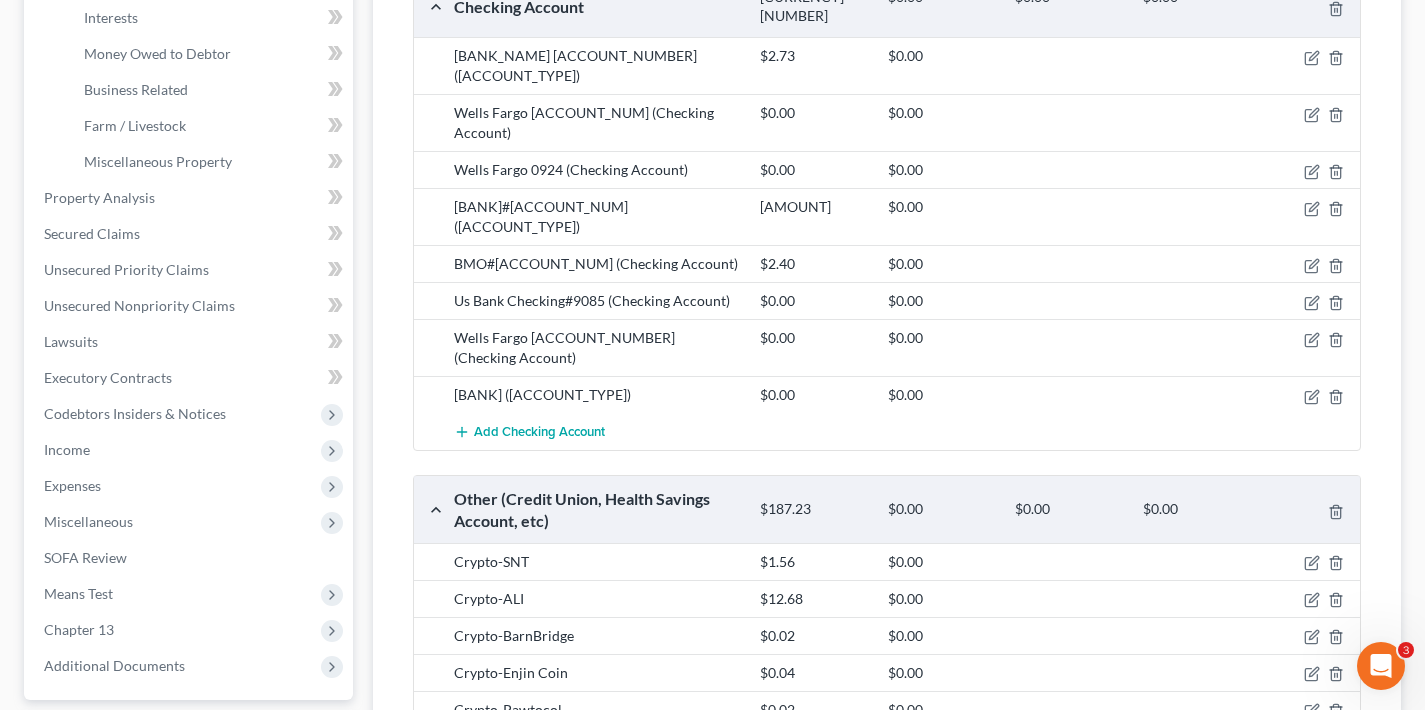 scroll, scrollTop: 0, scrollLeft: 0, axis: both 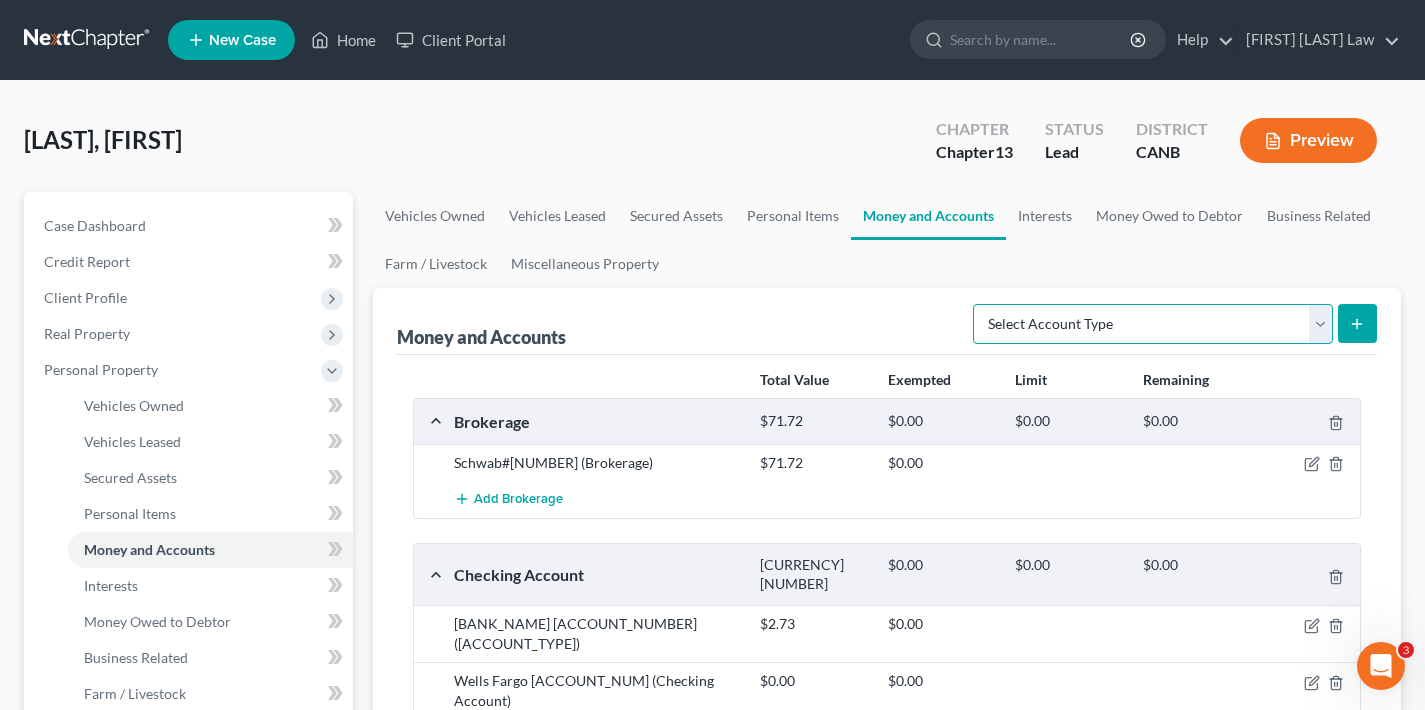 select on "other" 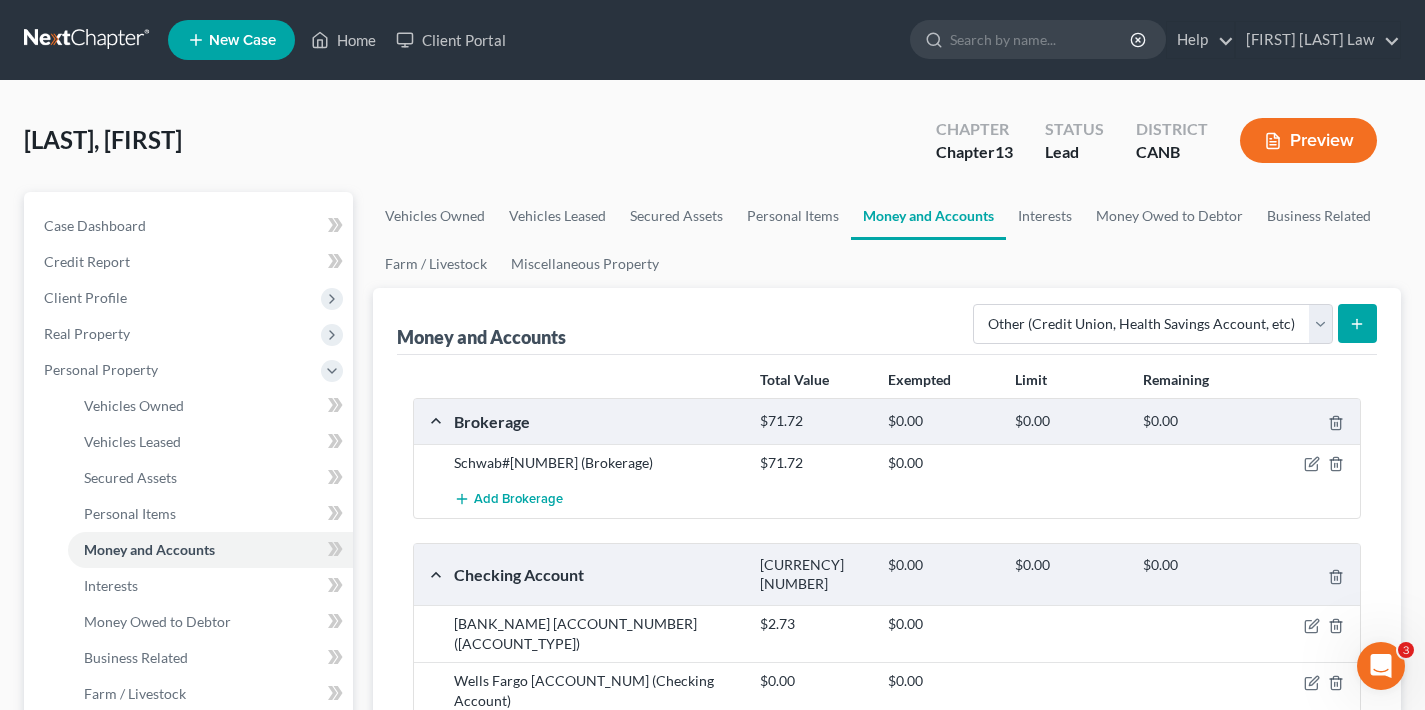 click 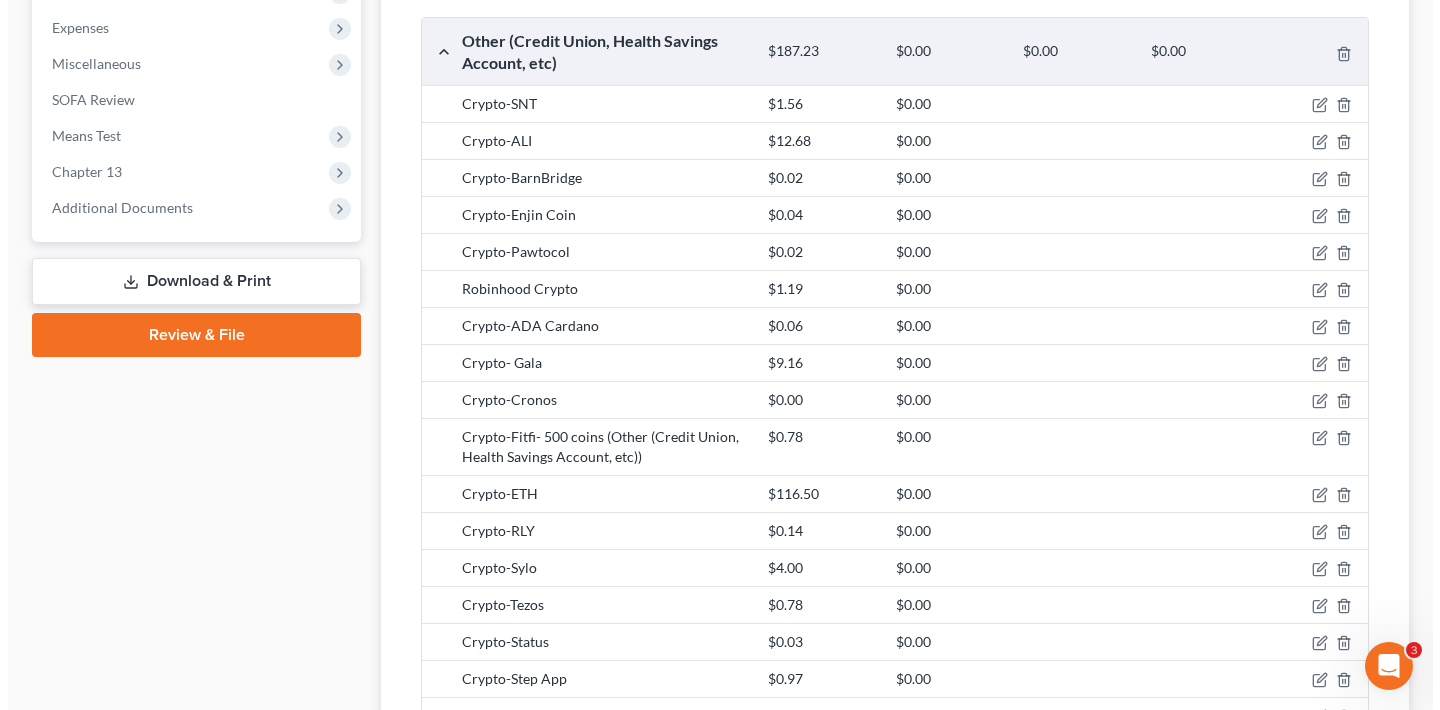 scroll, scrollTop: 1068, scrollLeft: 0, axis: vertical 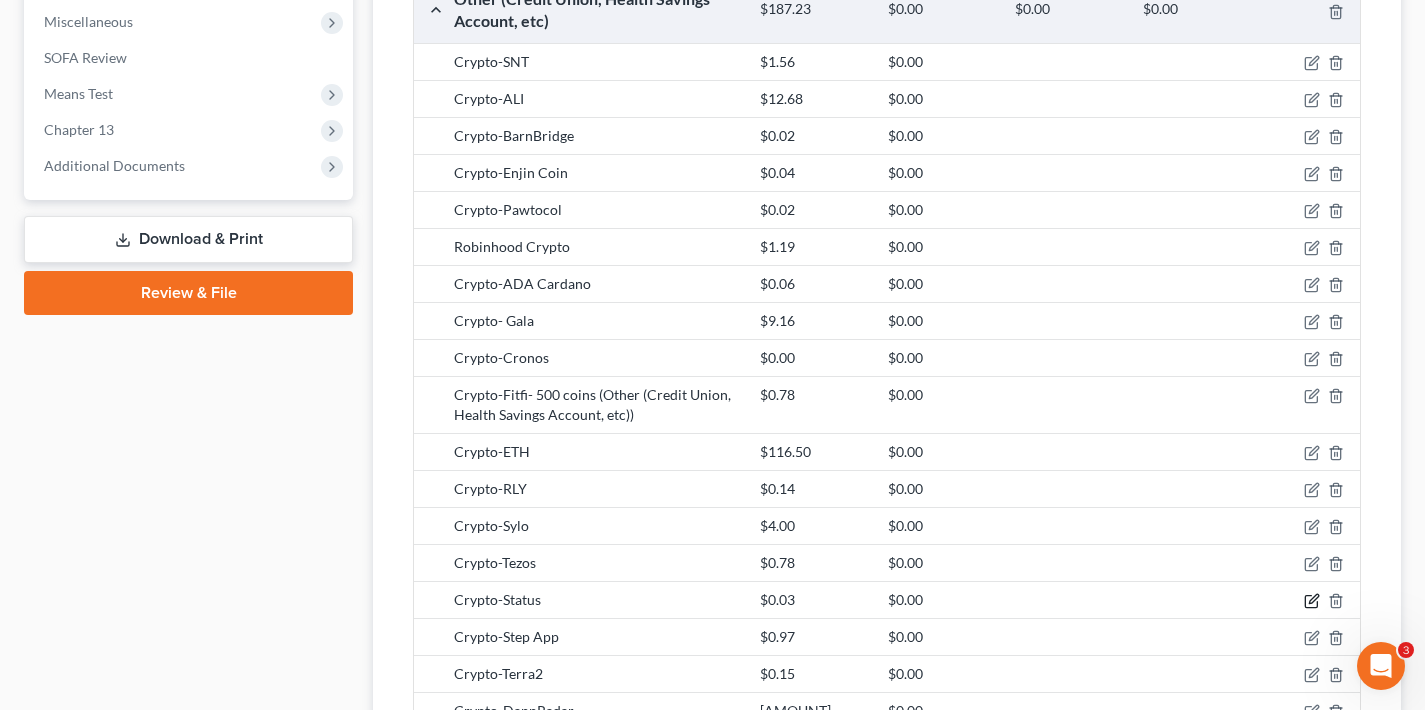 click 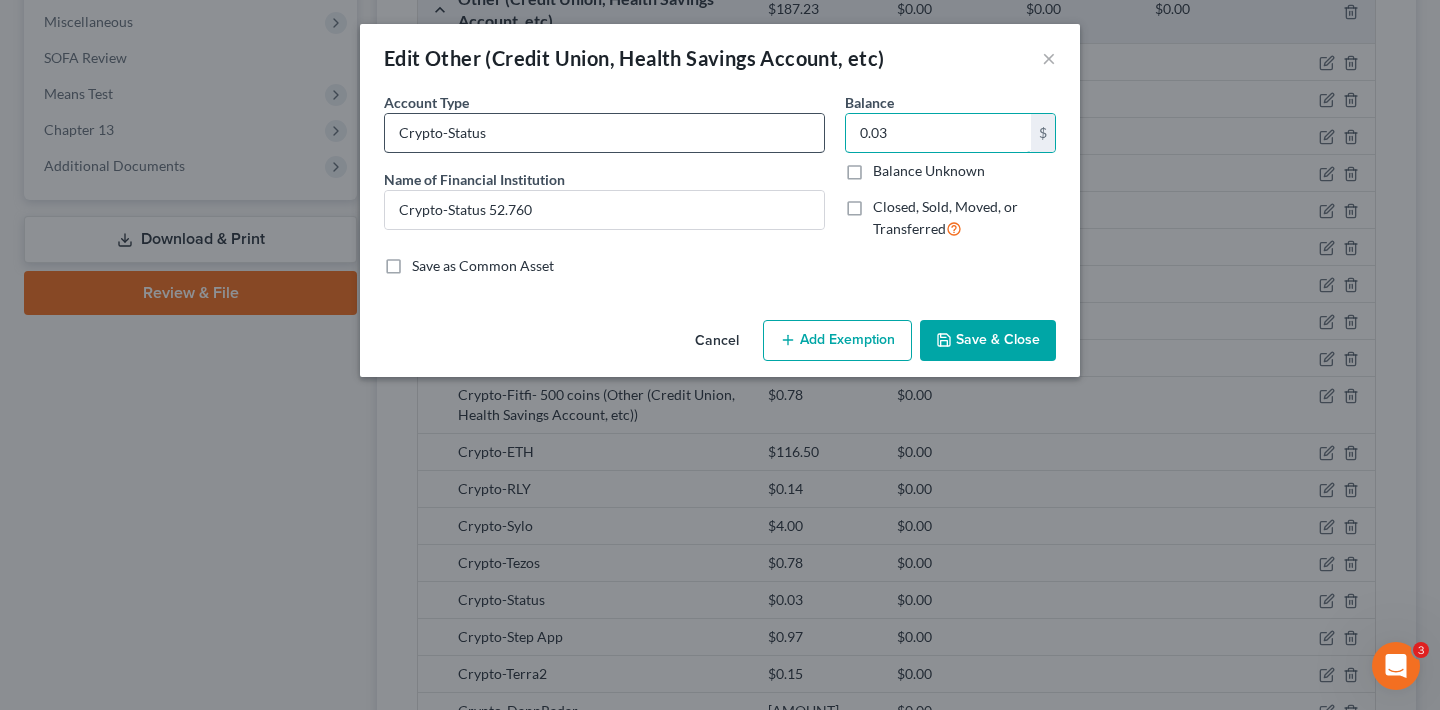 drag, startPoint x: 904, startPoint y: 132, endPoint x: 808, endPoint y: 133, distance: 96.00521 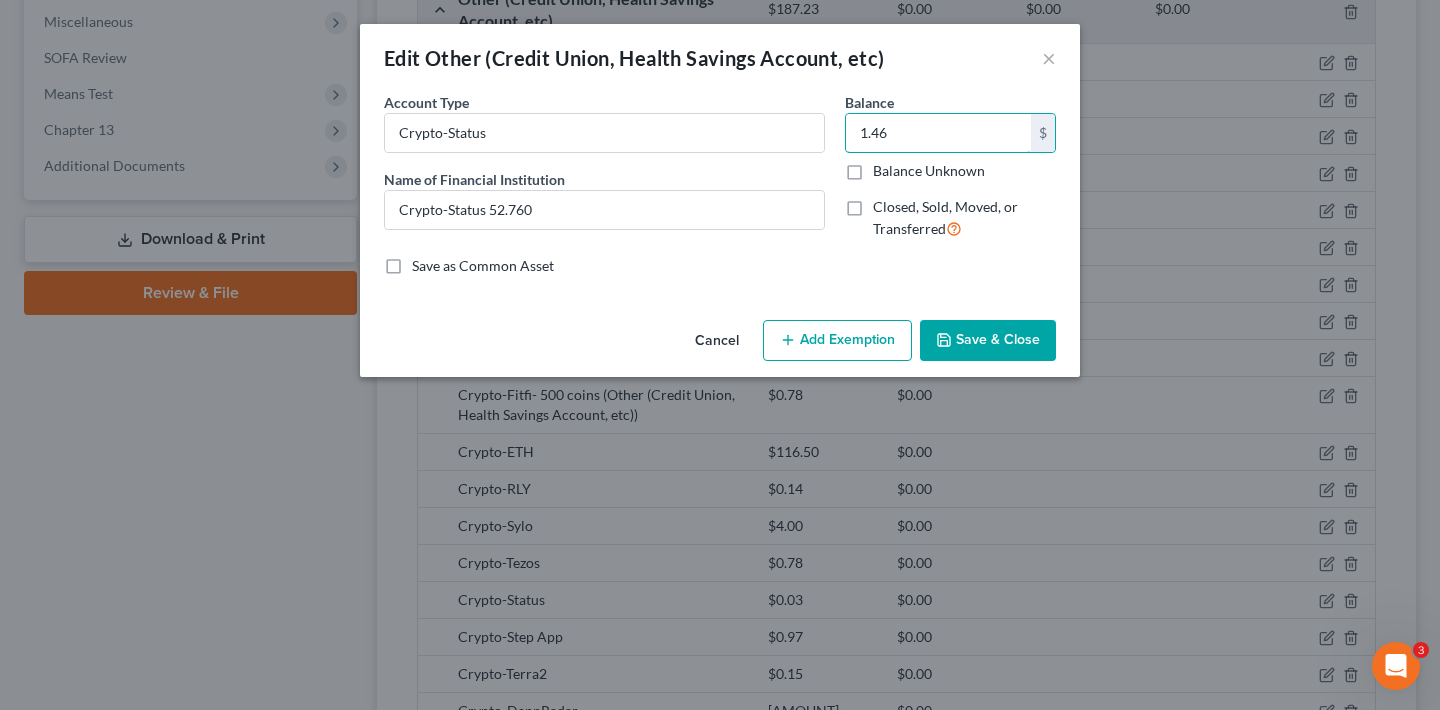 type on "1.46" 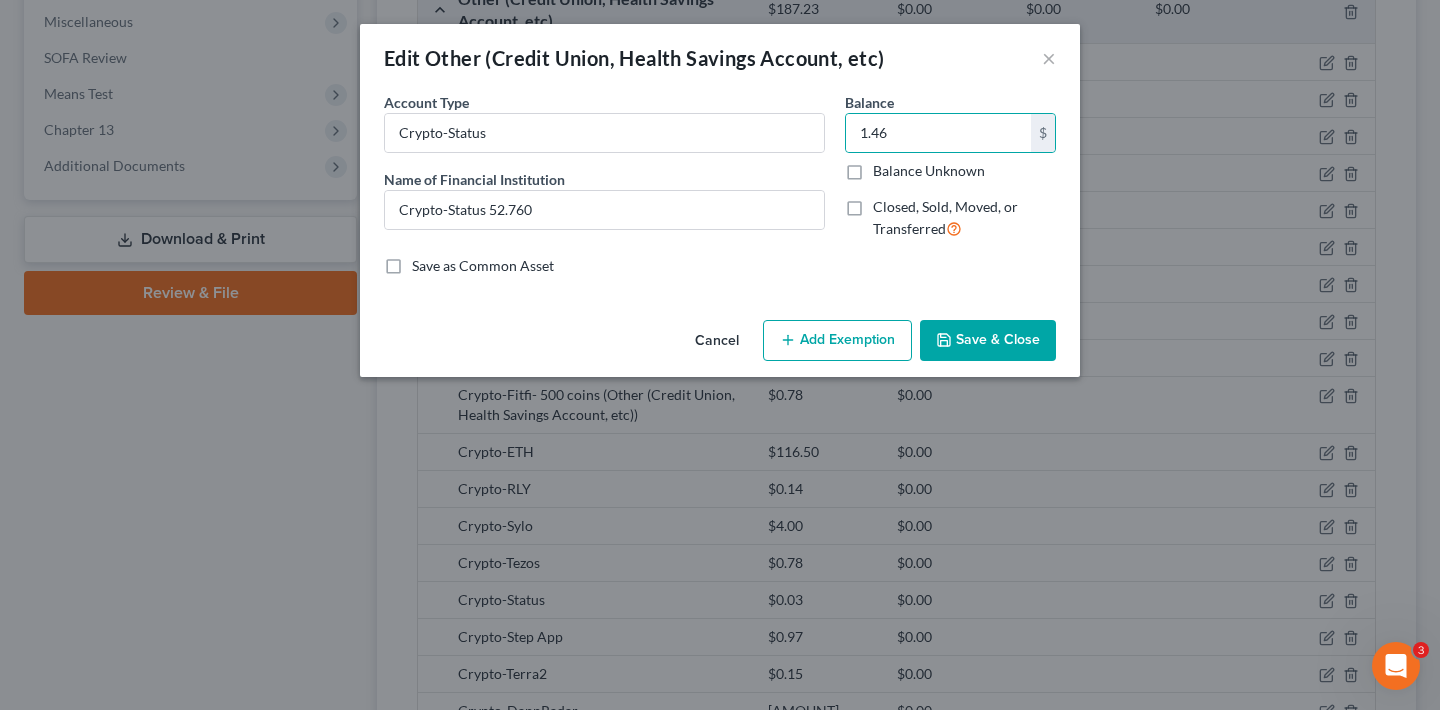 click on "Save & Close" at bounding box center [988, 341] 